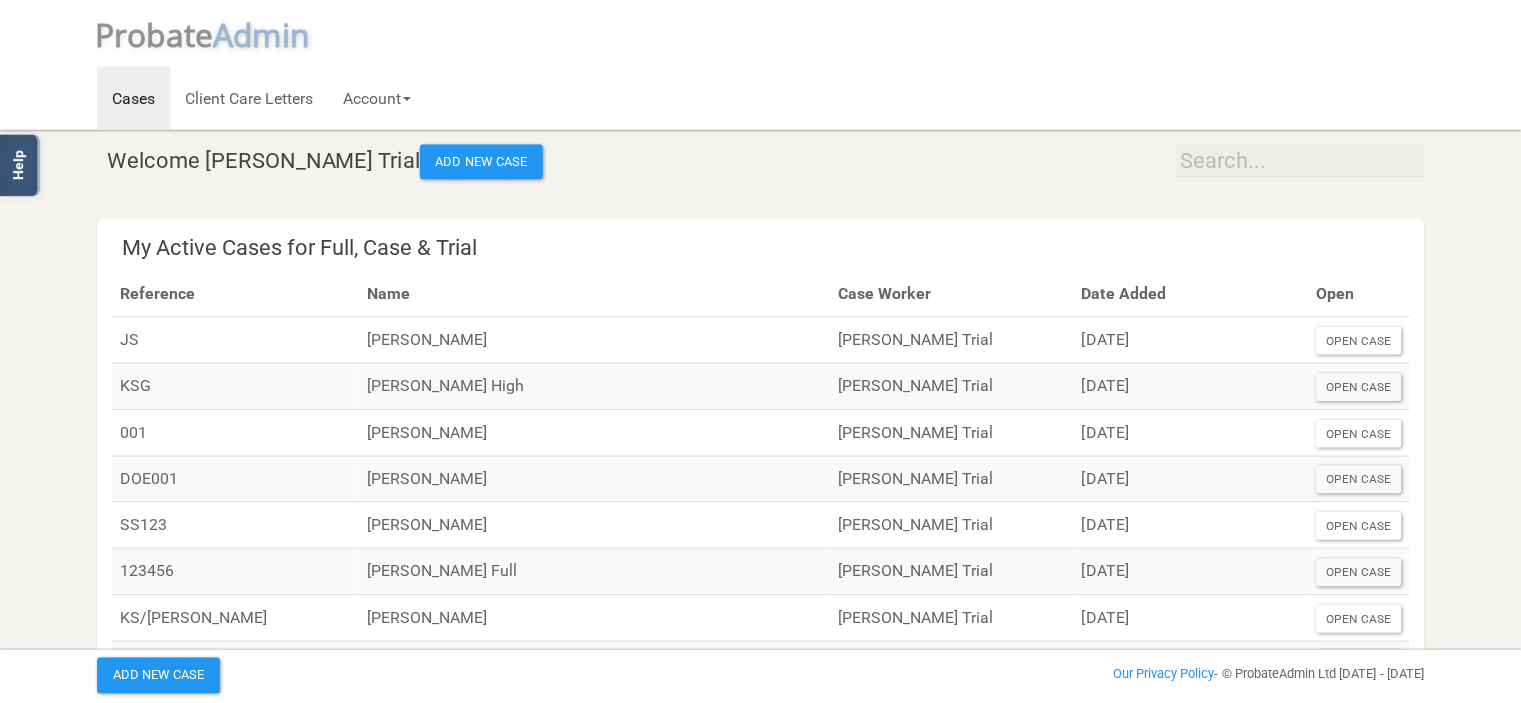 scroll, scrollTop: 0, scrollLeft: 0, axis: both 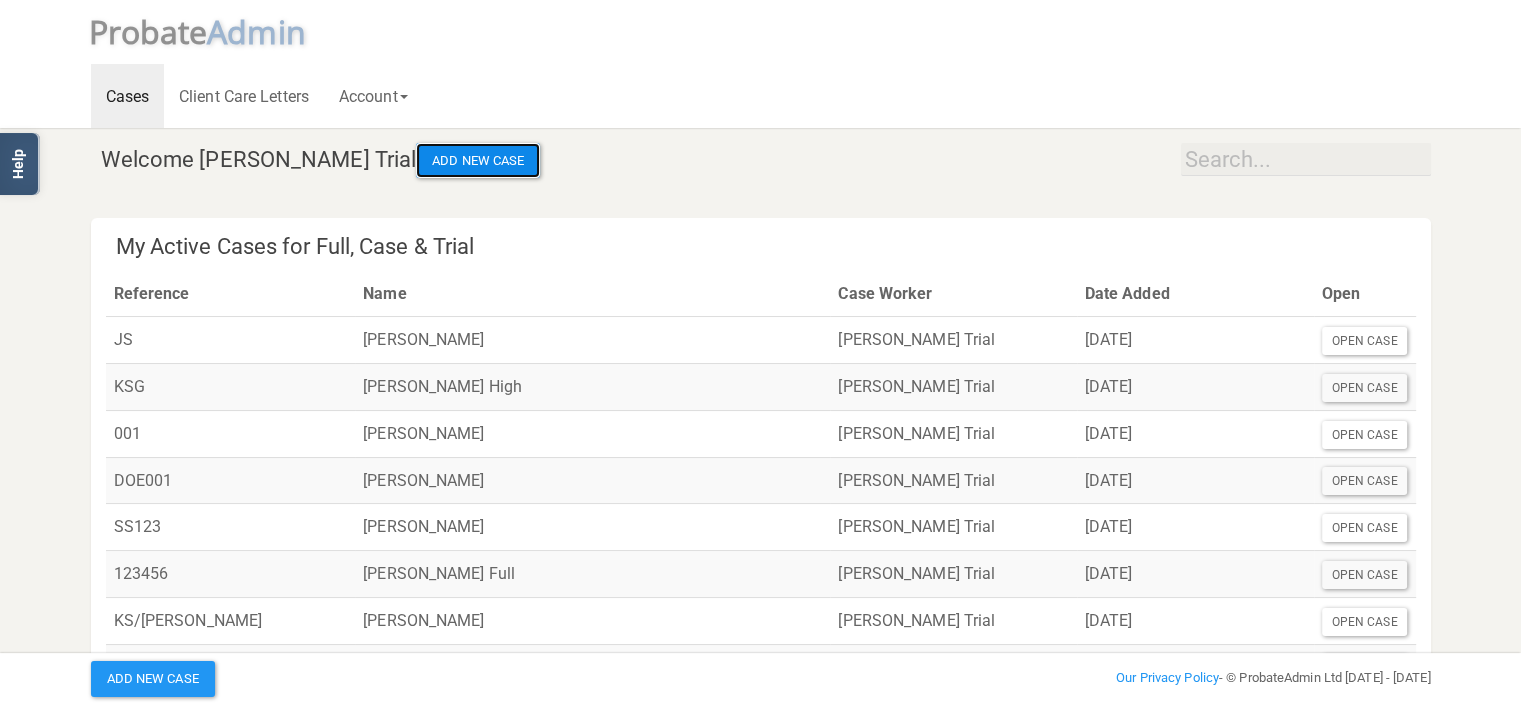 click on "Add New Case" at bounding box center (478, 161) 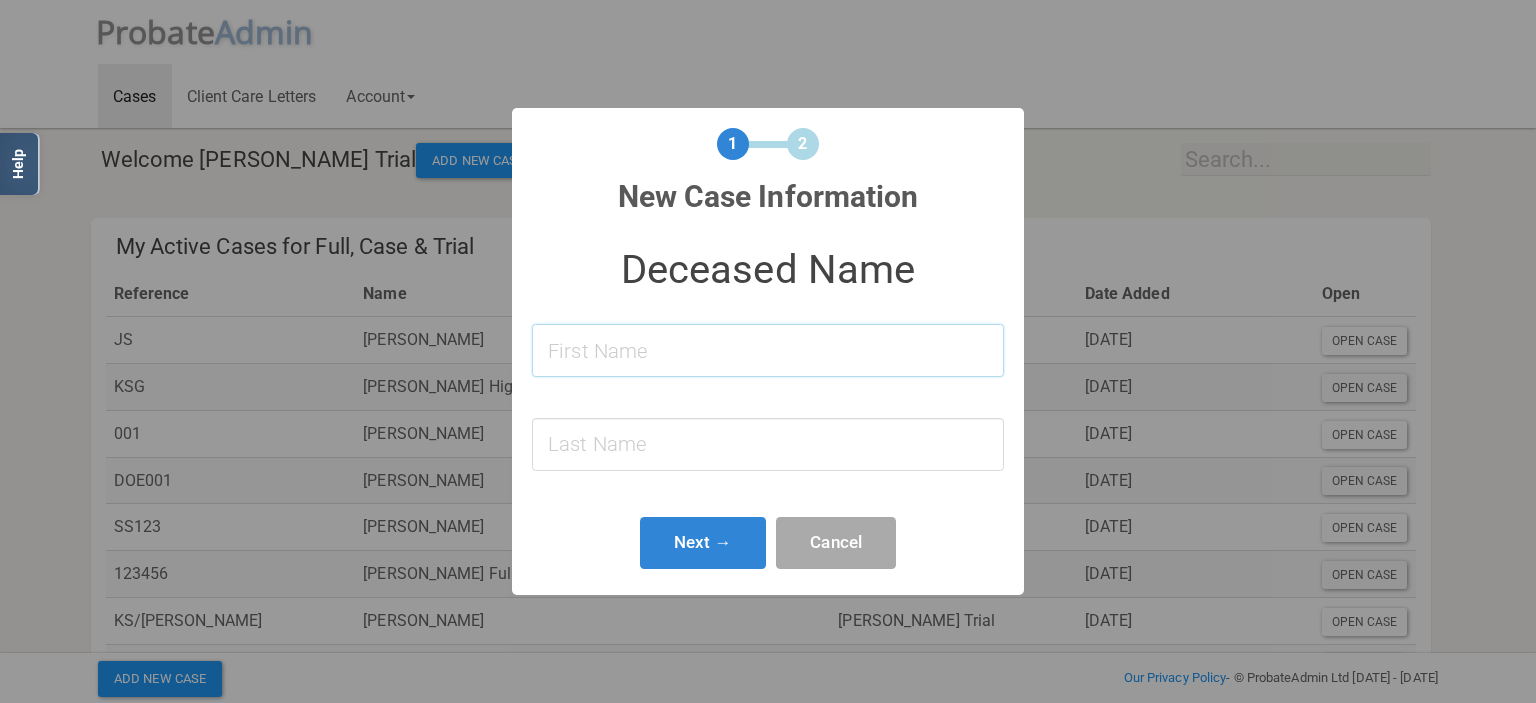 click at bounding box center [768, 350] 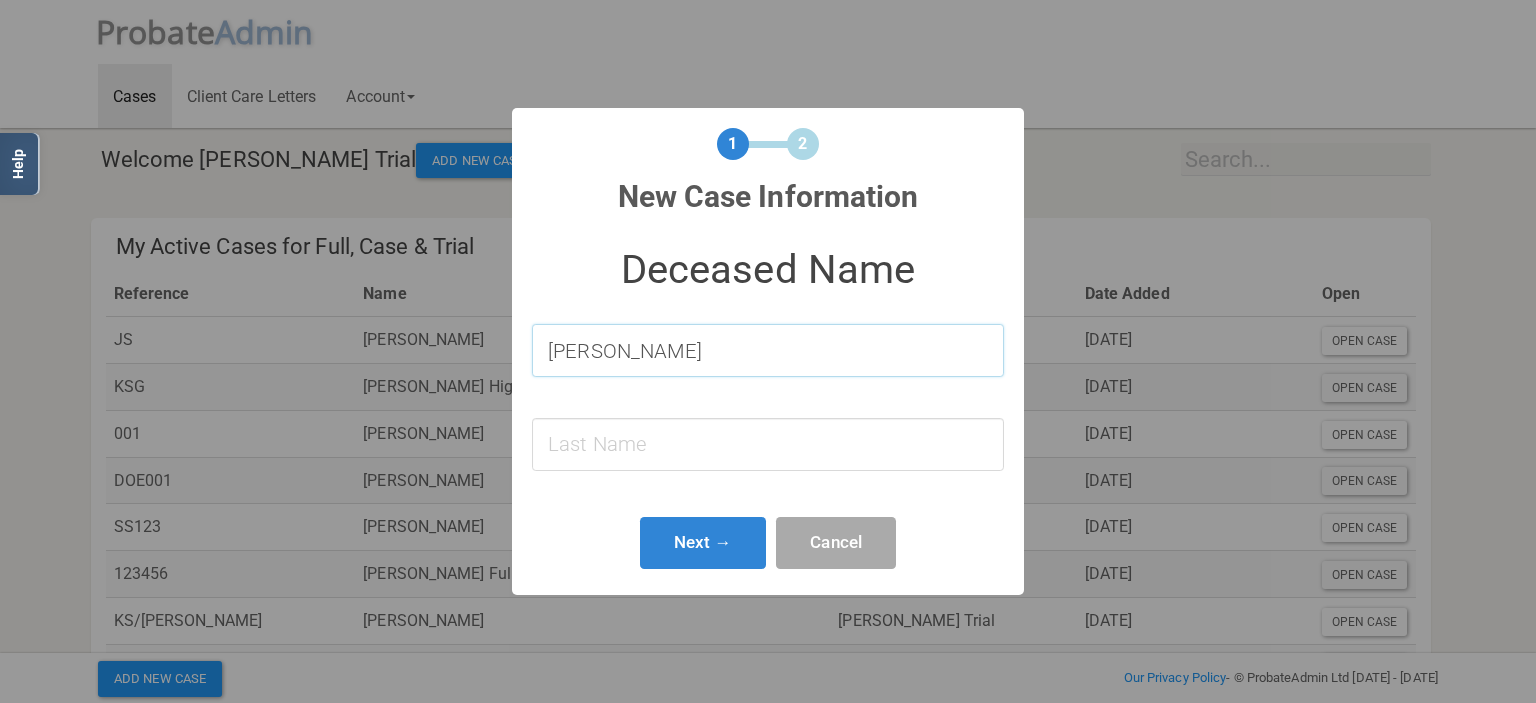 type on "[PERSON_NAME]" 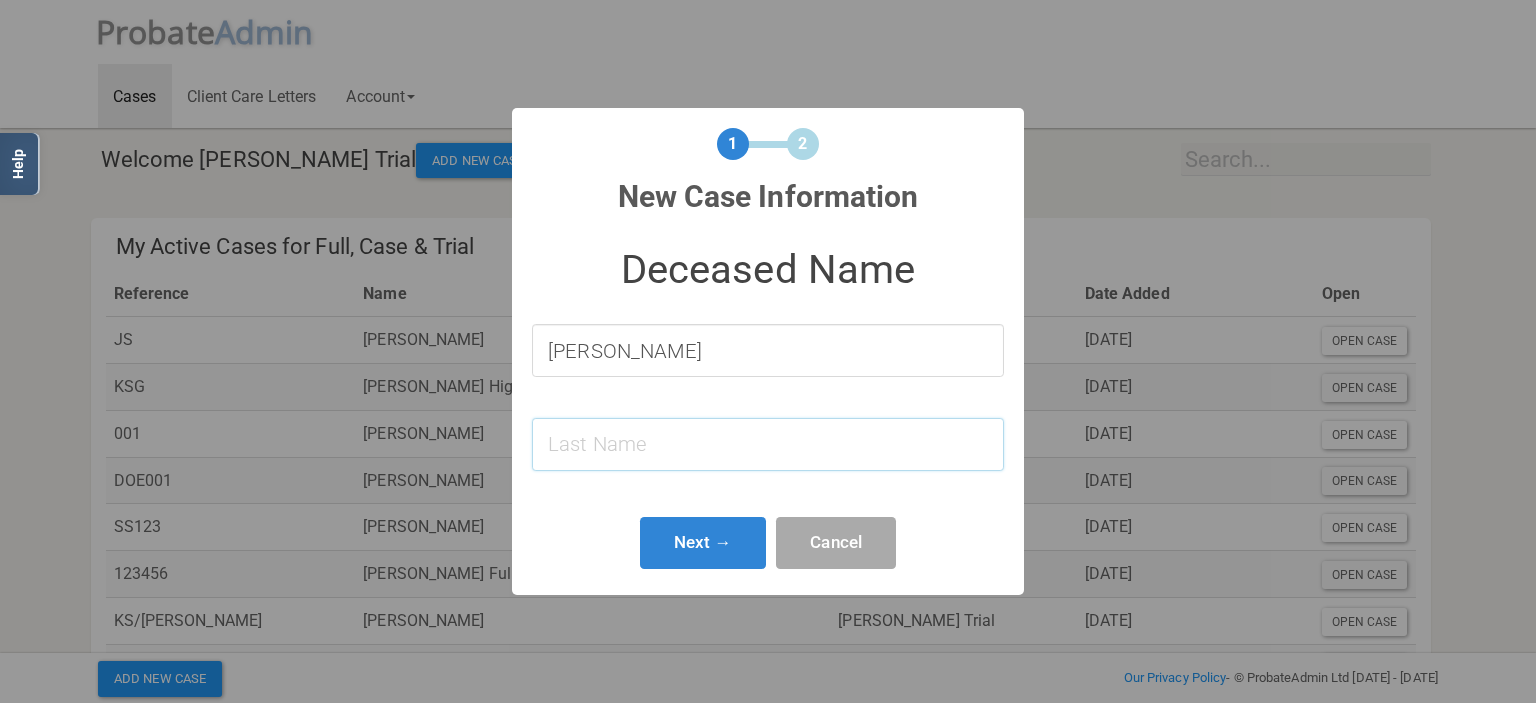 click at bounding box center [768, 444] 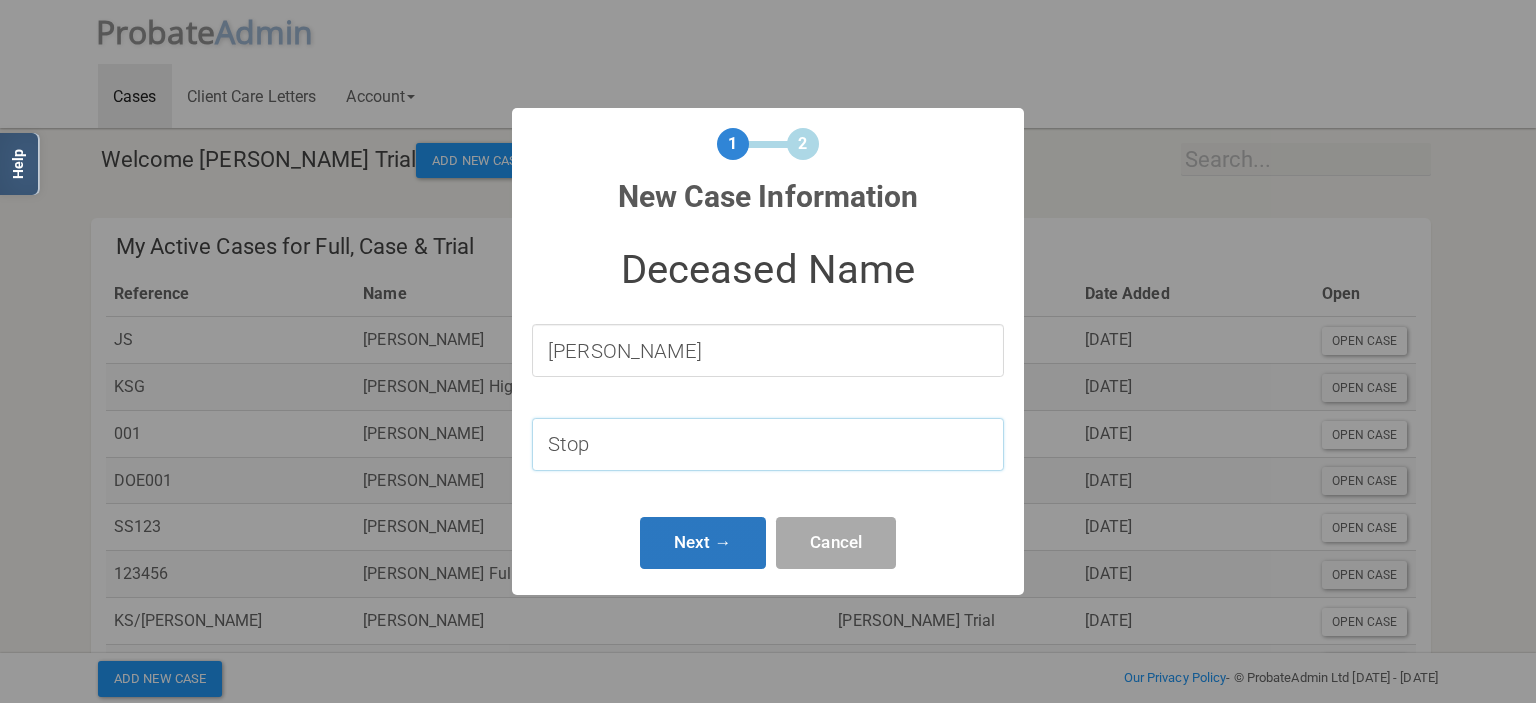 type on "Stop" 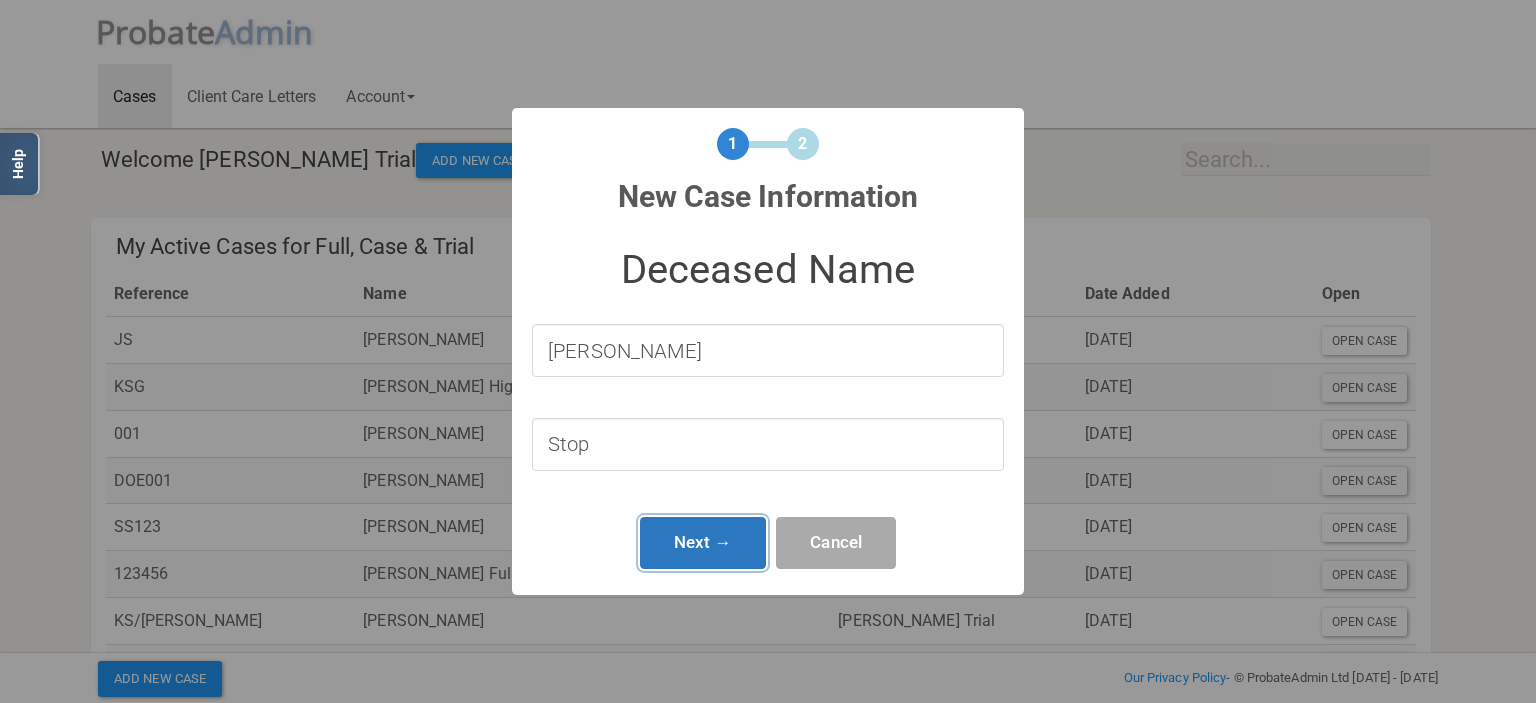 click on "Next →" at bounding box center (703, 543) 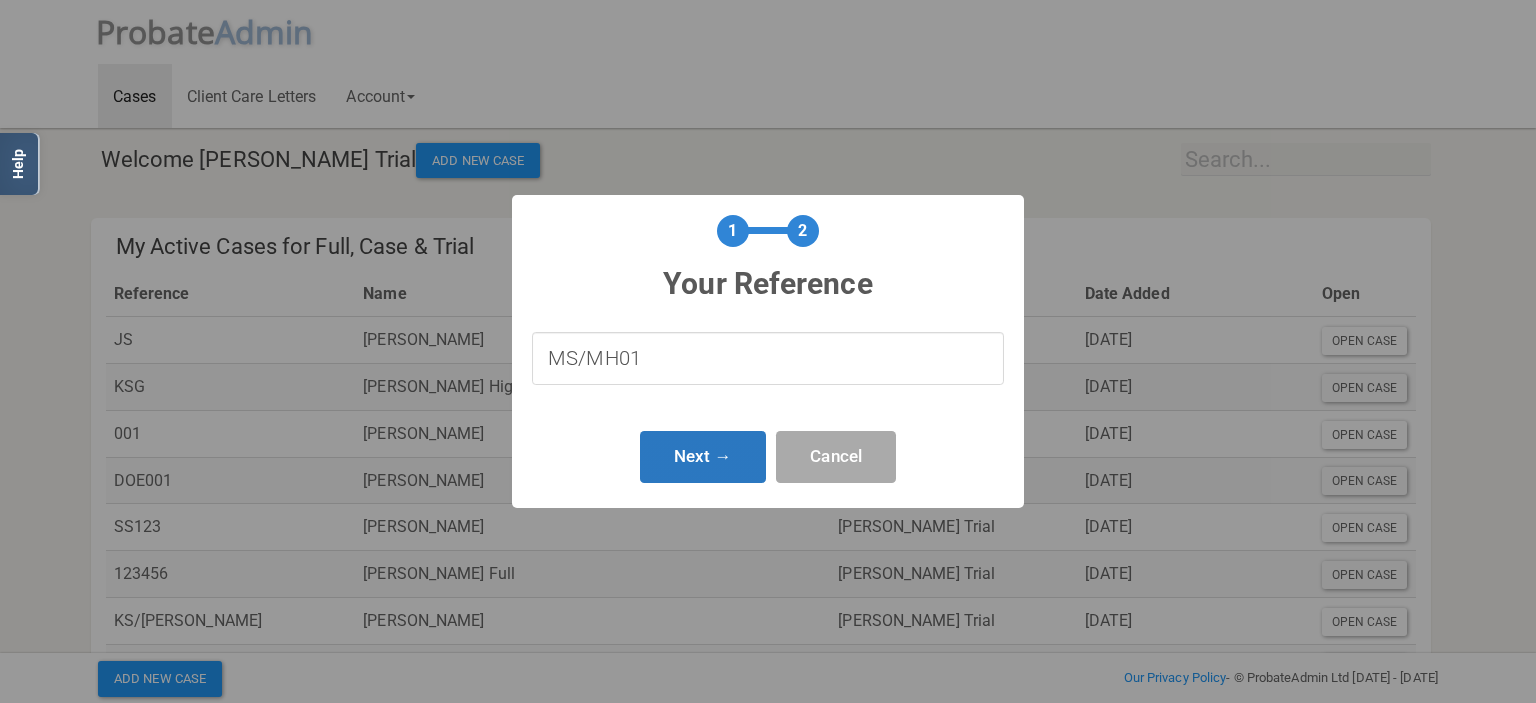 type on "MS/MH01" 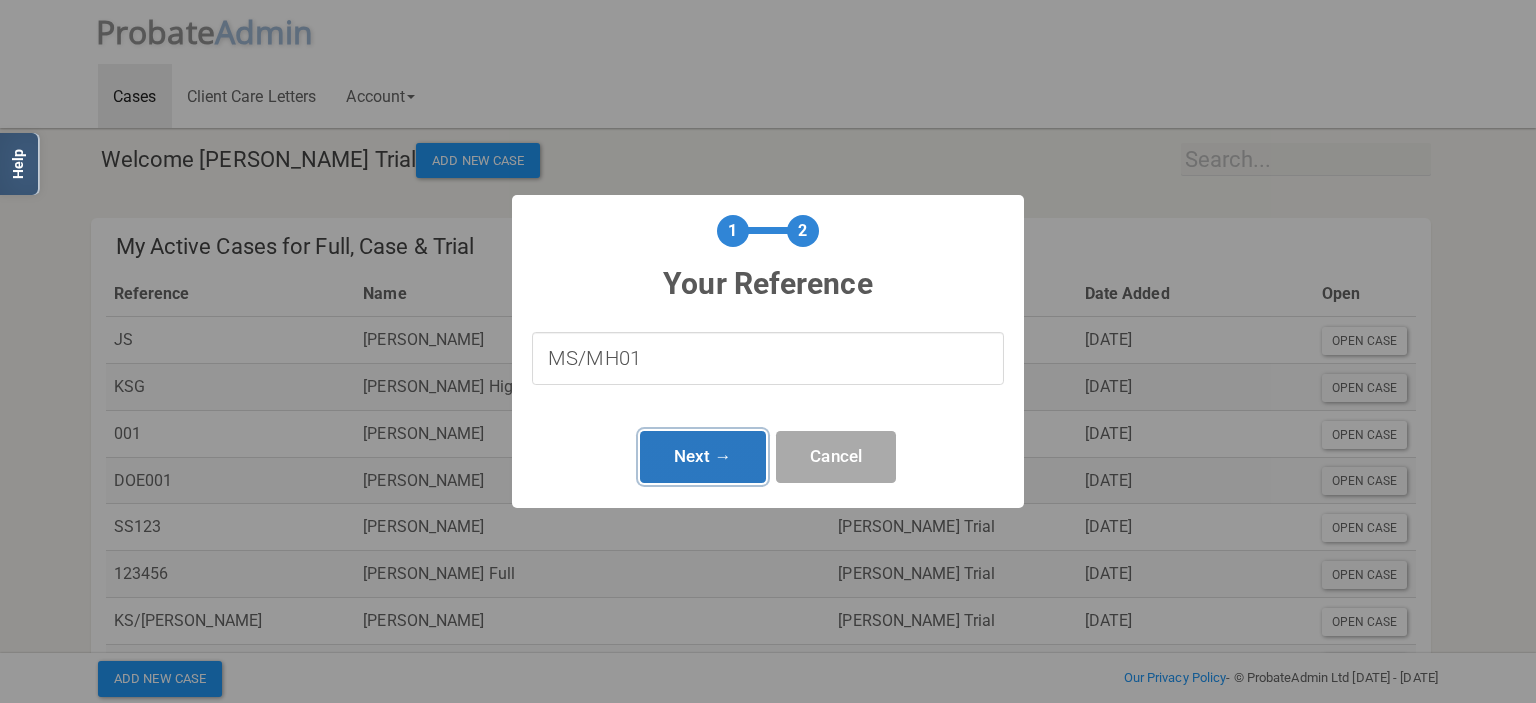 click on "Next →" at bounding box center (703, 457) 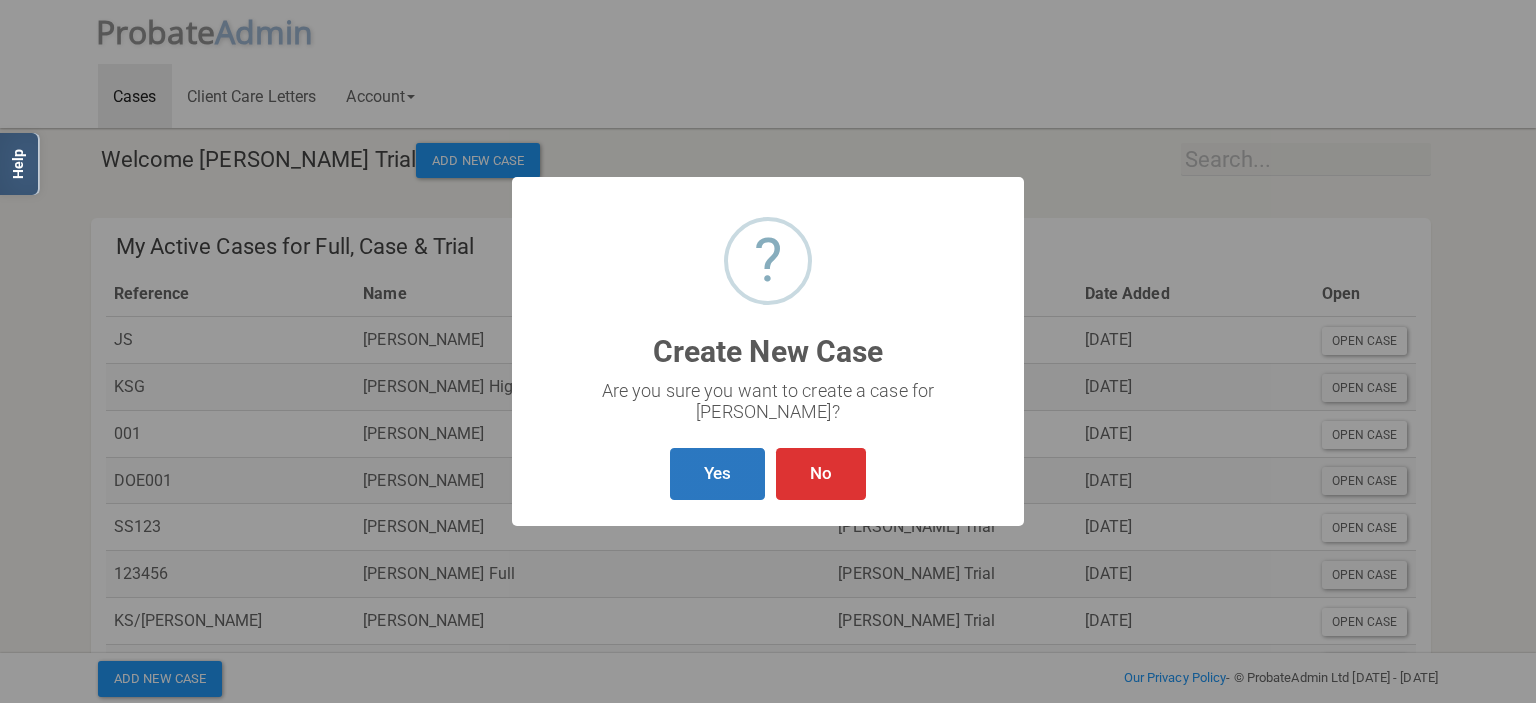 click on "Yes" at bounding box center [717, 474] 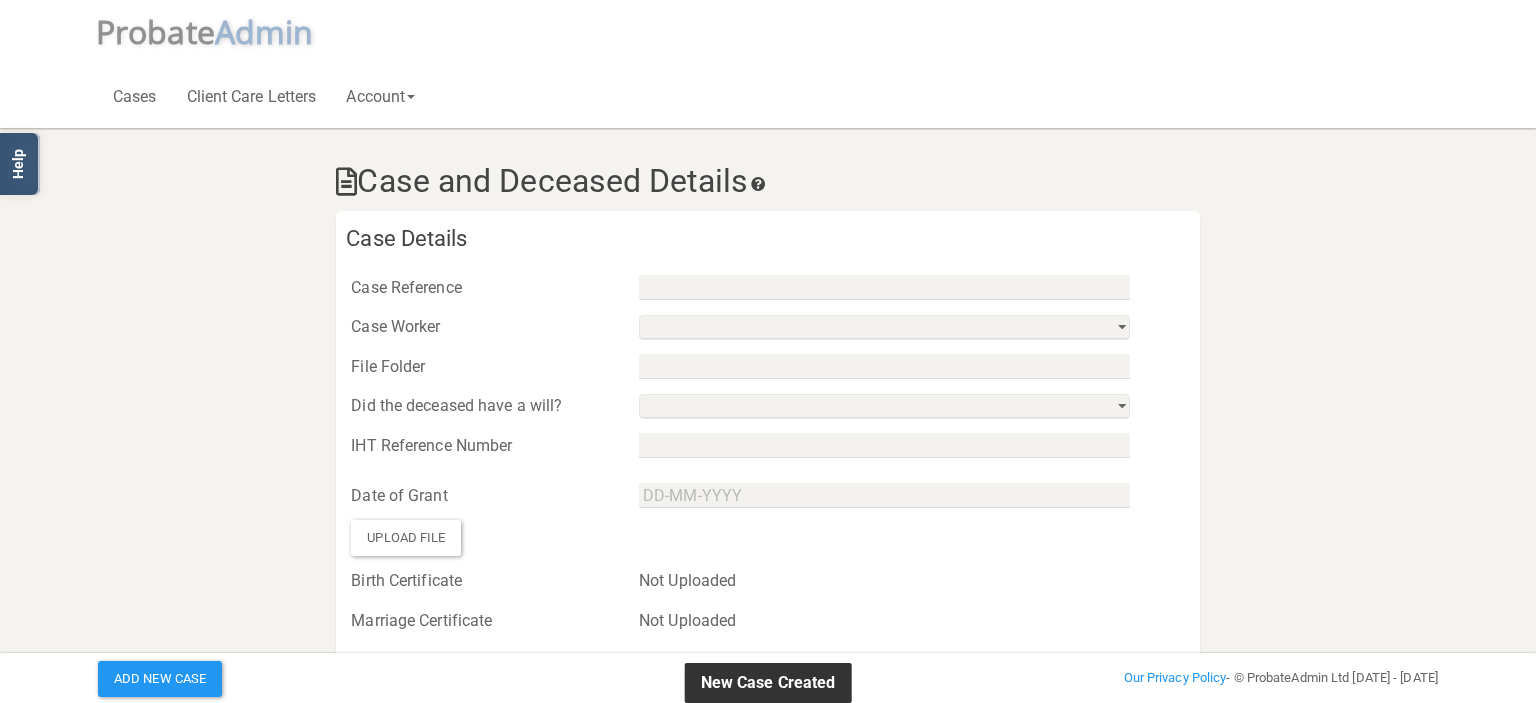 type on "MS/MH01" 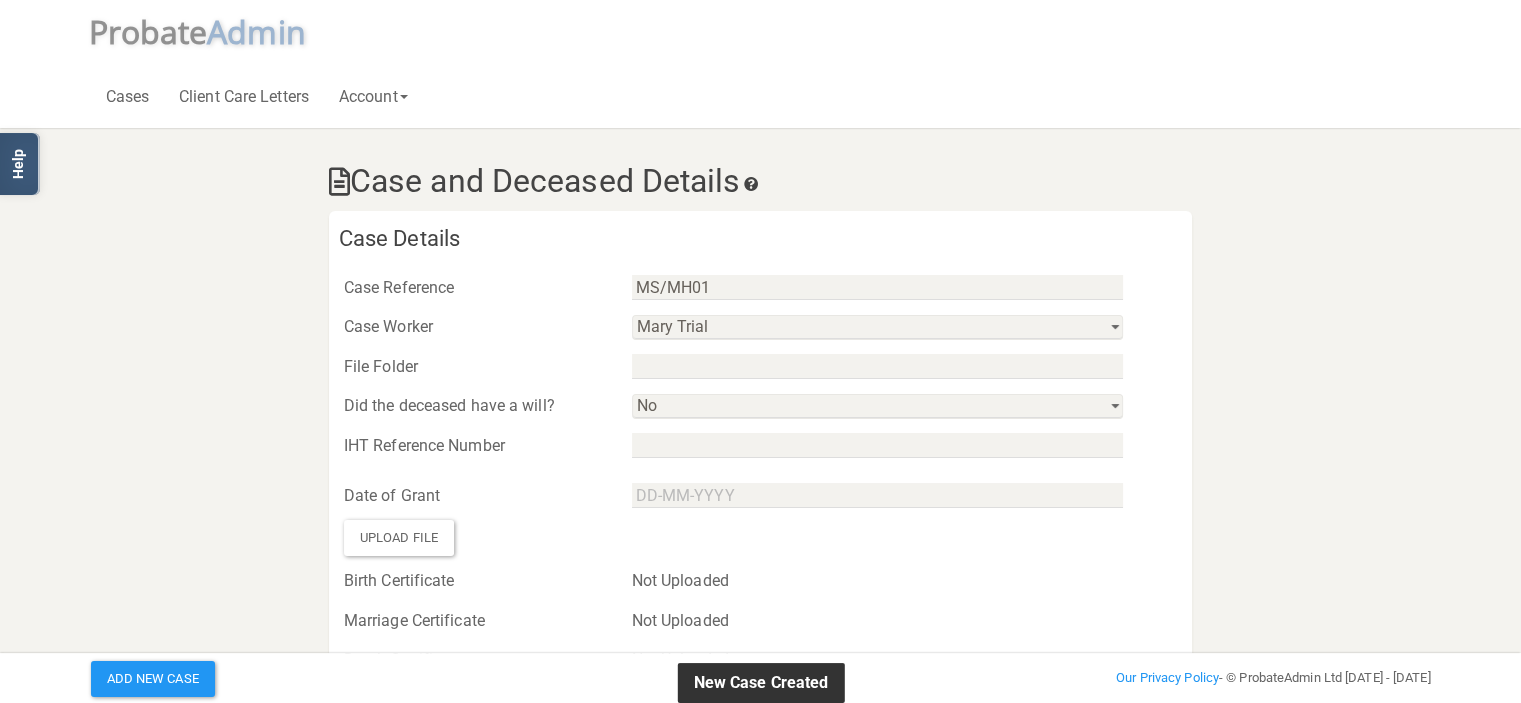 select 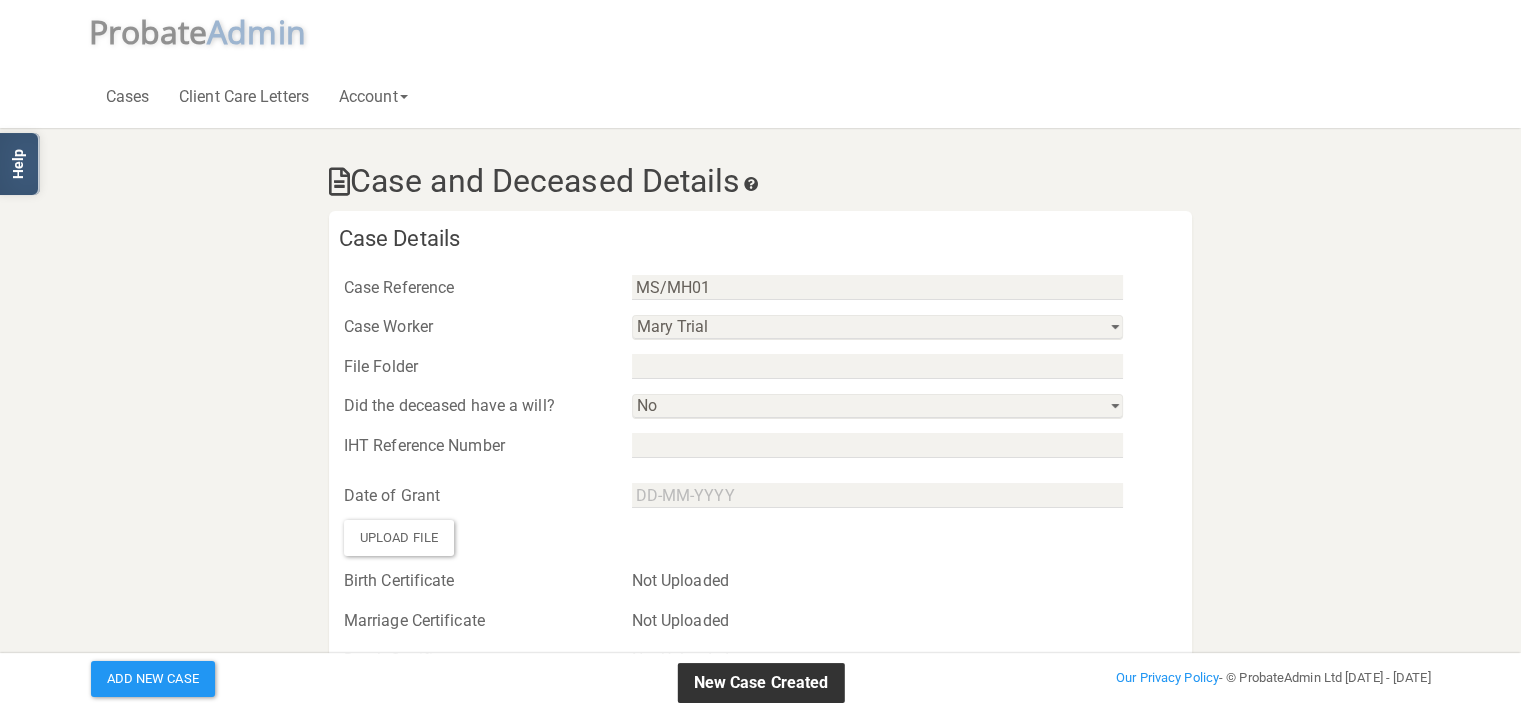 select 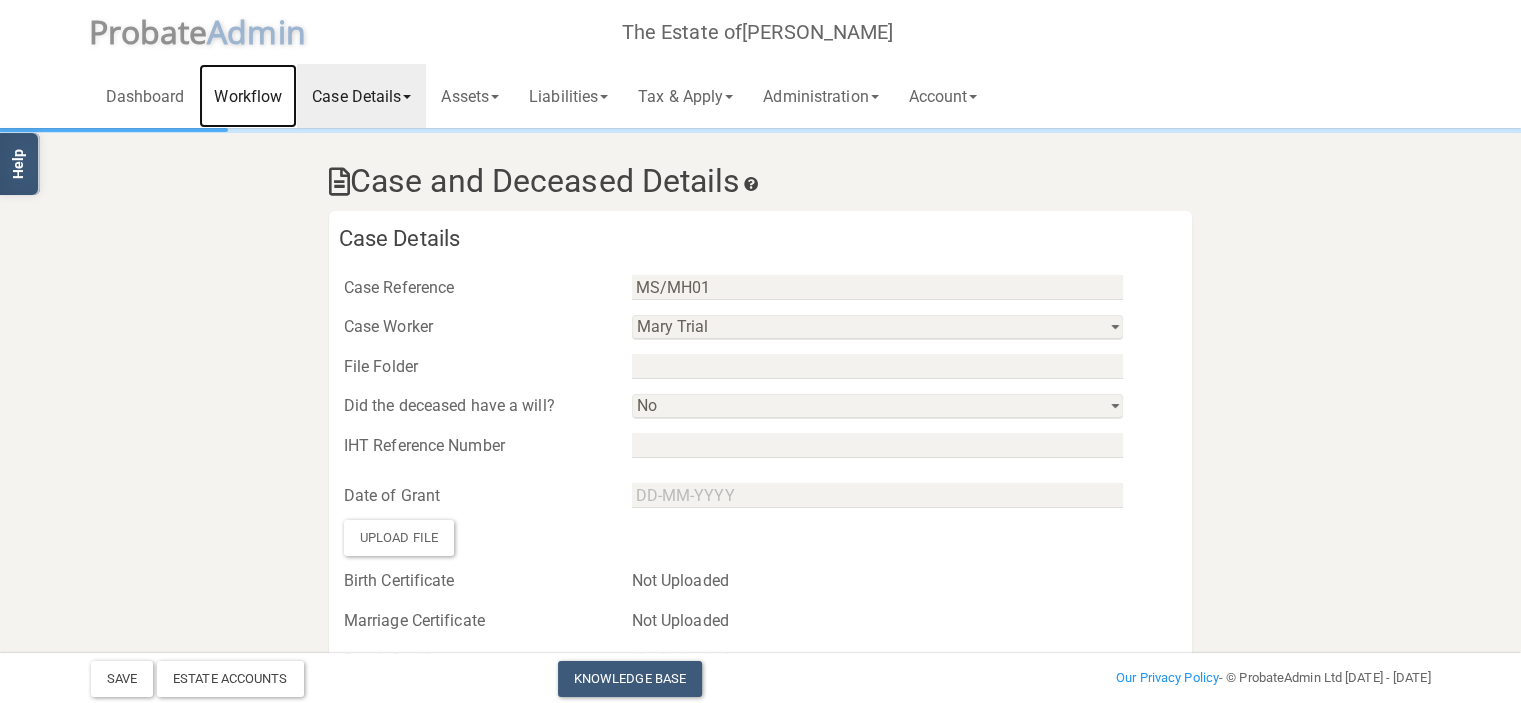 click on "Workflow" at bounding box center (248, 96) 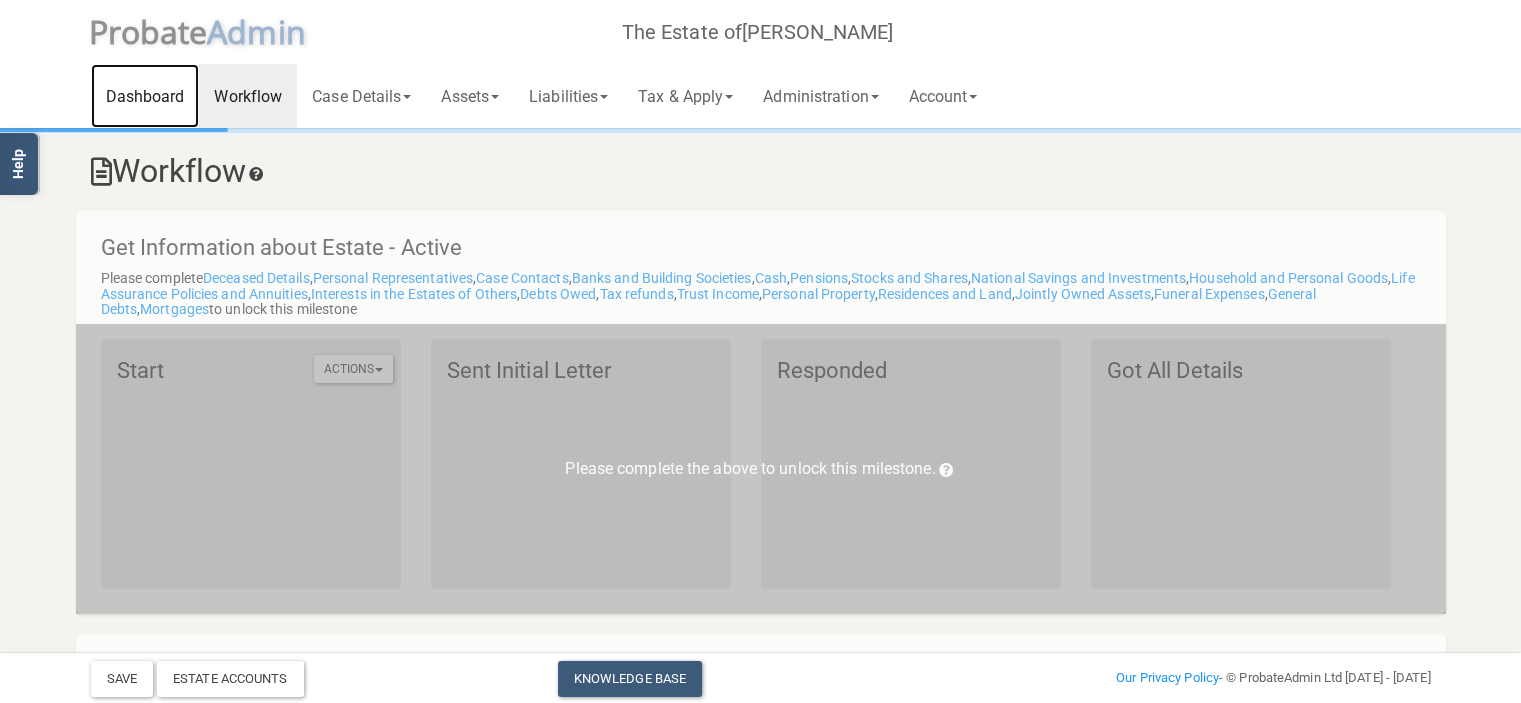 click on "Dashboard" at bounding box center [145, 96] 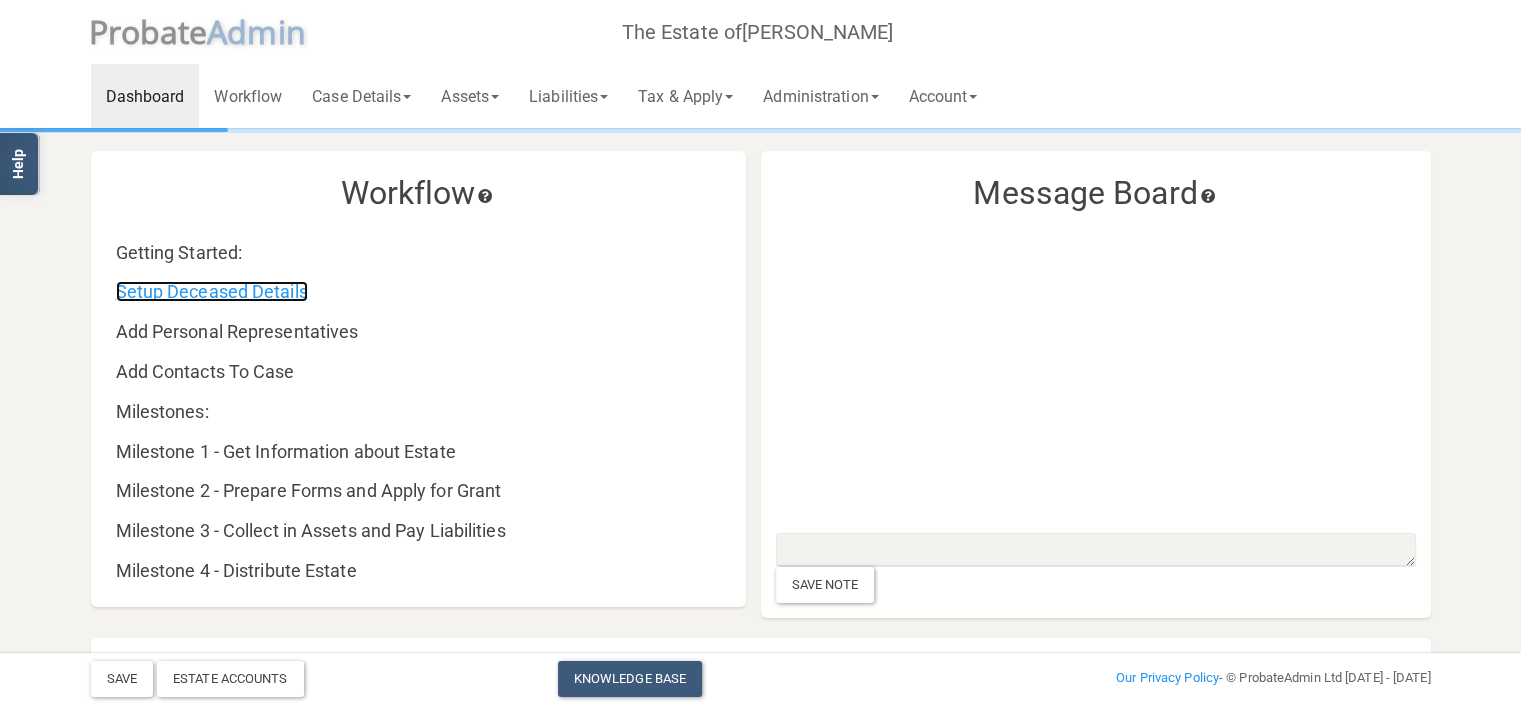 click on "Setup Deceased Details" at bounding box center [212, 291] 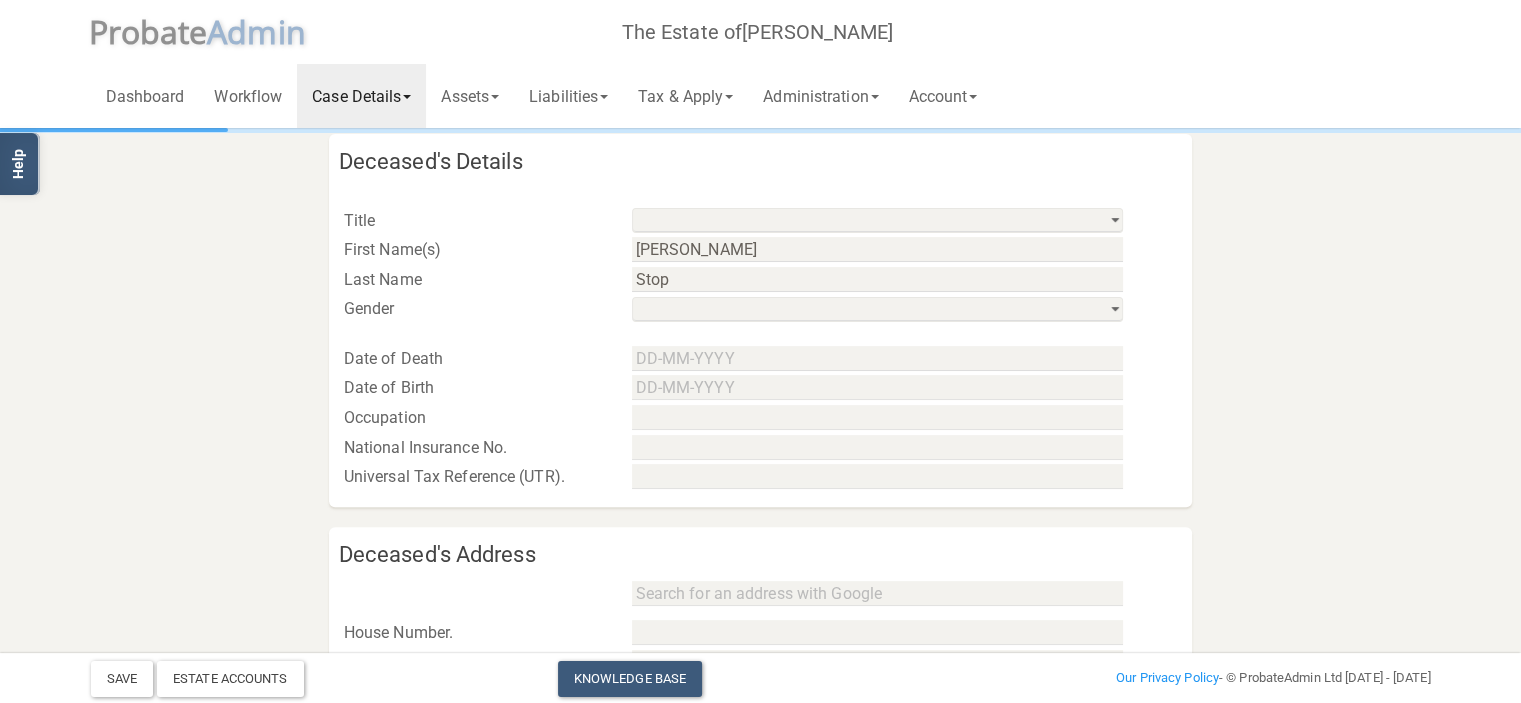 scroll, scrollTop: 376, scrollLeft: 0, axis: vertical 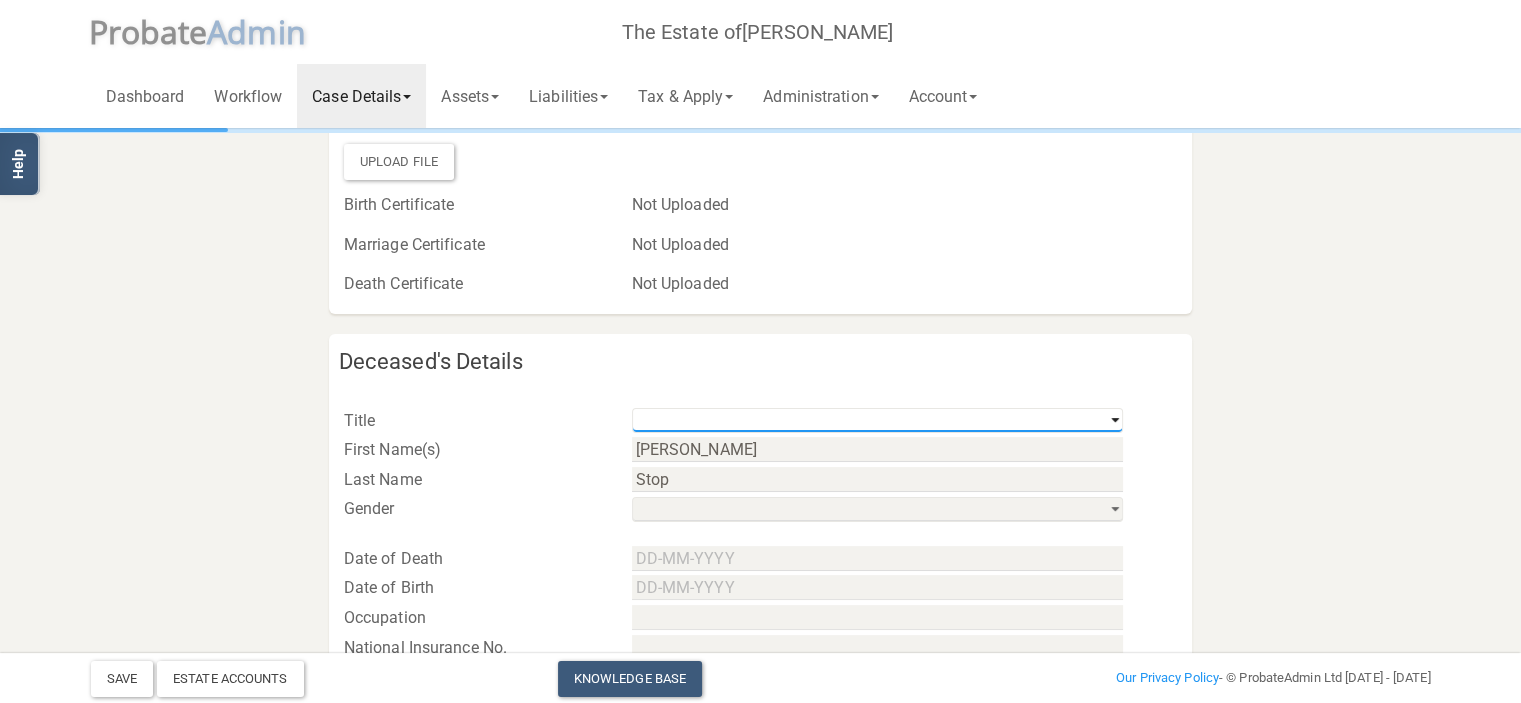 click on "Mr Mrs Miss Ms Dr [PERSON_NAME] [PERSON_NAME]" at bounding box center (877, 420) 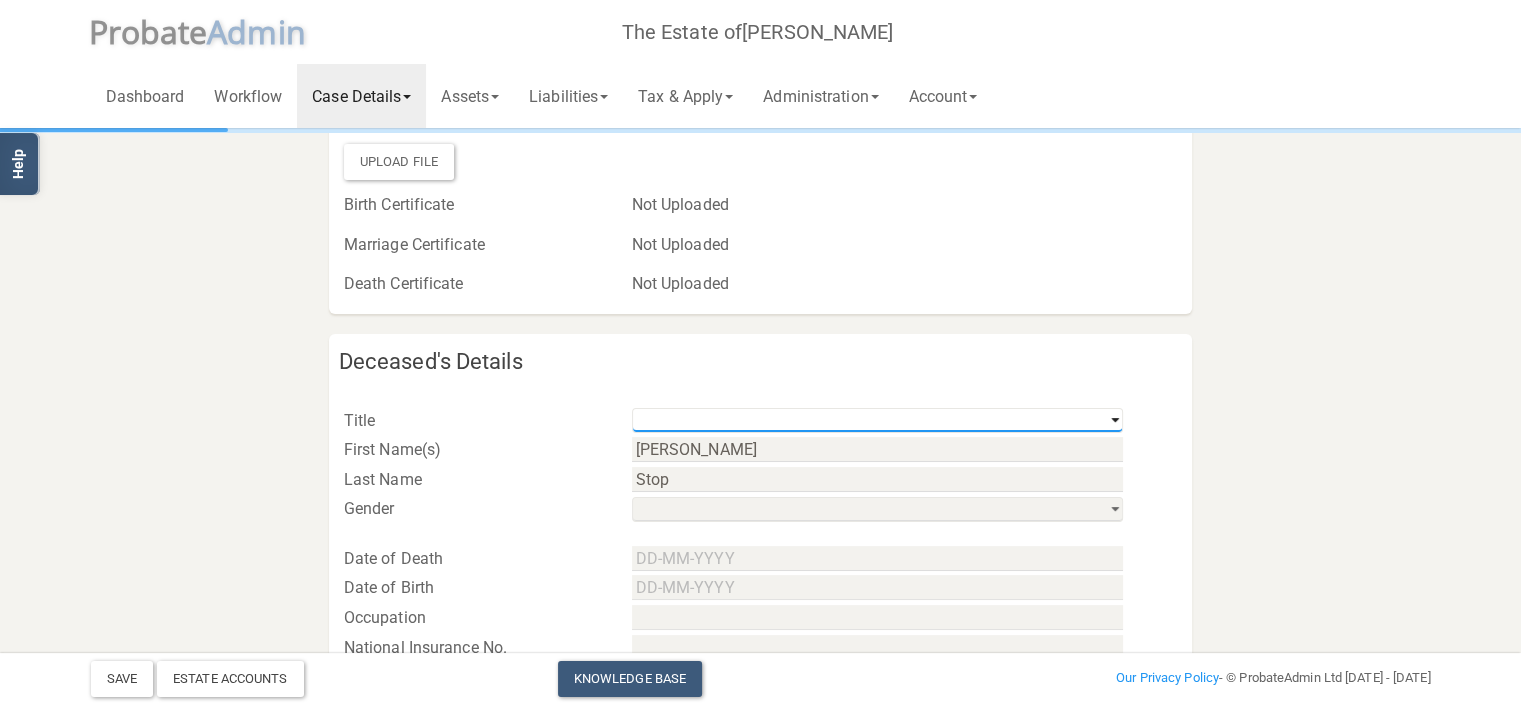 select on "string:Mr" 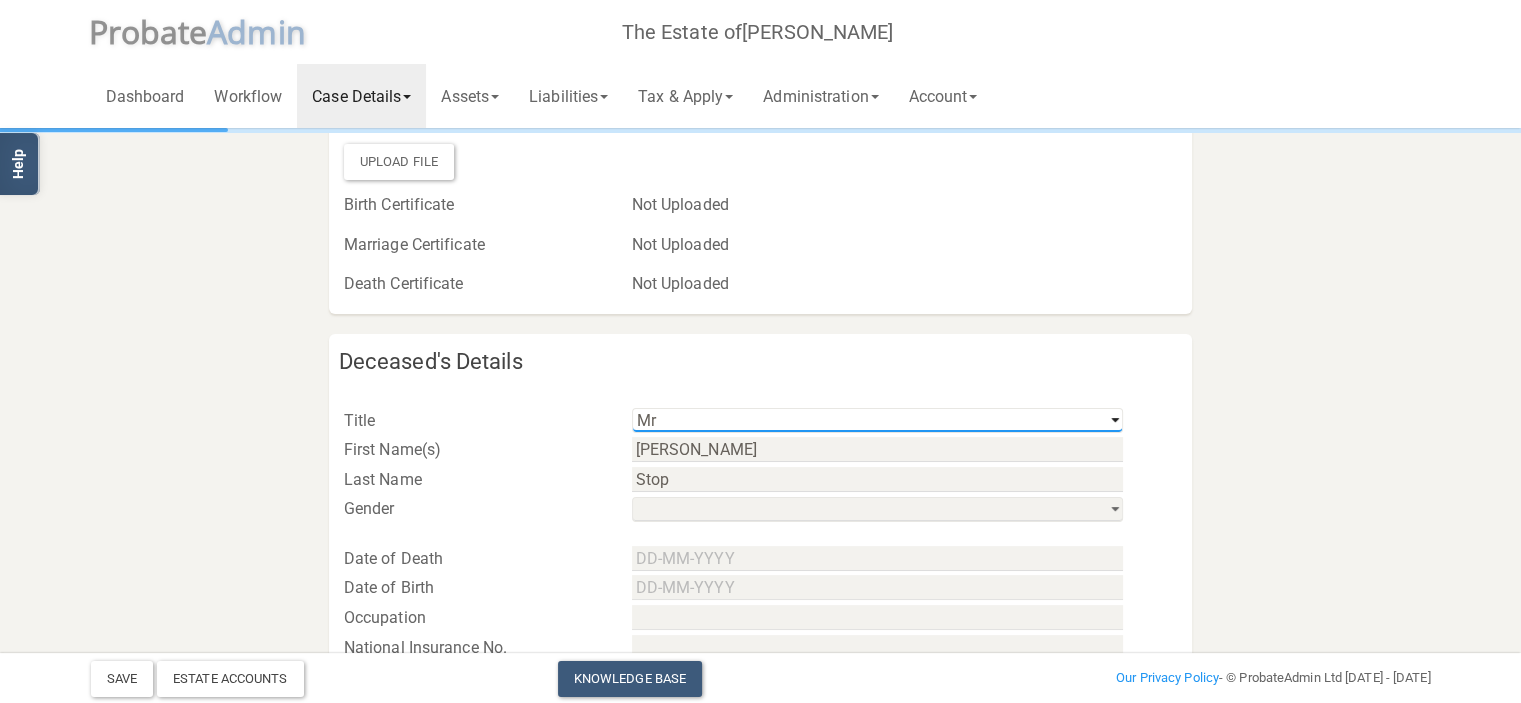 click on "Mr Mrs Miss Ms Dr [PERSON_NAME] [PERSON_NAME]" at bounding box center [877, 420] 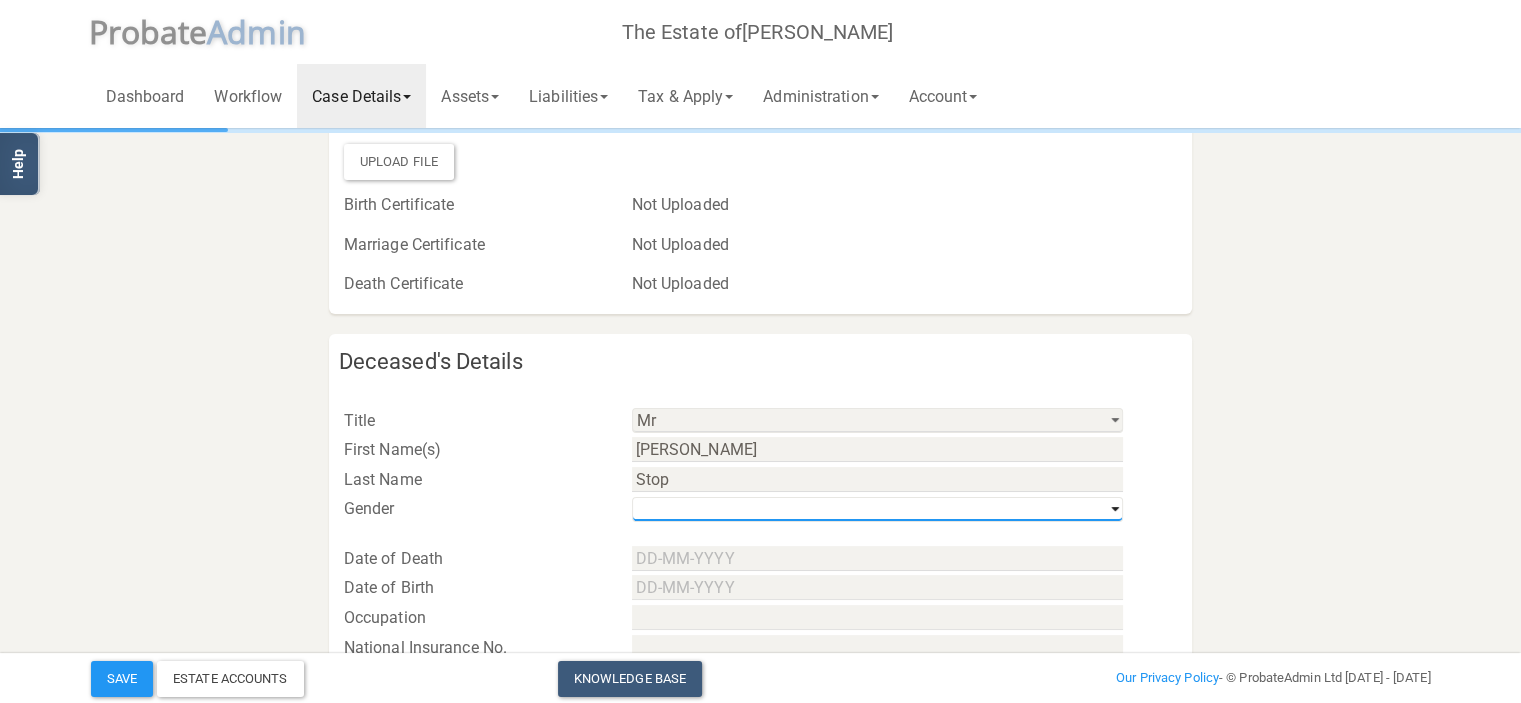 click on "his / him / he hers / her / she their / they / them" at bounding box center (877, 509) 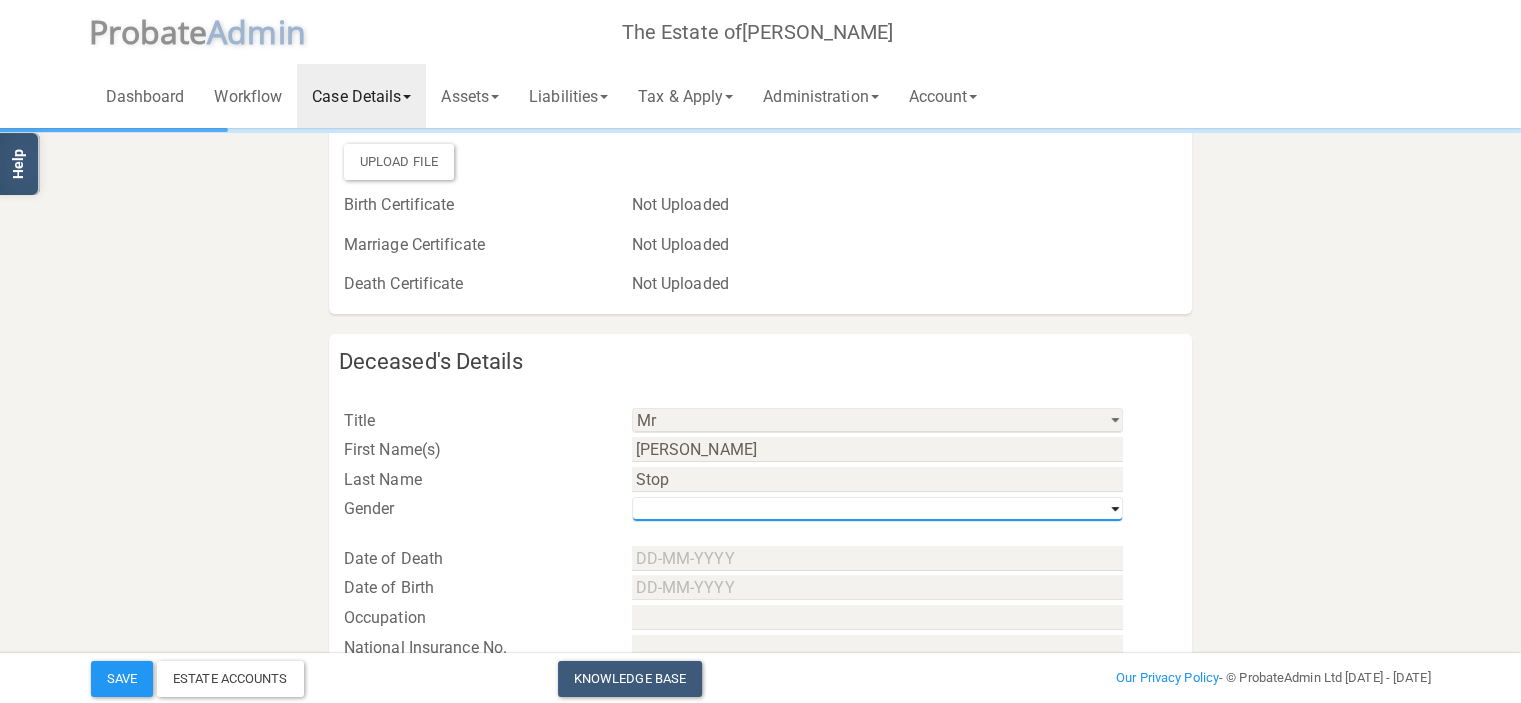 select on "string:m" 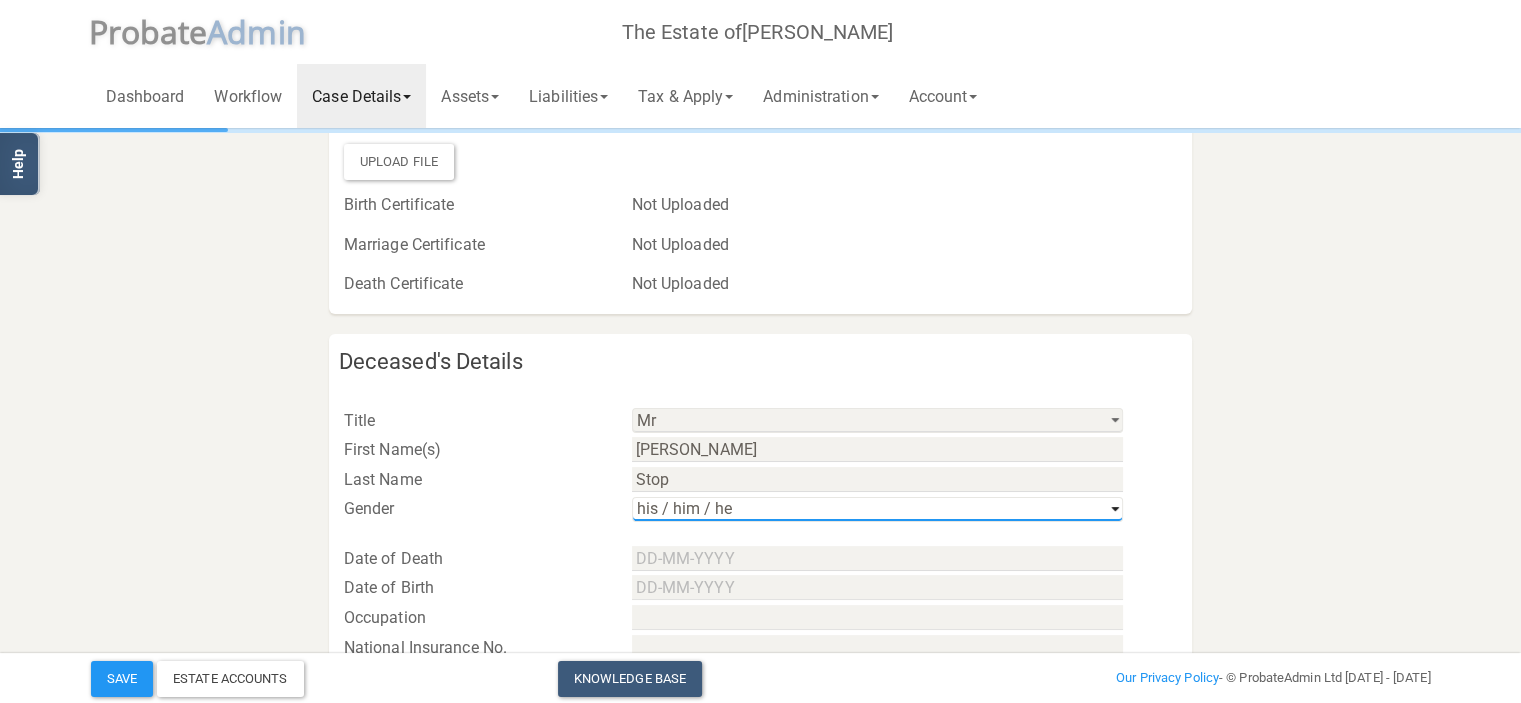 click on "his / him / he hers / her / she their / they / them" at bounding box center [877, 509] 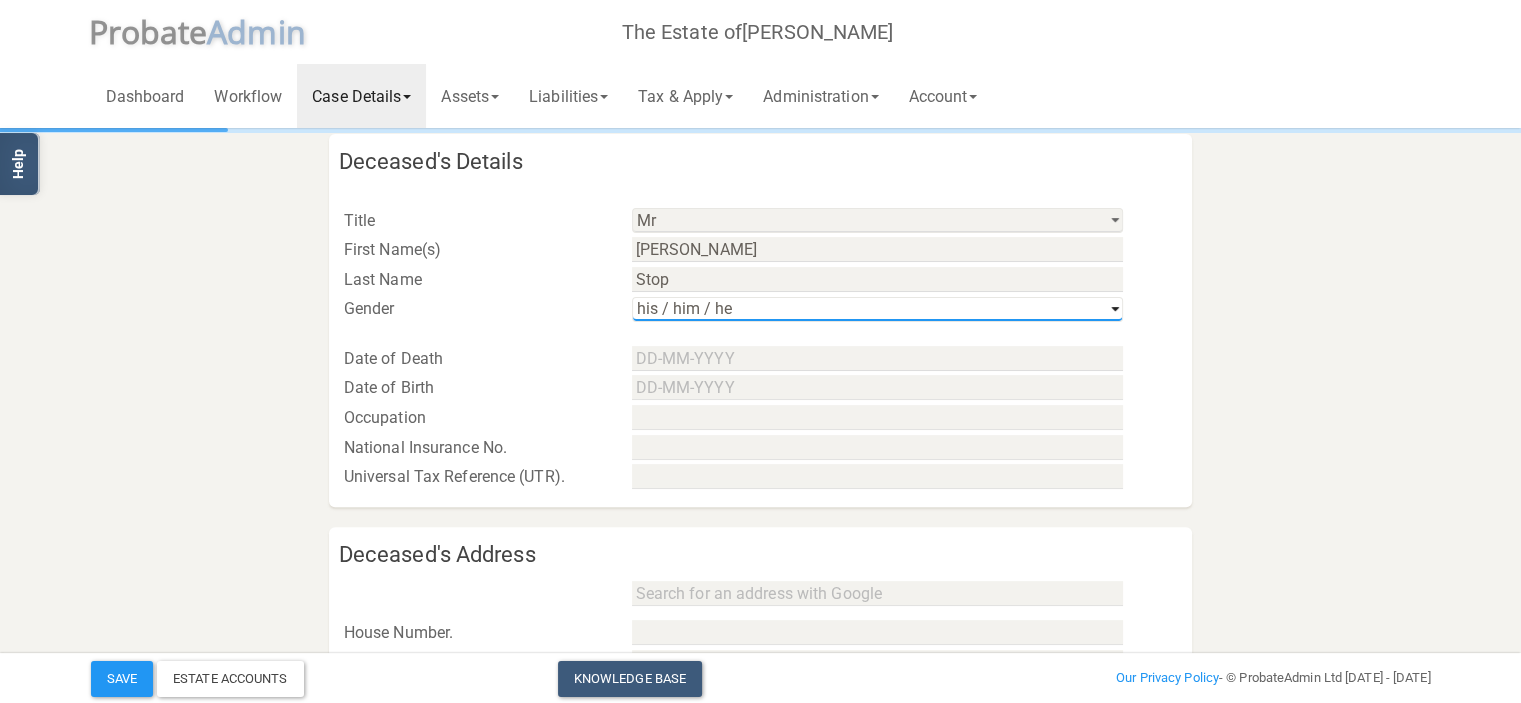 scroll, scrollTop: 676, scrollLeft: 0, axis: vertical 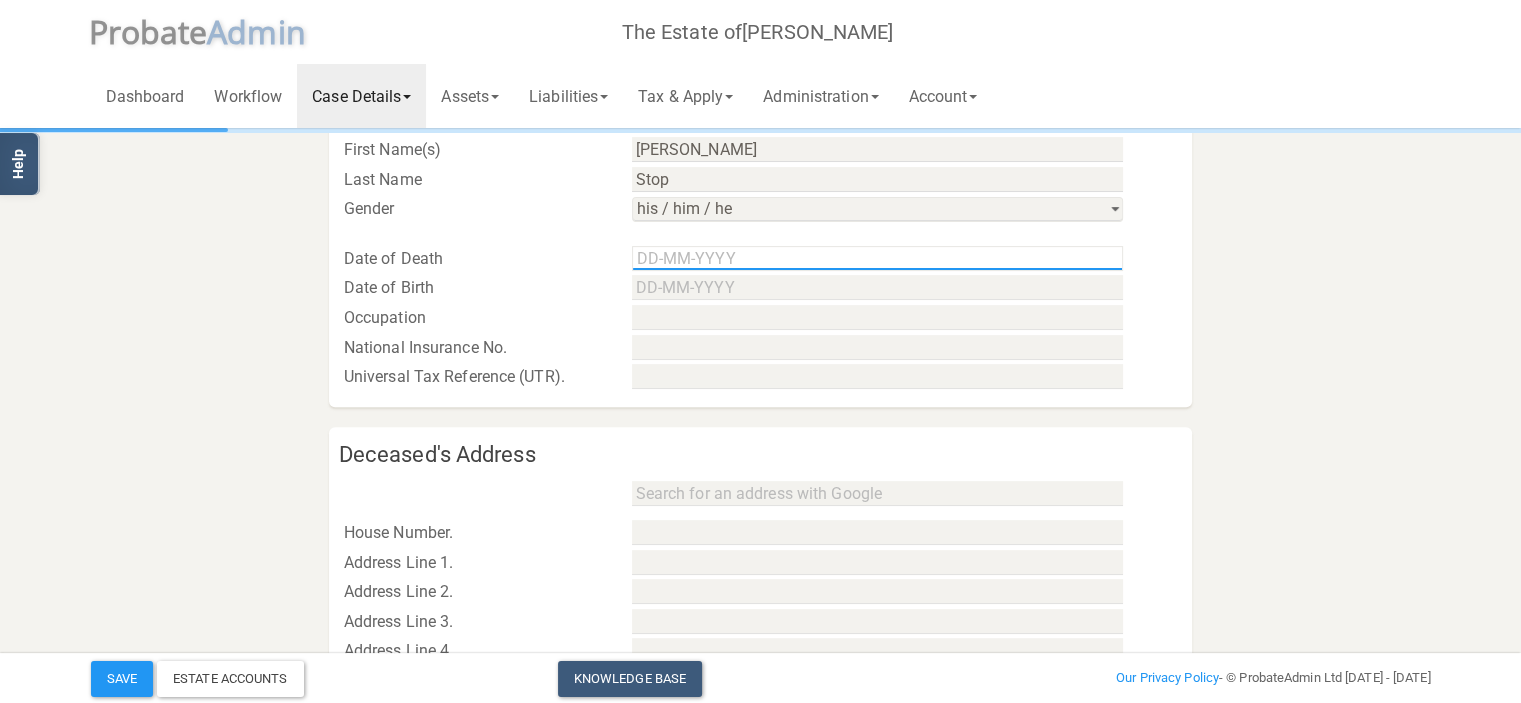 click at bounding box center (877, 258) 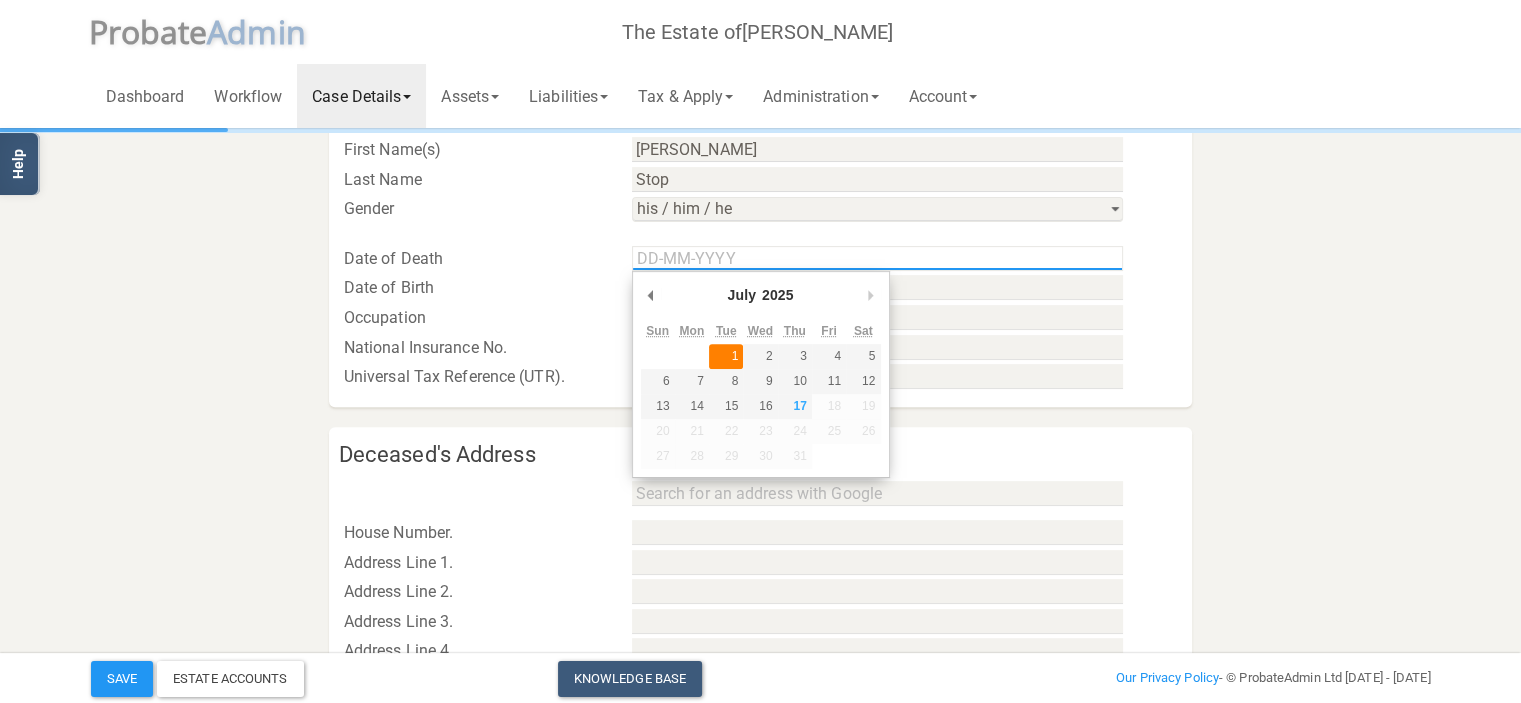 type on "[DATE]" 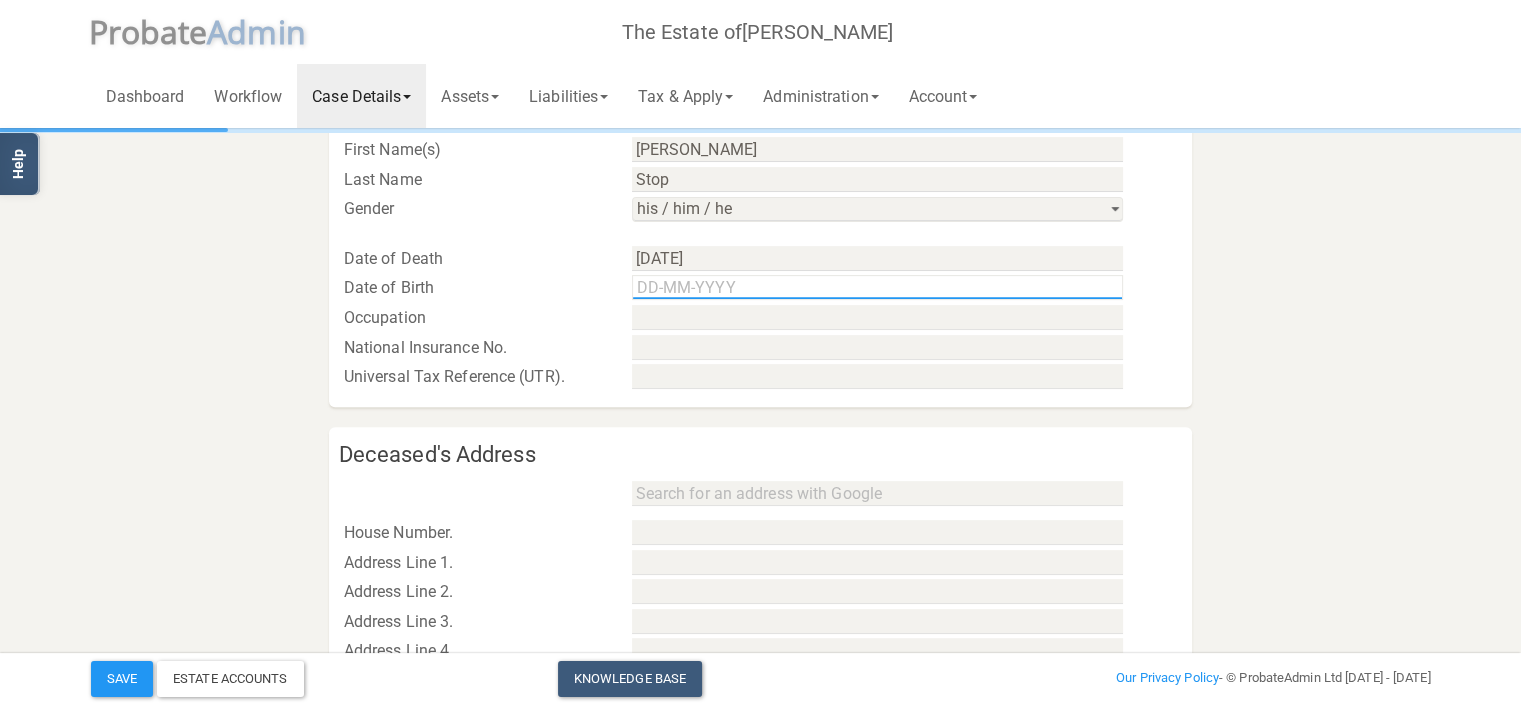 click at bounding box center (877, 287) 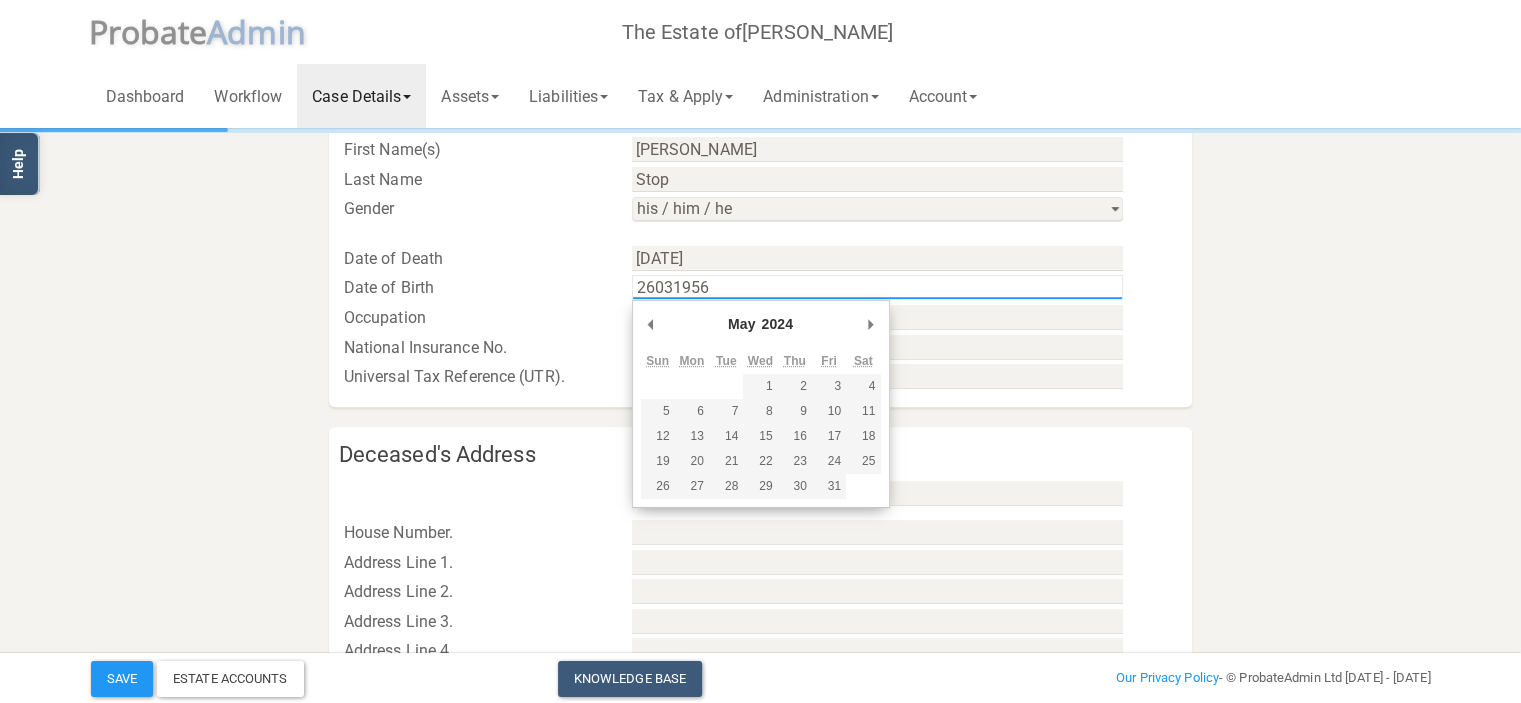 type on "[DATE]" 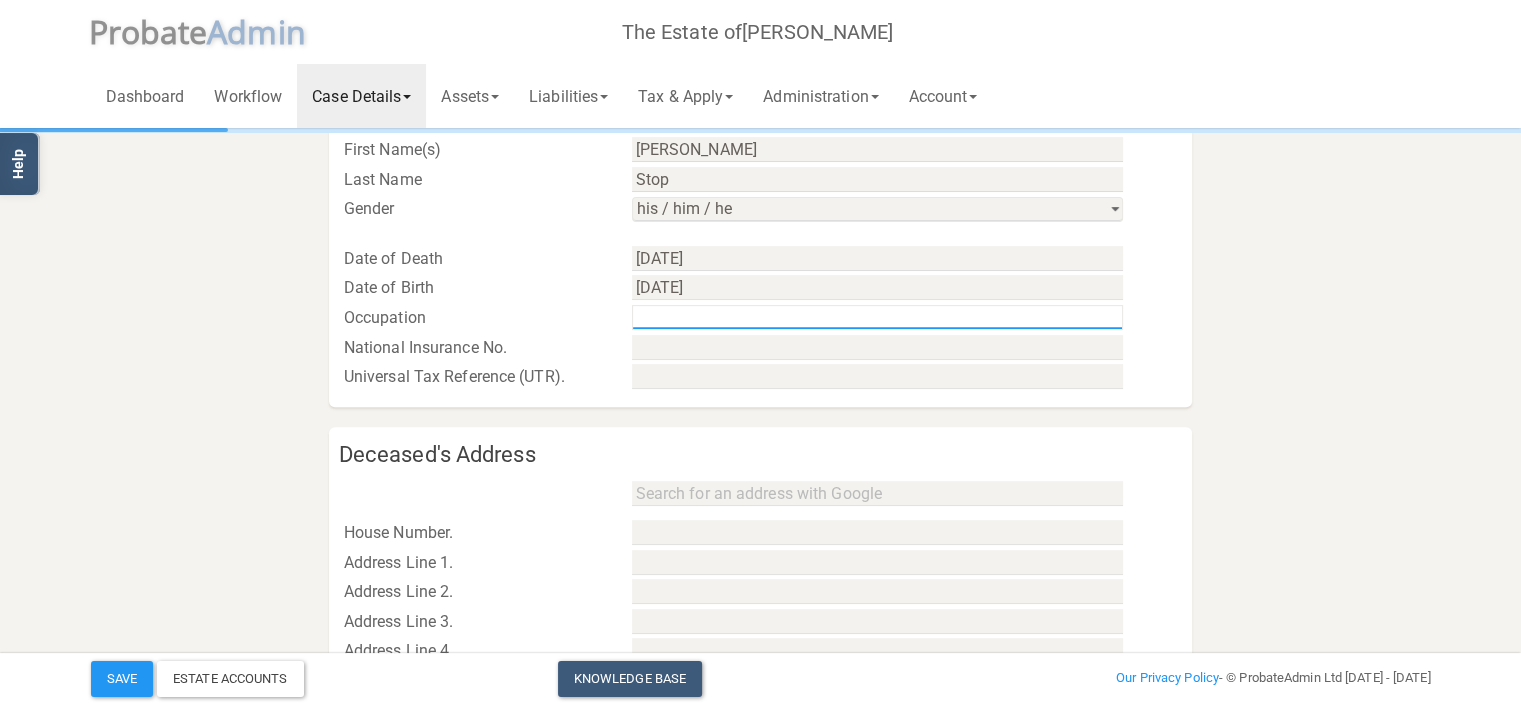 click at bounding box center [877, 317] 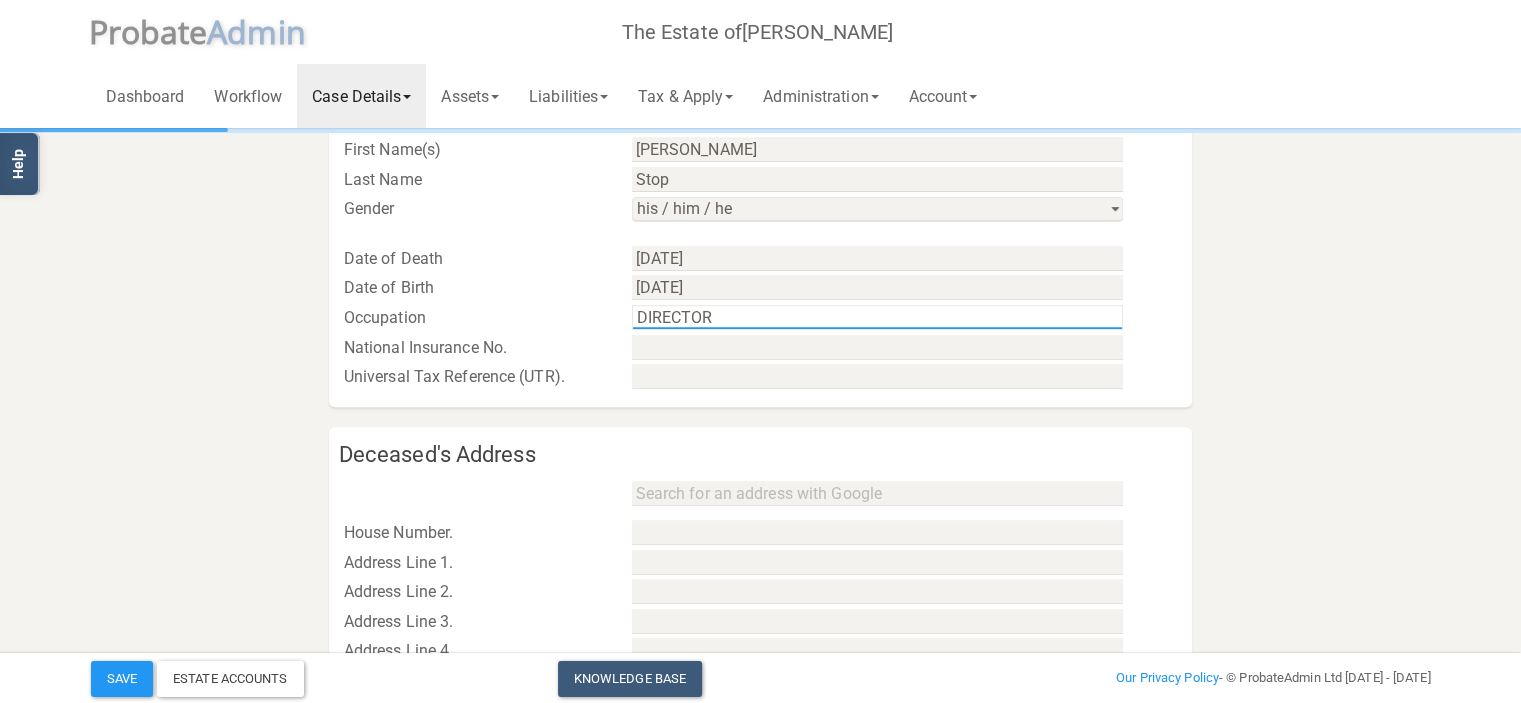 type on "DIRECTOR" 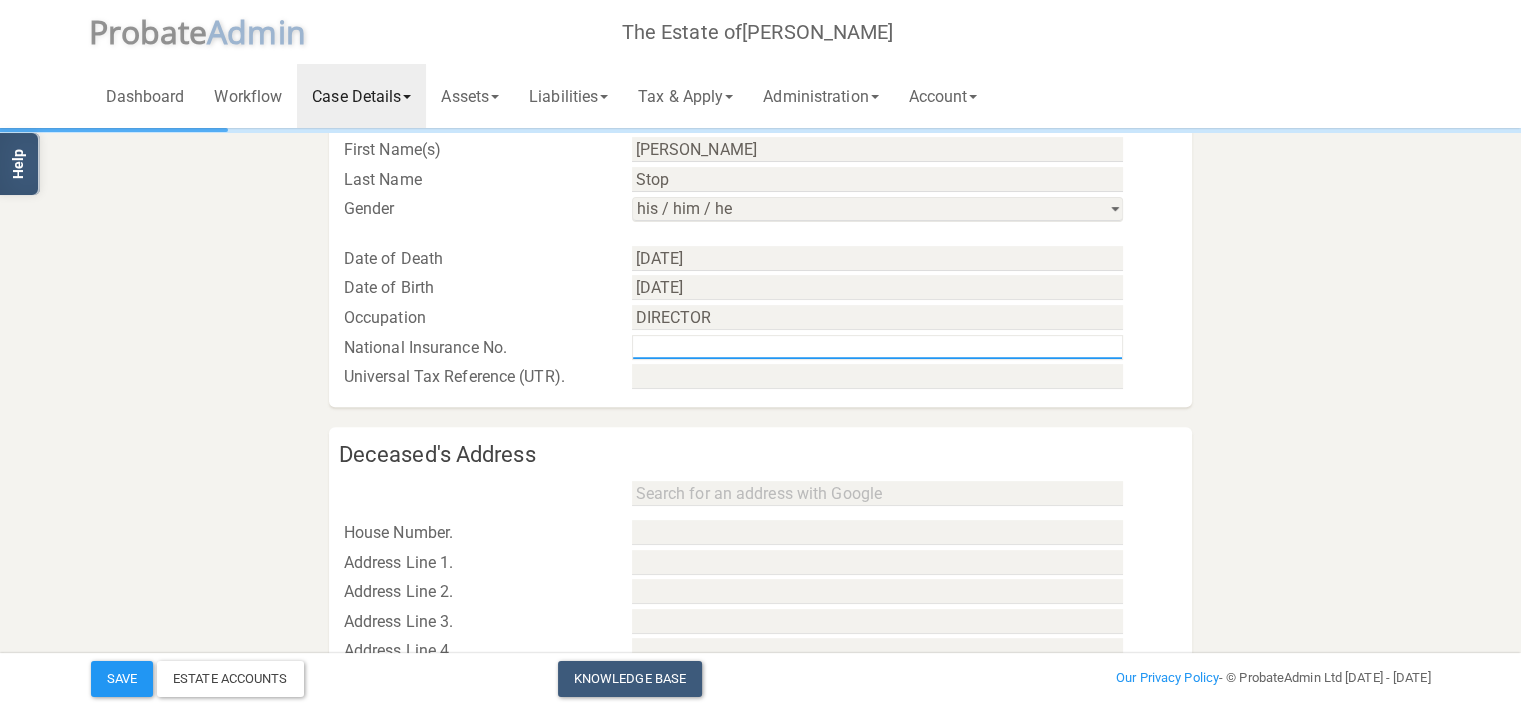 click at bounding box center [877, 347] 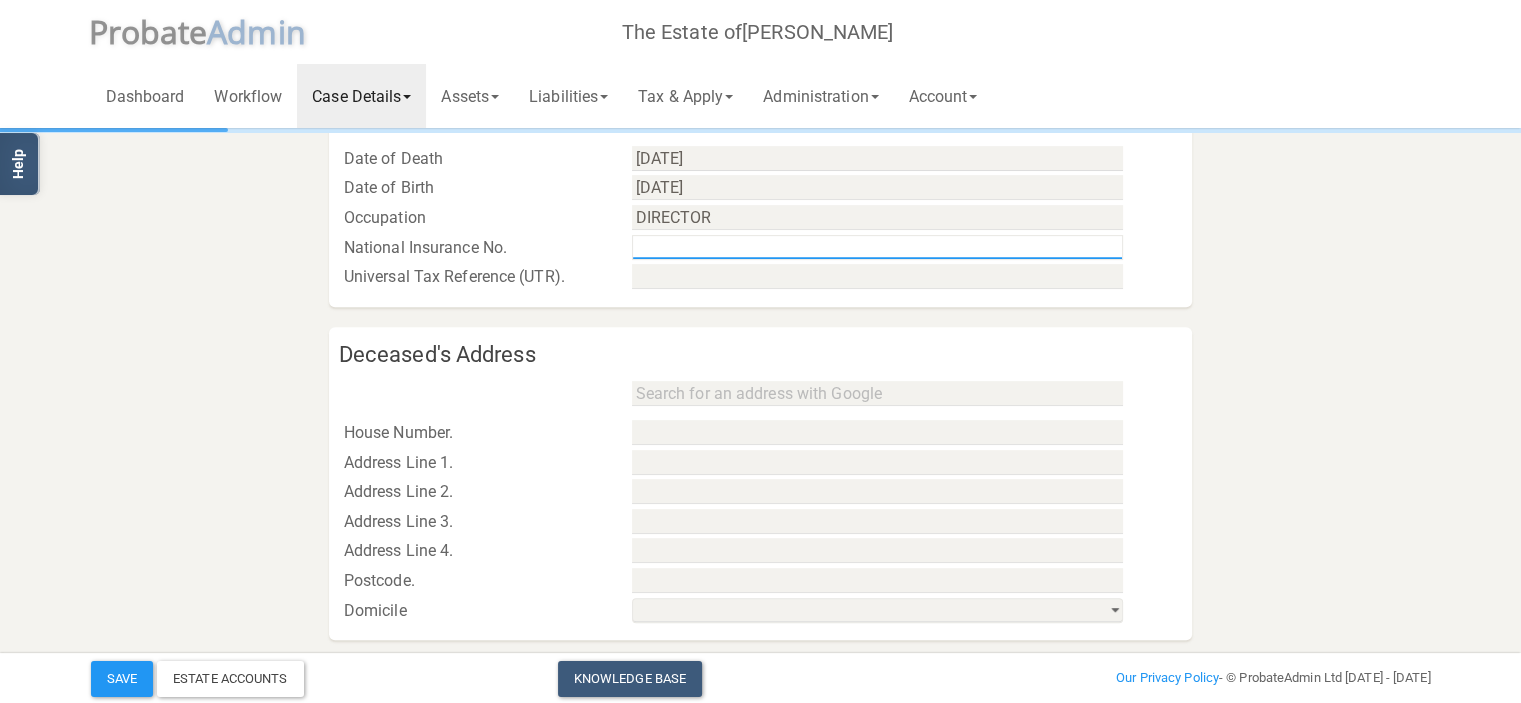 scroll, scrollTop: 876, scrollLeft: 0, axis: vertical 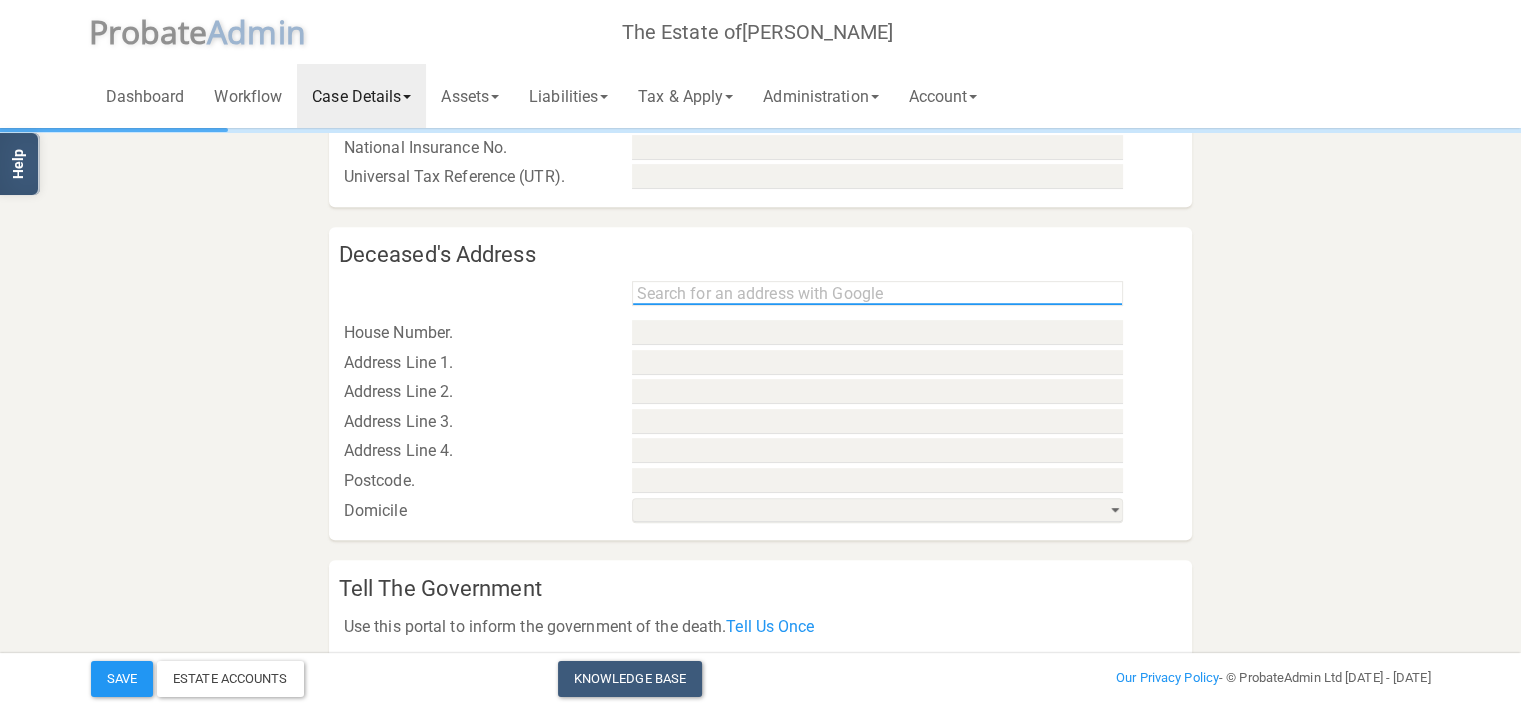click at bounding box center (877, 293) 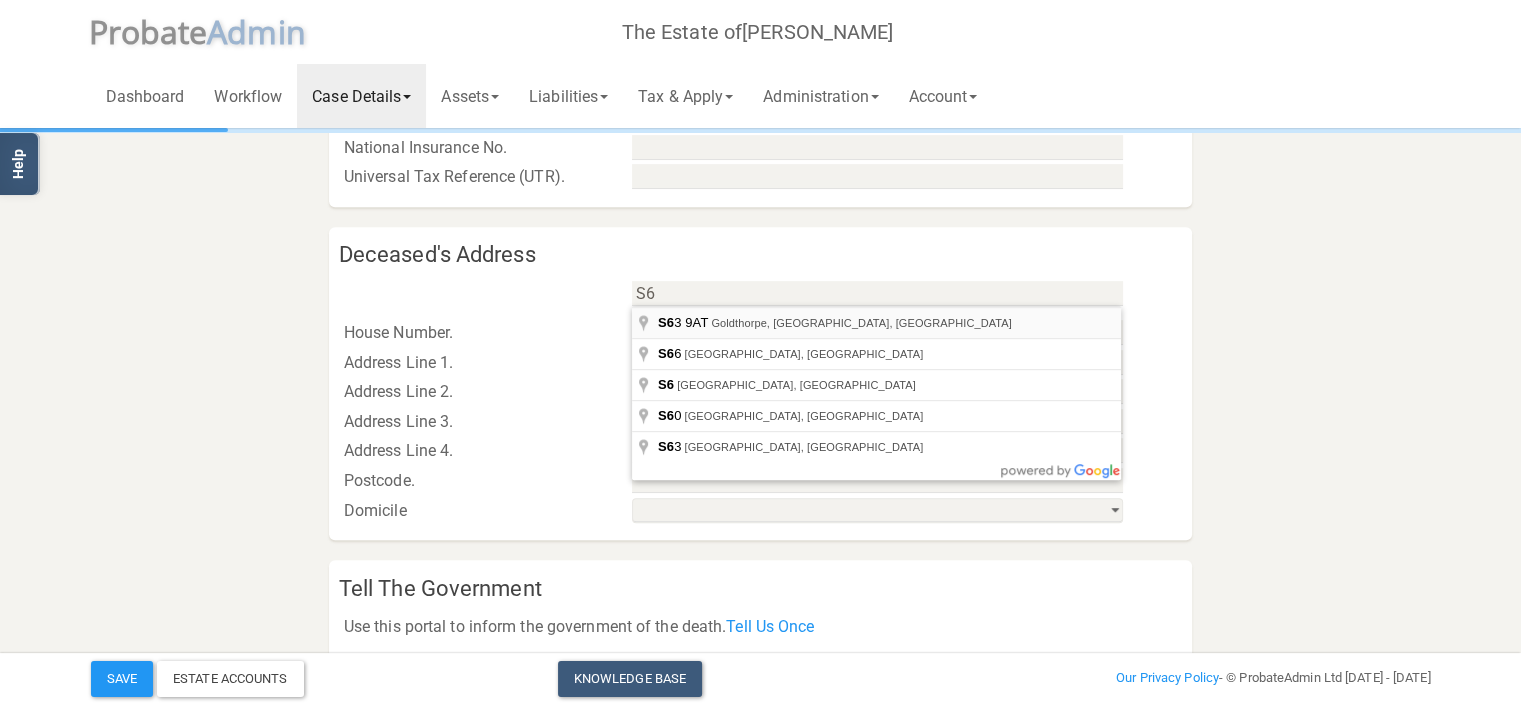 type on "[STREET_ADDRESS]" 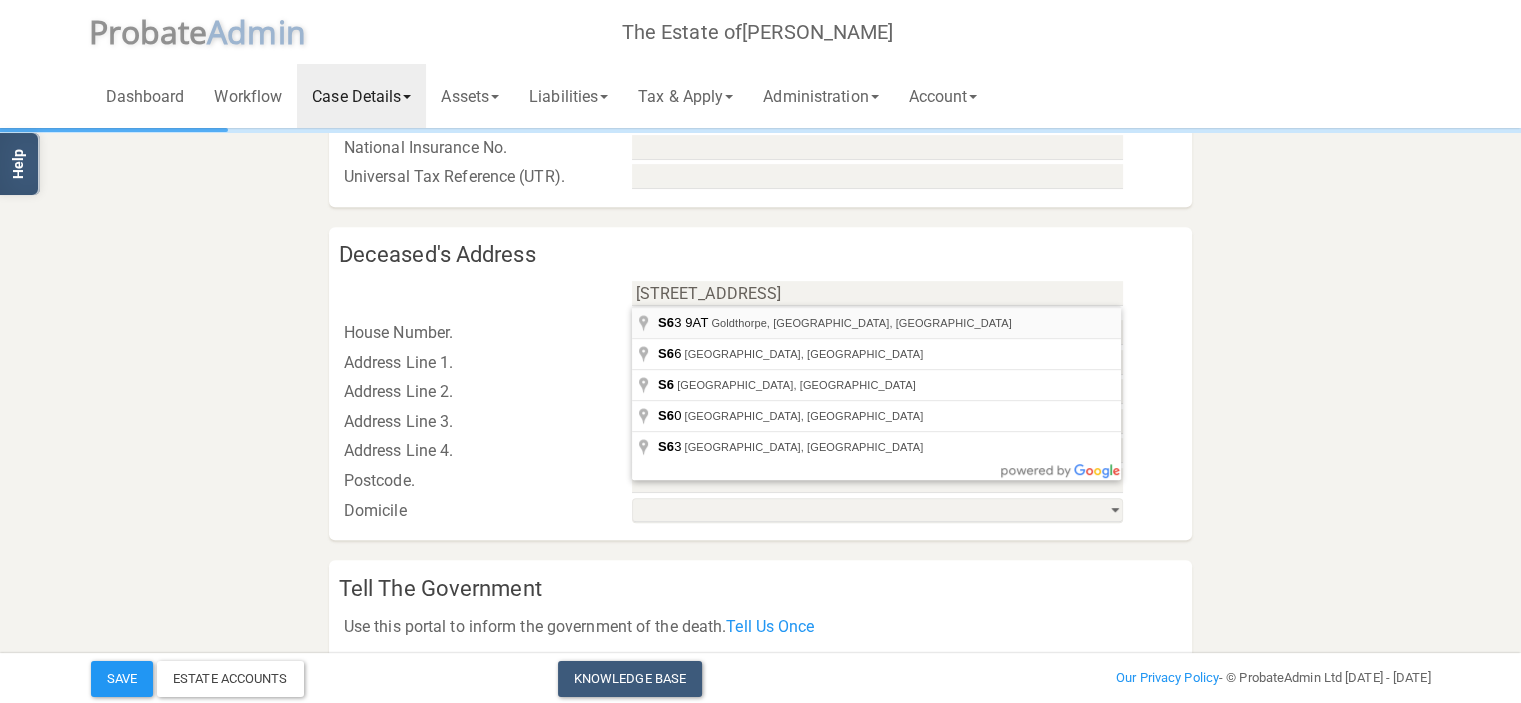 type 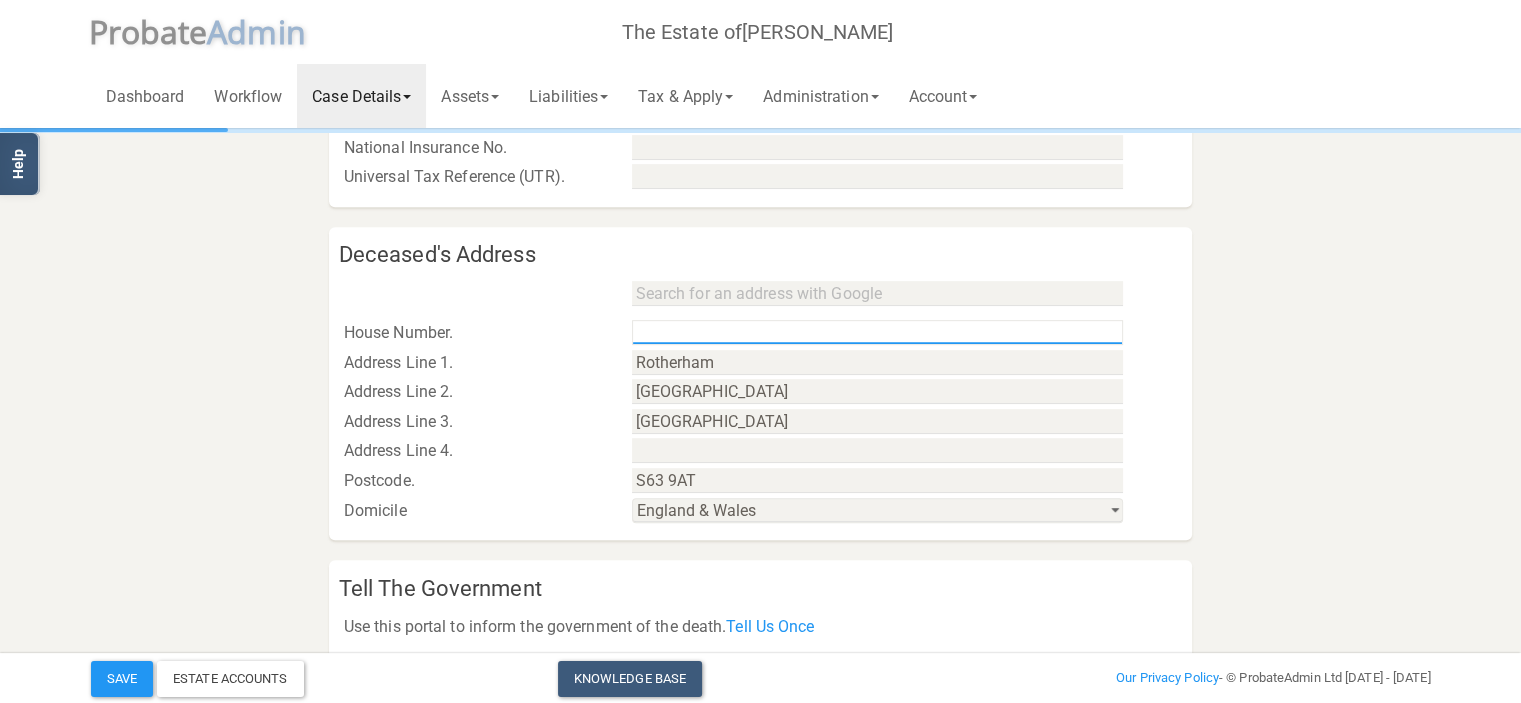 click at bounding box center (877, 332) 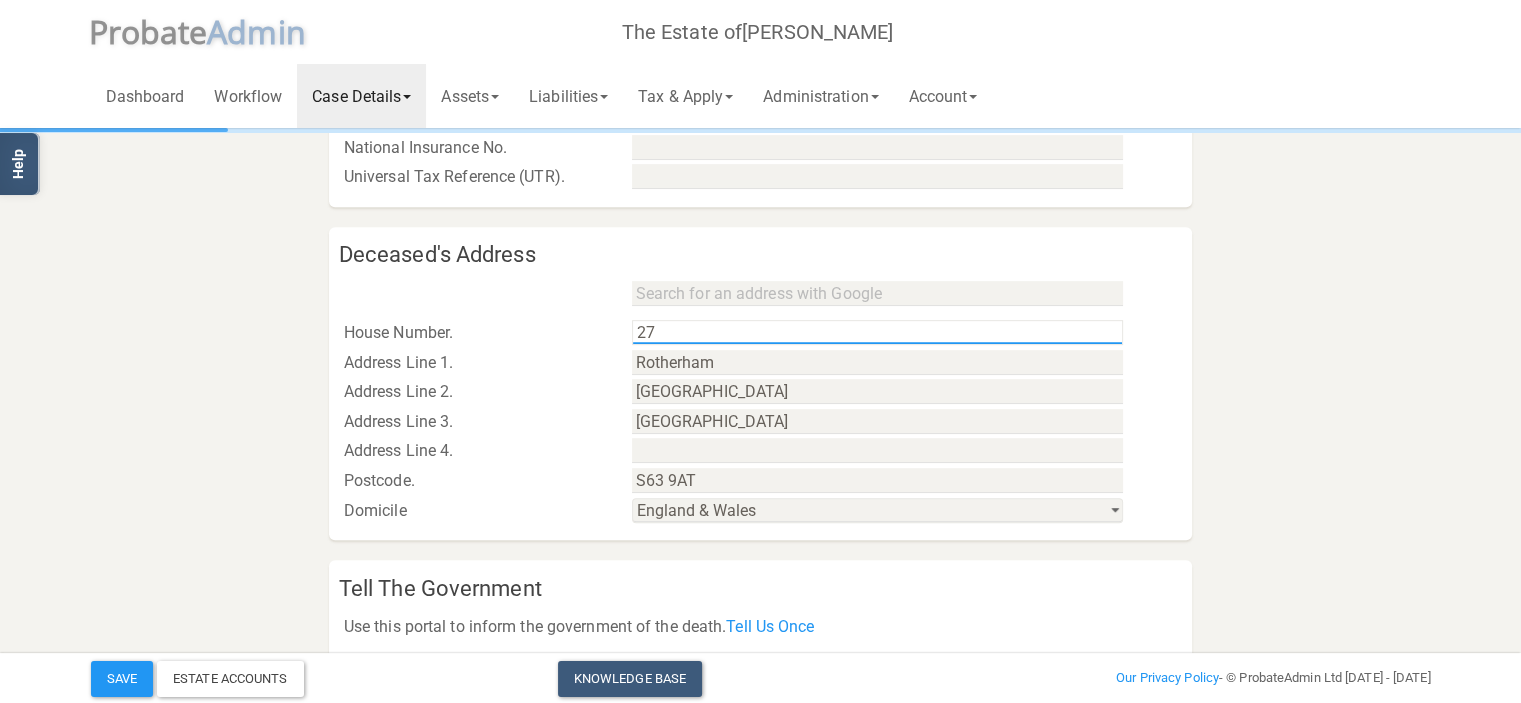 scroll, scrollTop: 976, scrollLeft: 0, axis: vertical 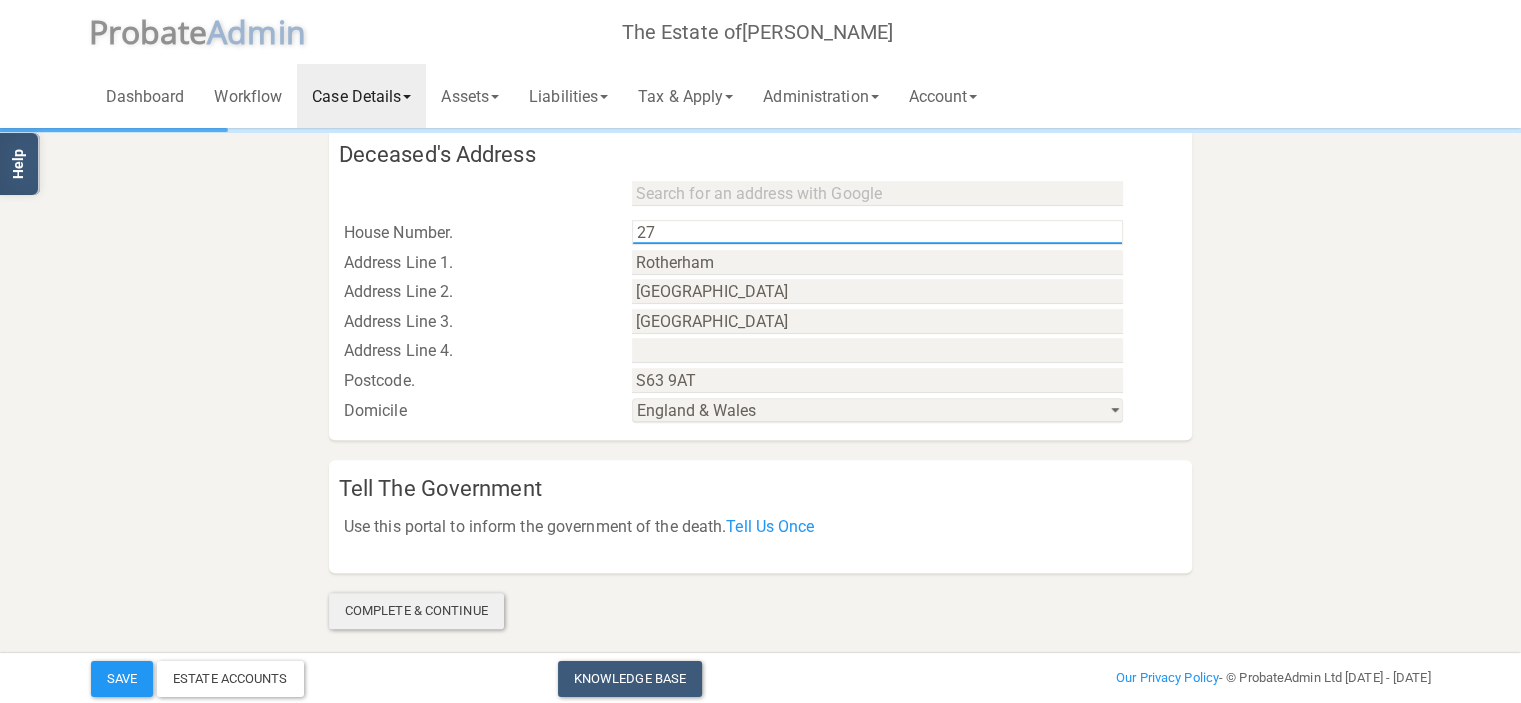 type on "27" 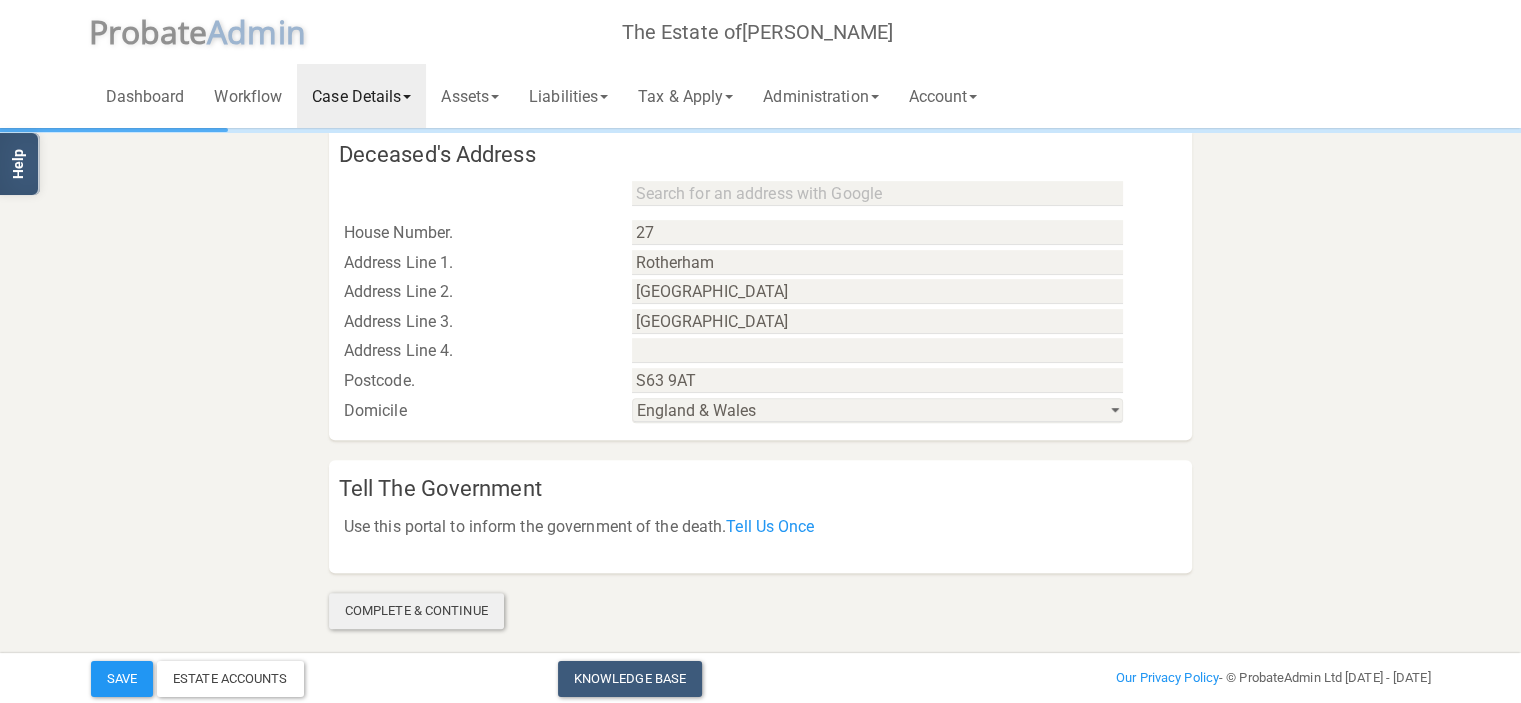 click on "Complete & Continue" at bounding box center (416, 611) 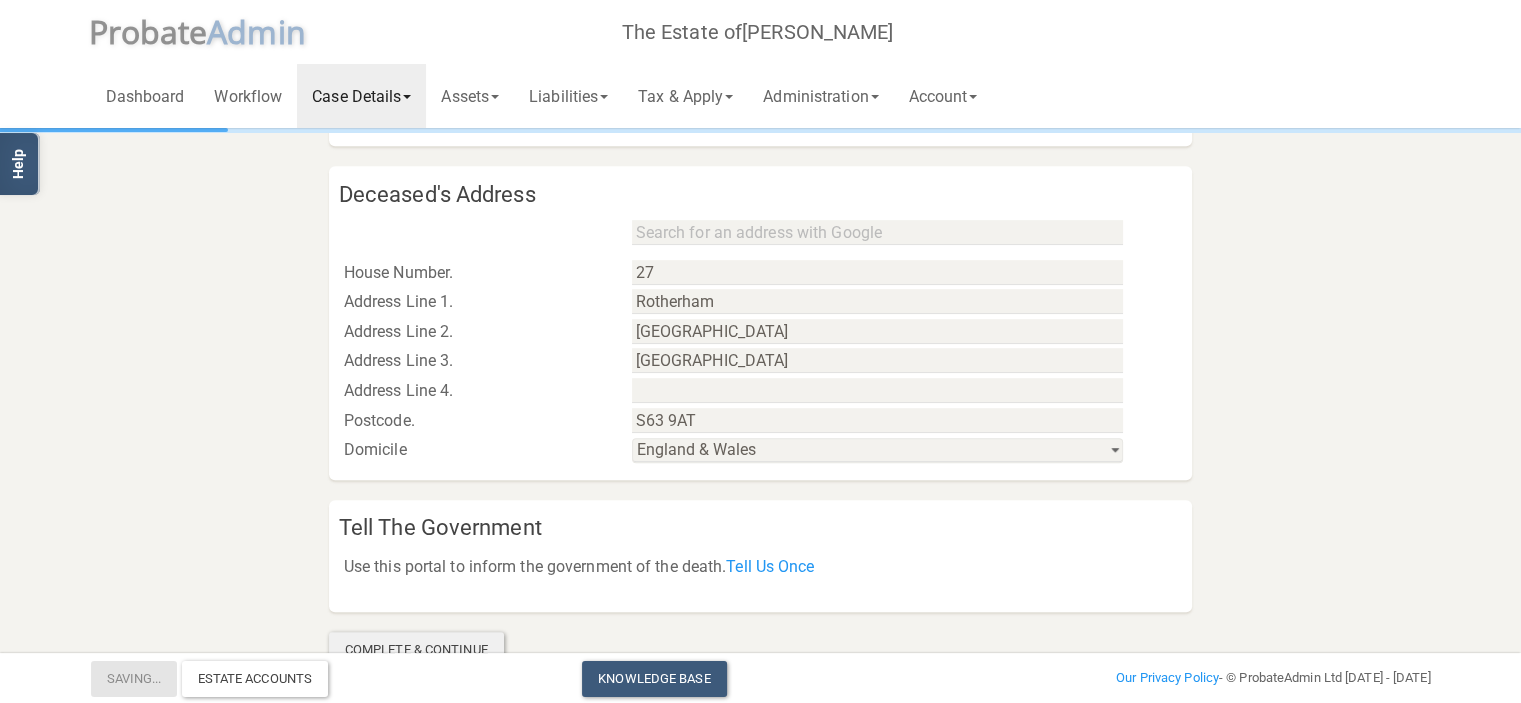 scroll, scrollTop: 1016, scrollLeft: 0, axis: vertical 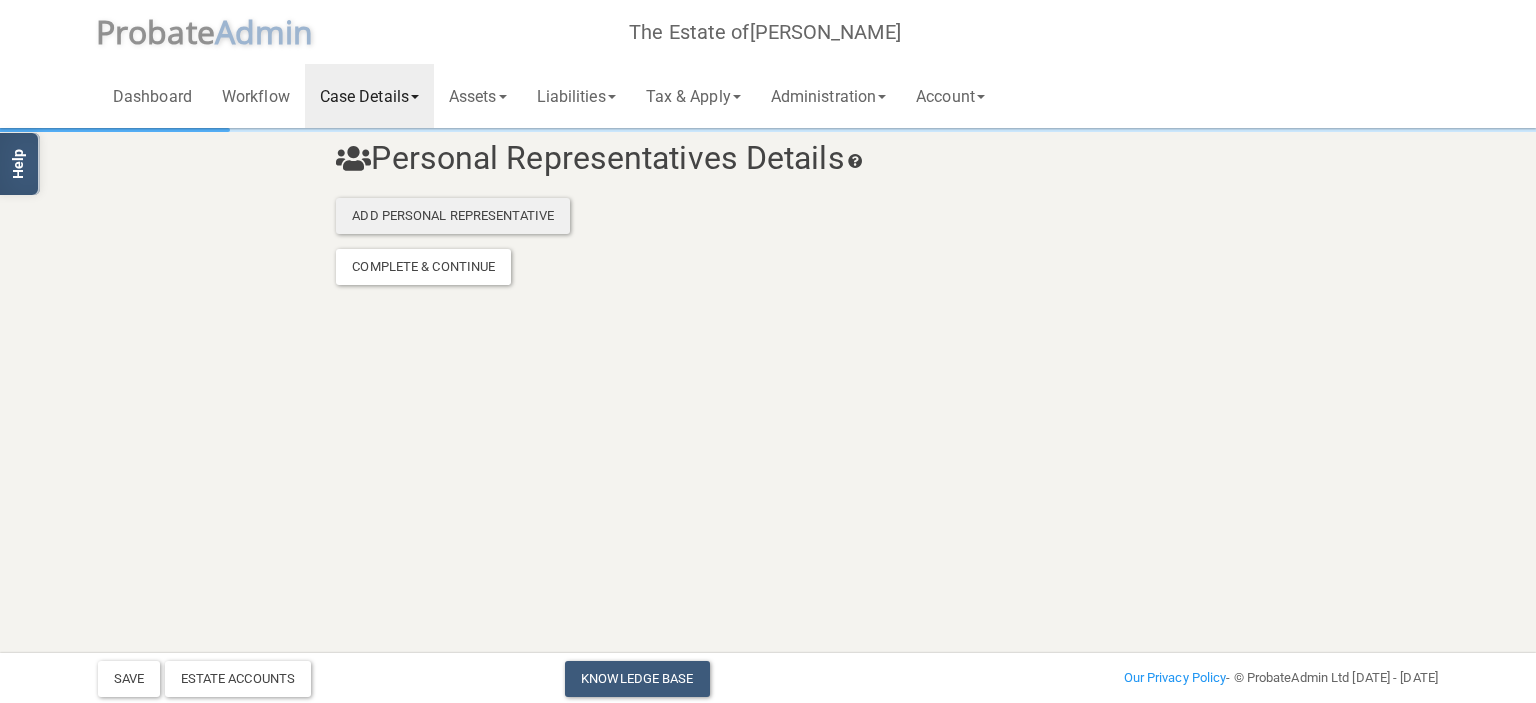 click on "Add Personal Representative" at bounding box center (453, 216) 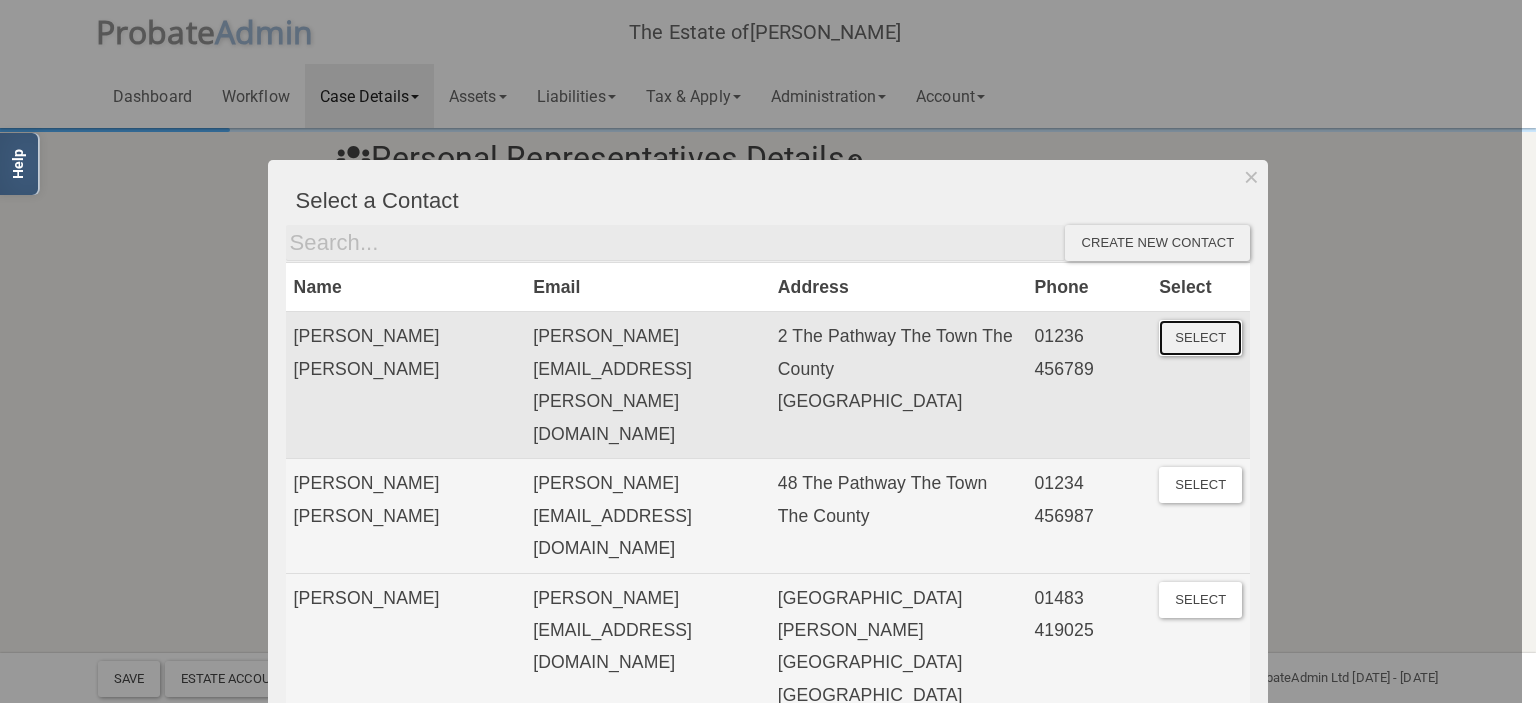 click on "Select" at bounding box center (1200, 338) 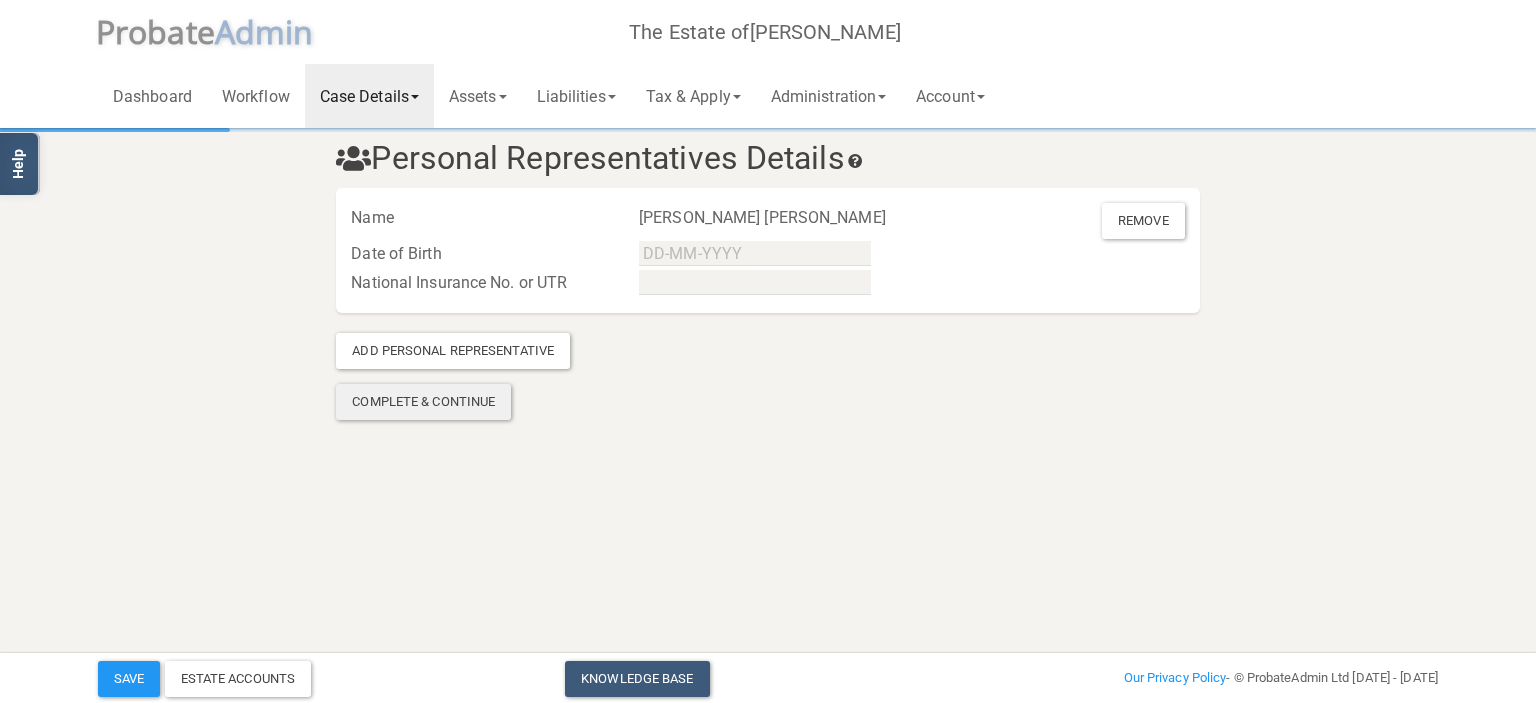 click on "Complete & Continue" at bounding box center [423, 402] 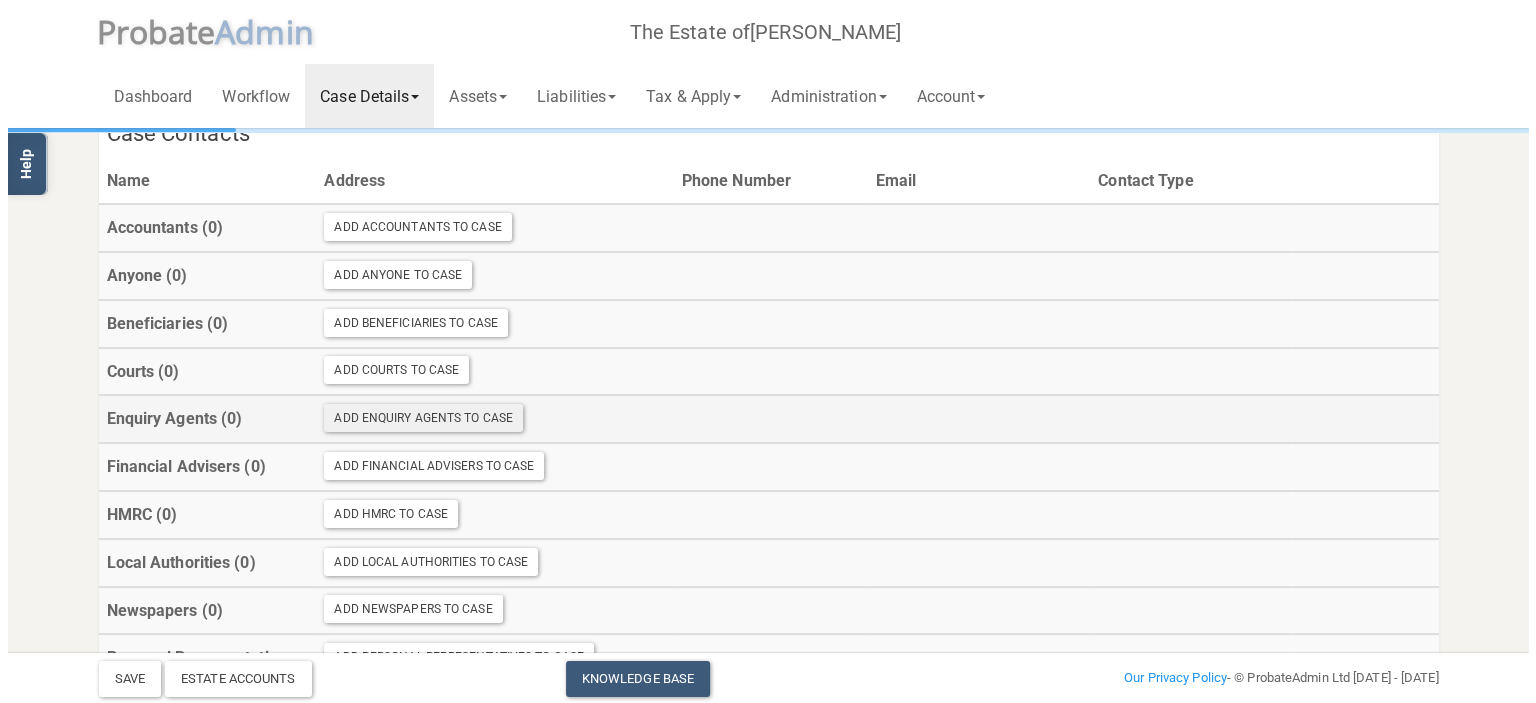 scroll, scrollTop: 0, scrollLeft: 0, axis: both 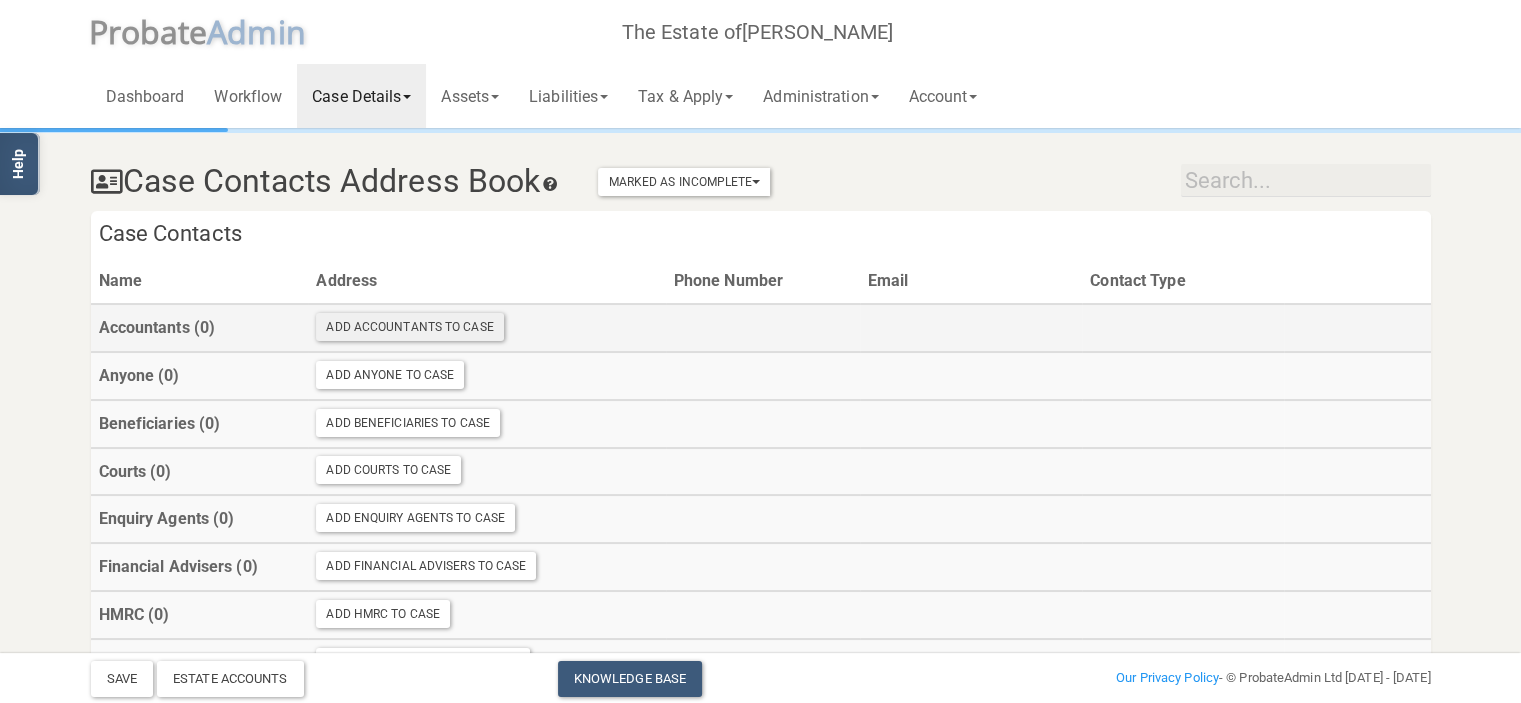 click on "Add
Accountants To Case" at bounding box center (409, 327) 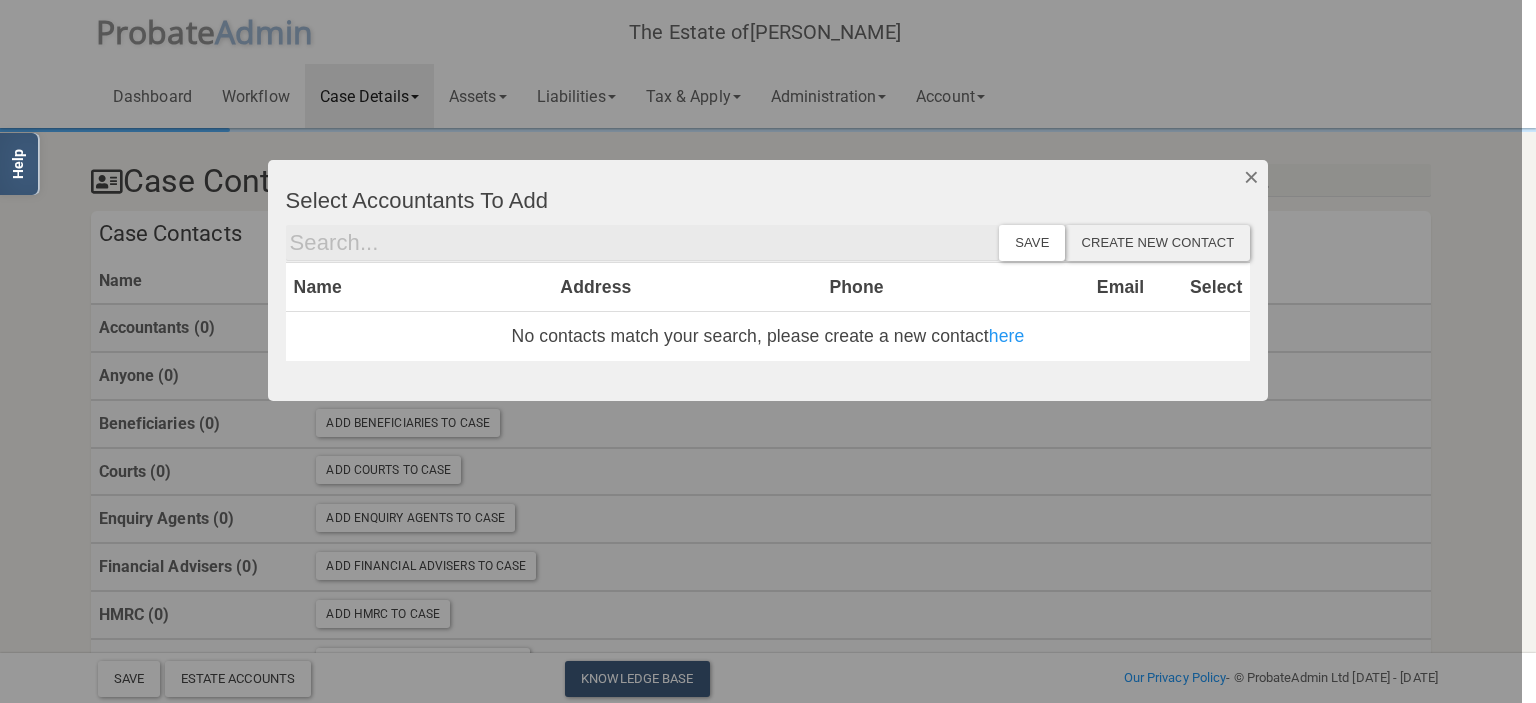 click at bounding box center (1251, 177) 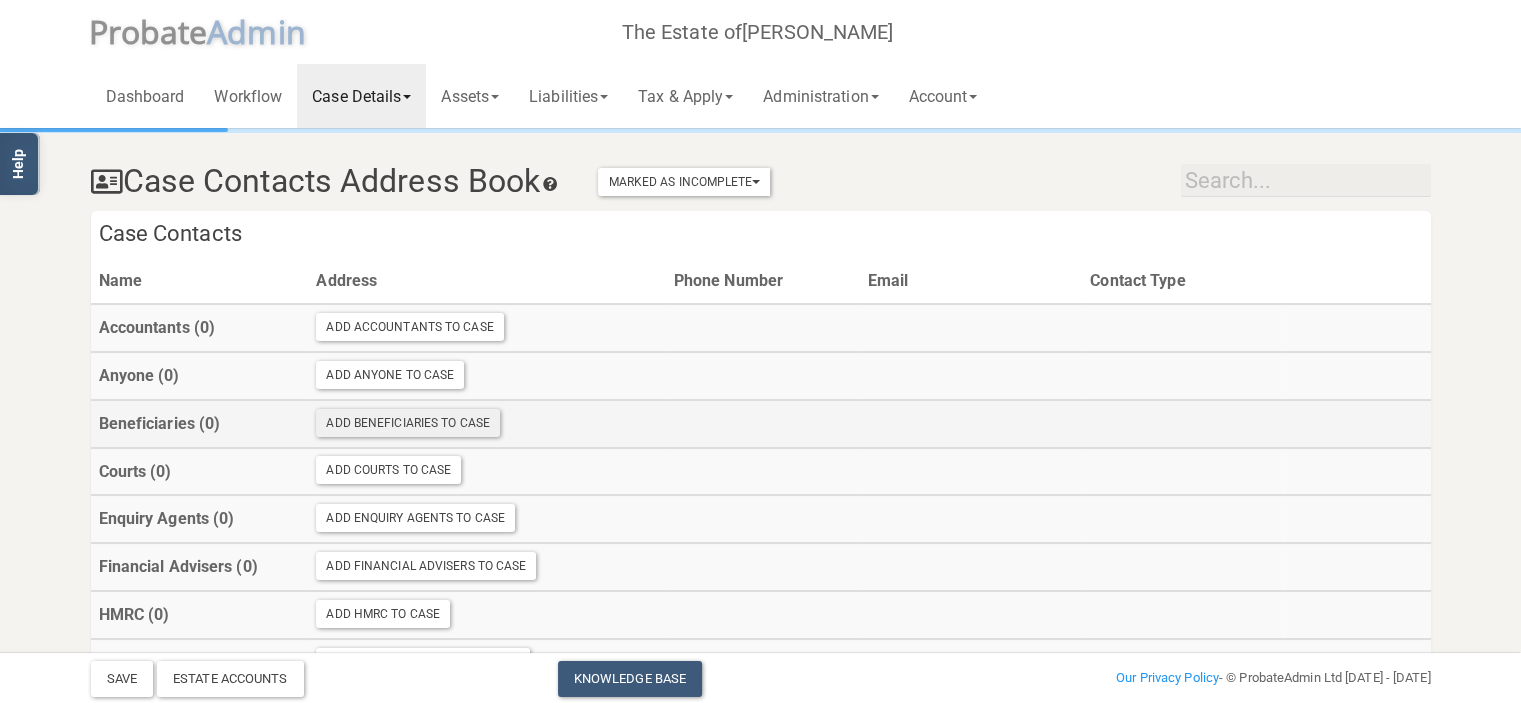 click on "Add
Beneficiaries To Case" at bounding box center [408, 423] 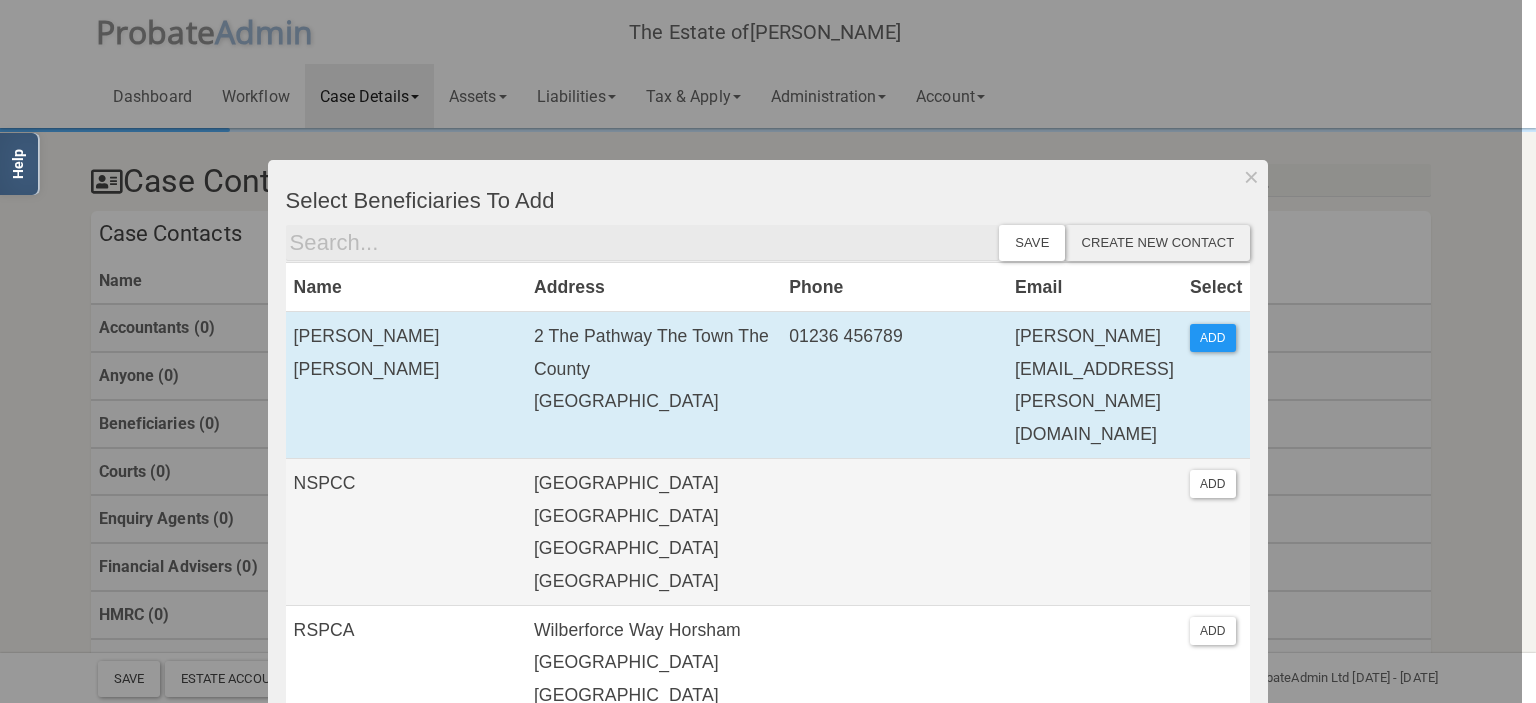 click on "NSPCC" at bounding box center (406, 532) 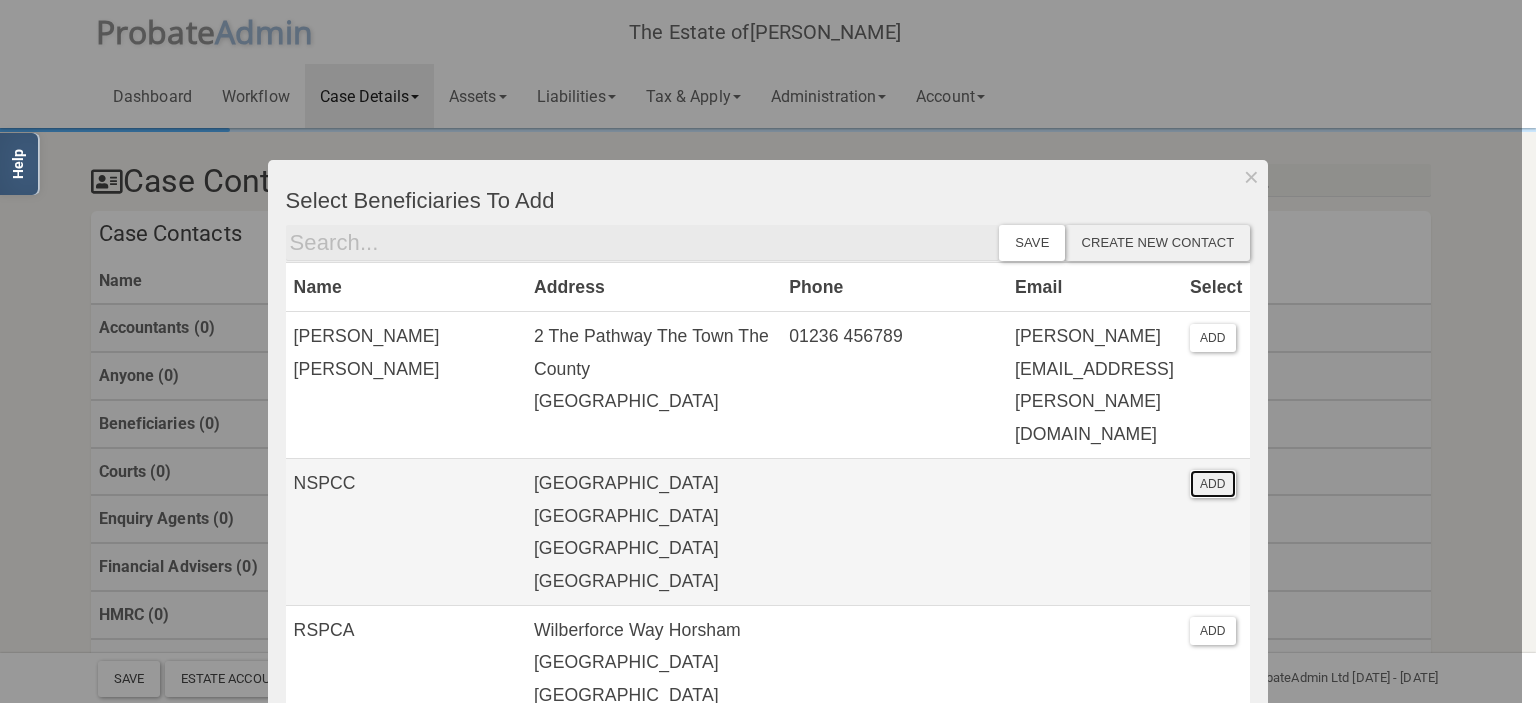 click on "ADD" at bounding box center (1213, 484) 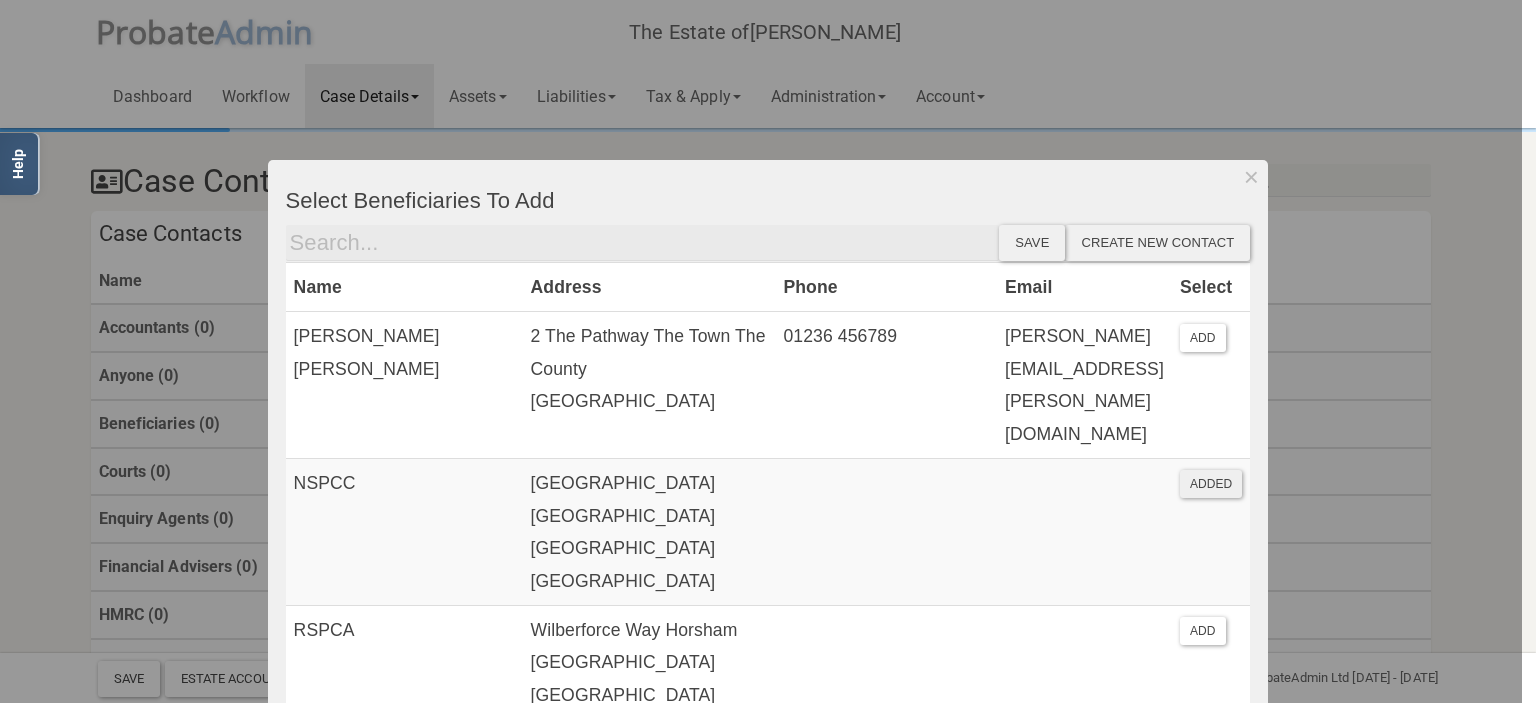 click on "Save" at bounding box center [1032, 243] 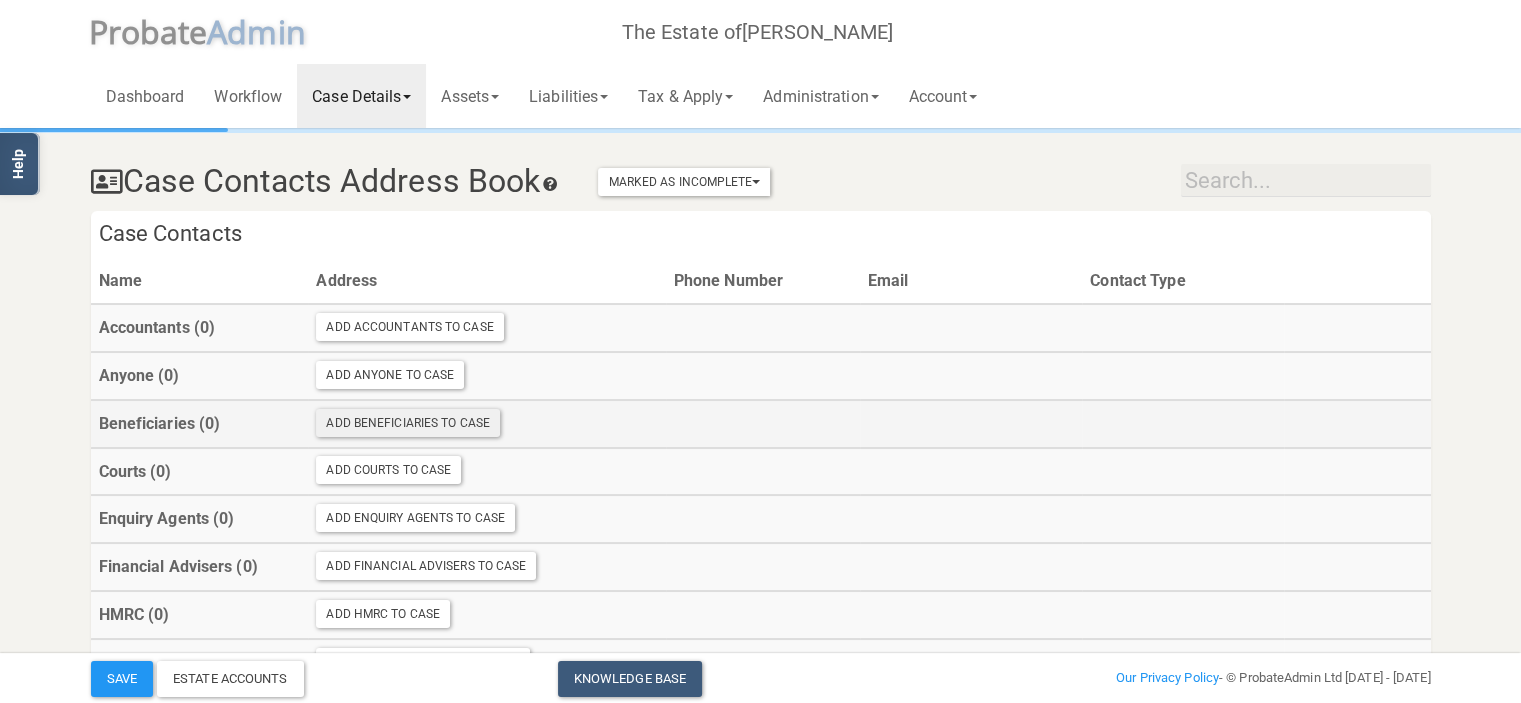 click on "Add
Beneficiaries To Case" at bounding box center (408, 423) 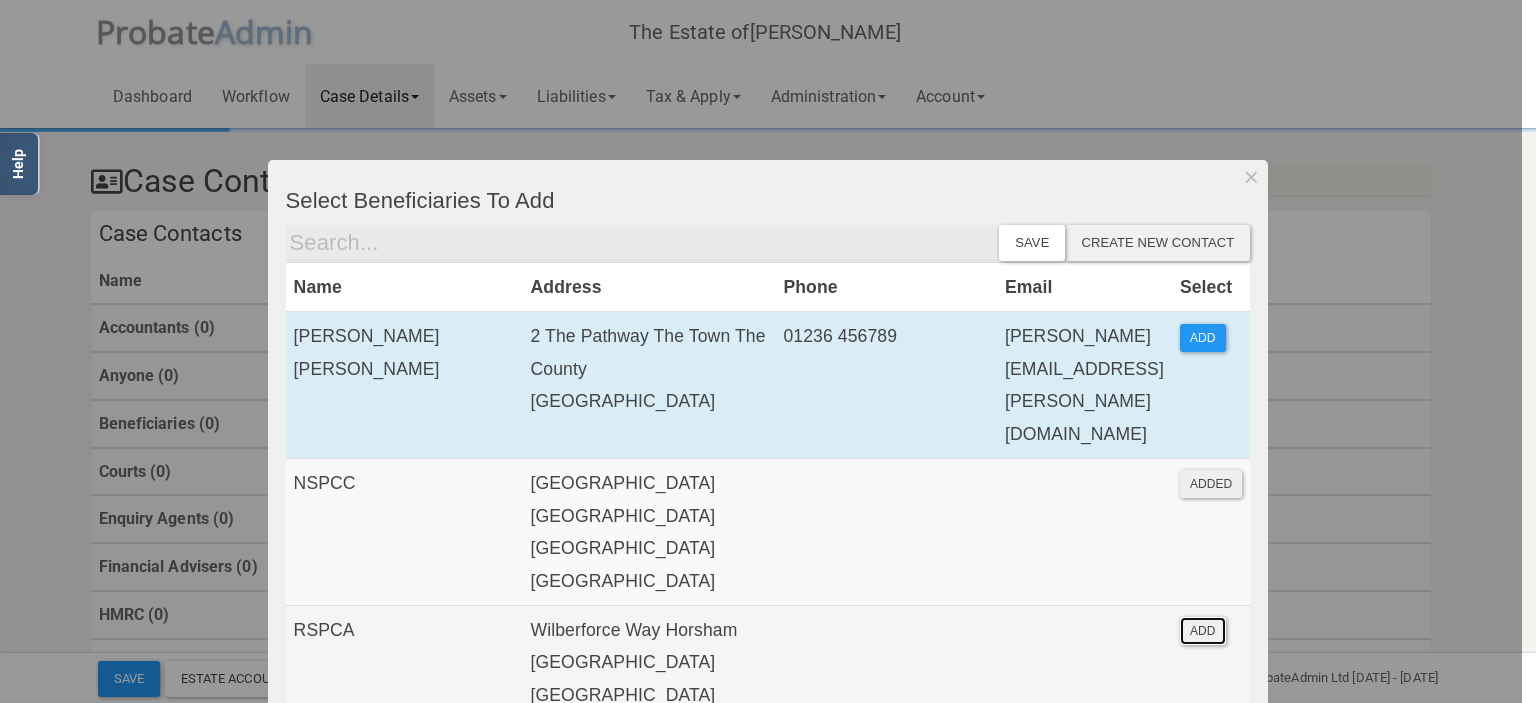 click on "ADD" at bounding box center [1203, 631] 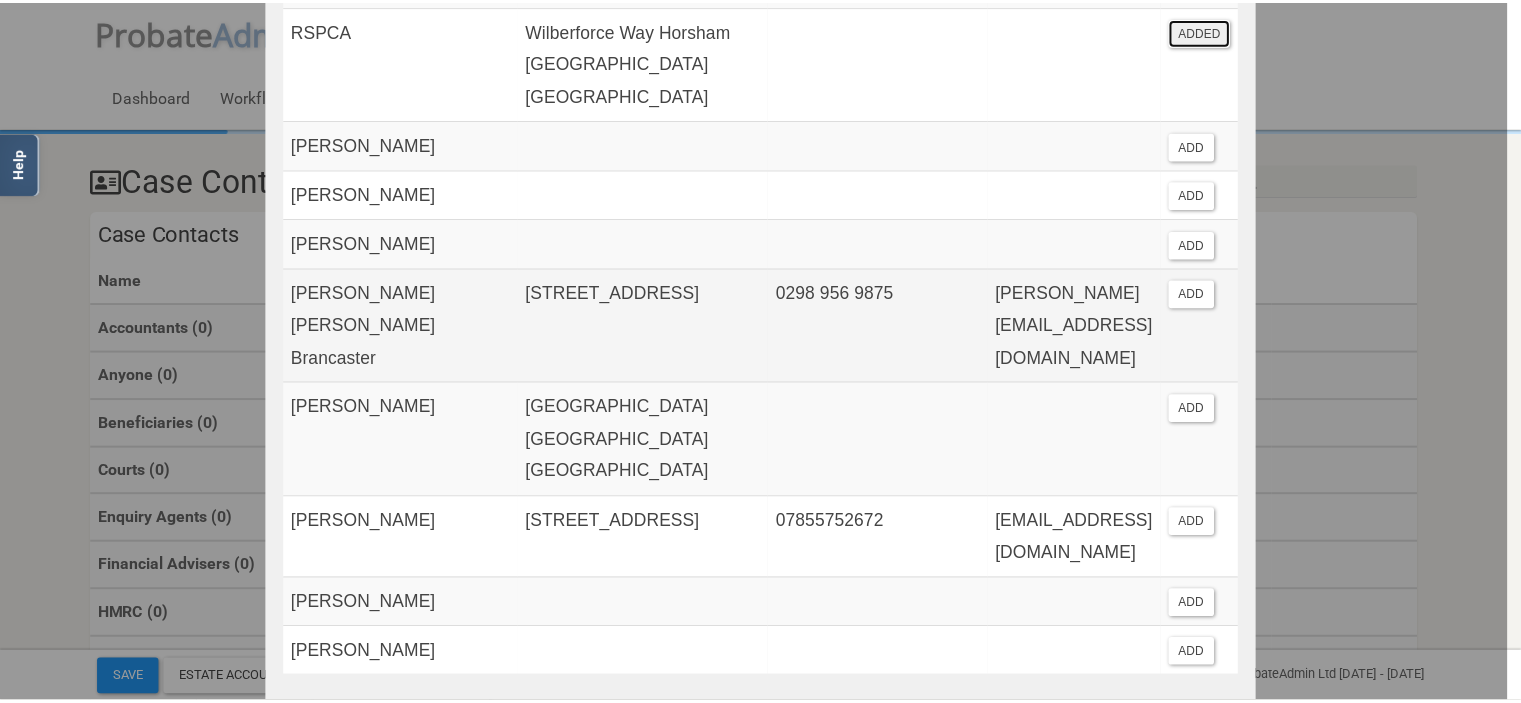 scroll, scrollTop: 675, scrollLeft: 0, axis: vertical 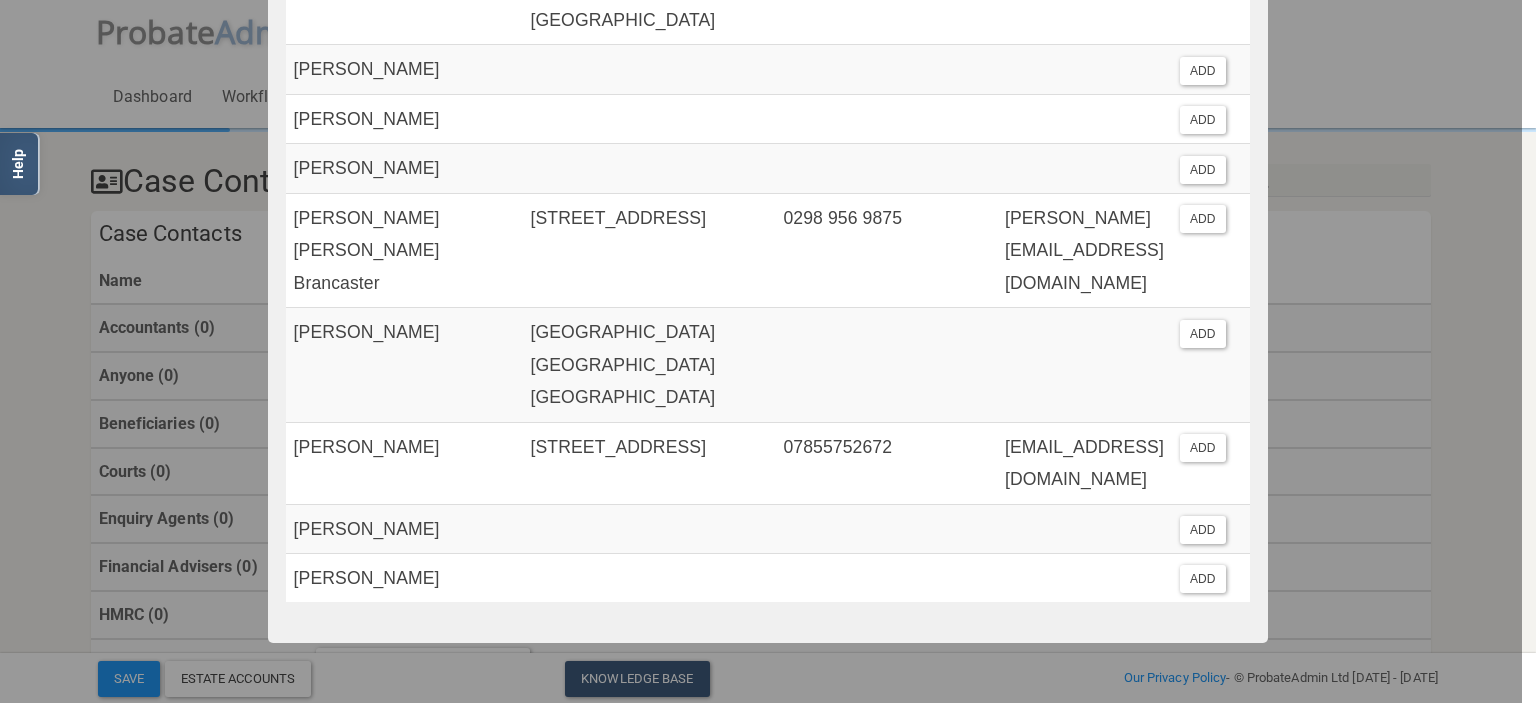 click at bounding box center [761, 351] 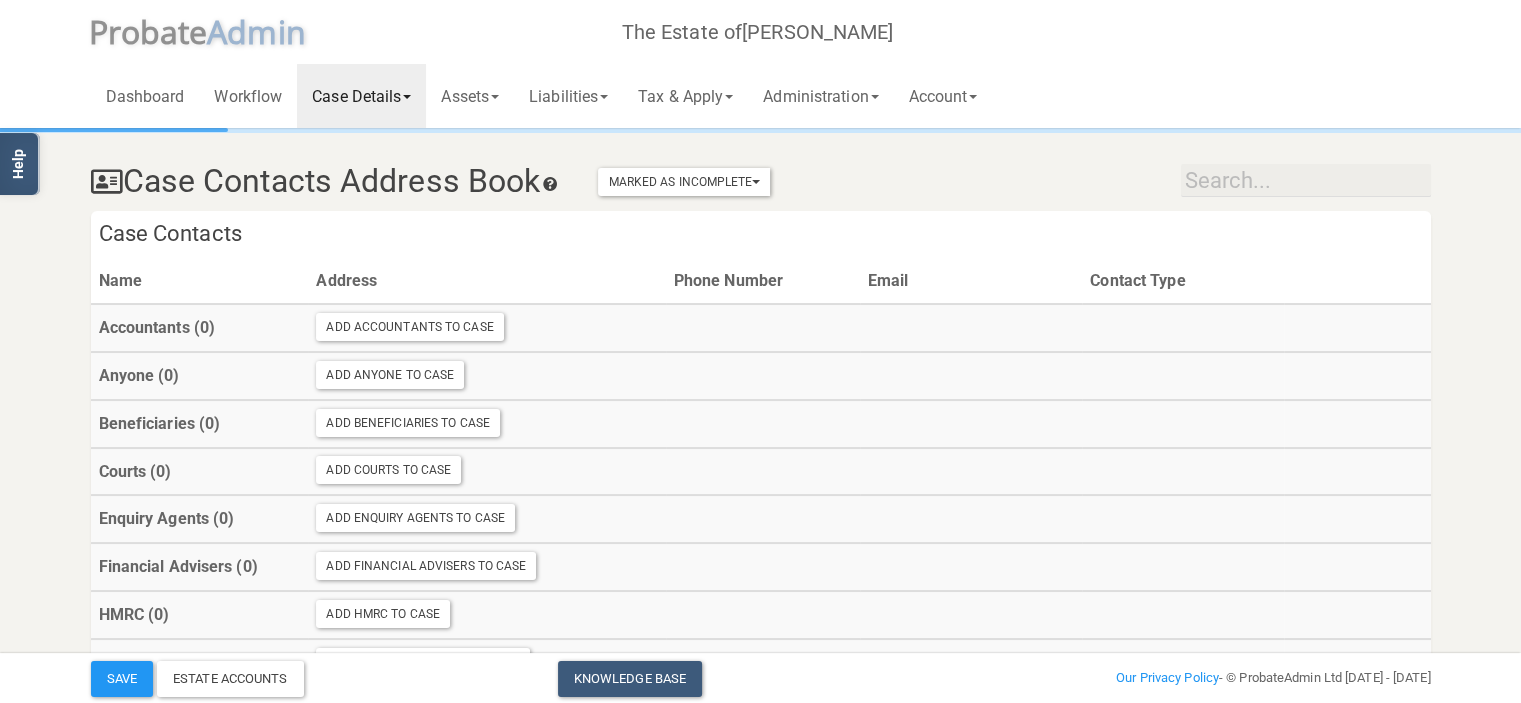 scroll, scrollTop: 200, scrollLeft: 0, axis: vertical 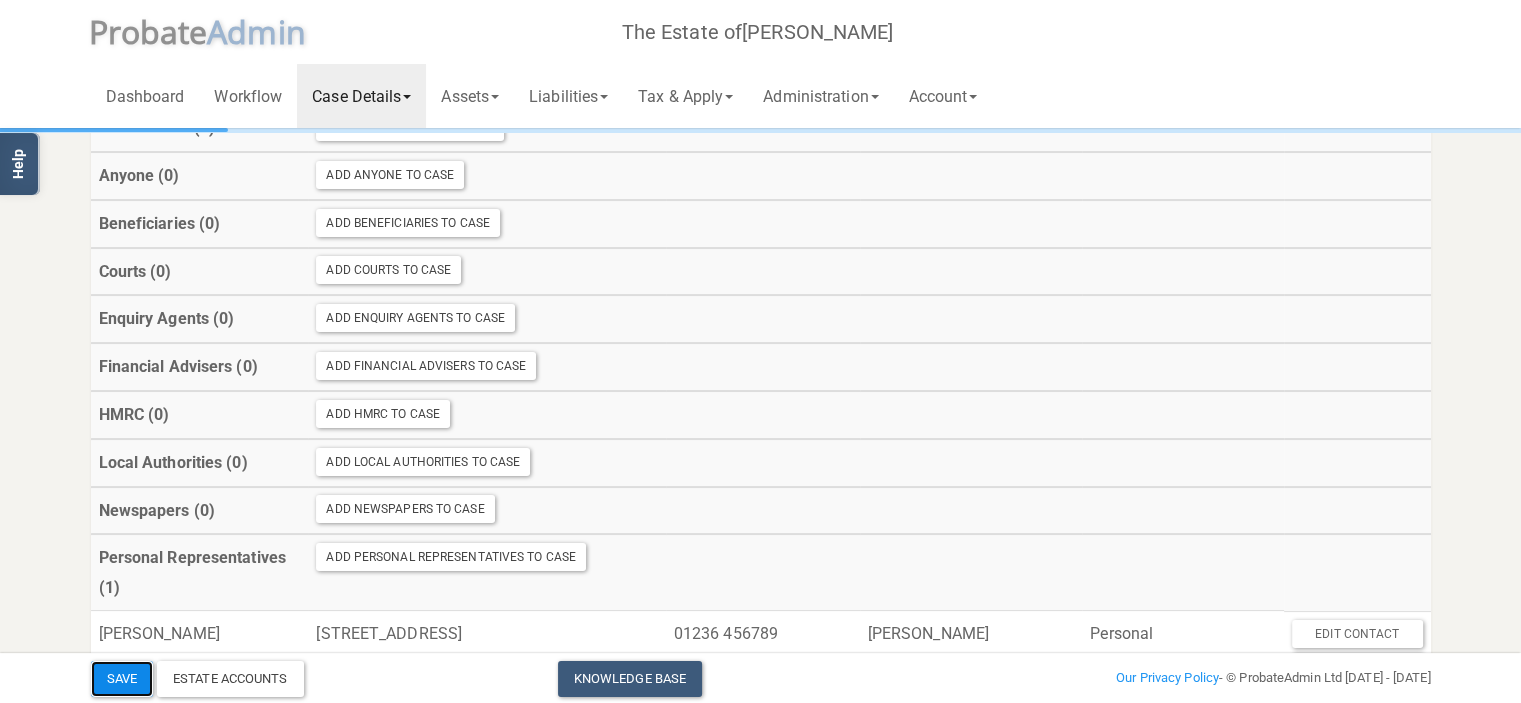 click on "Save" at bounding box center (122, 679) 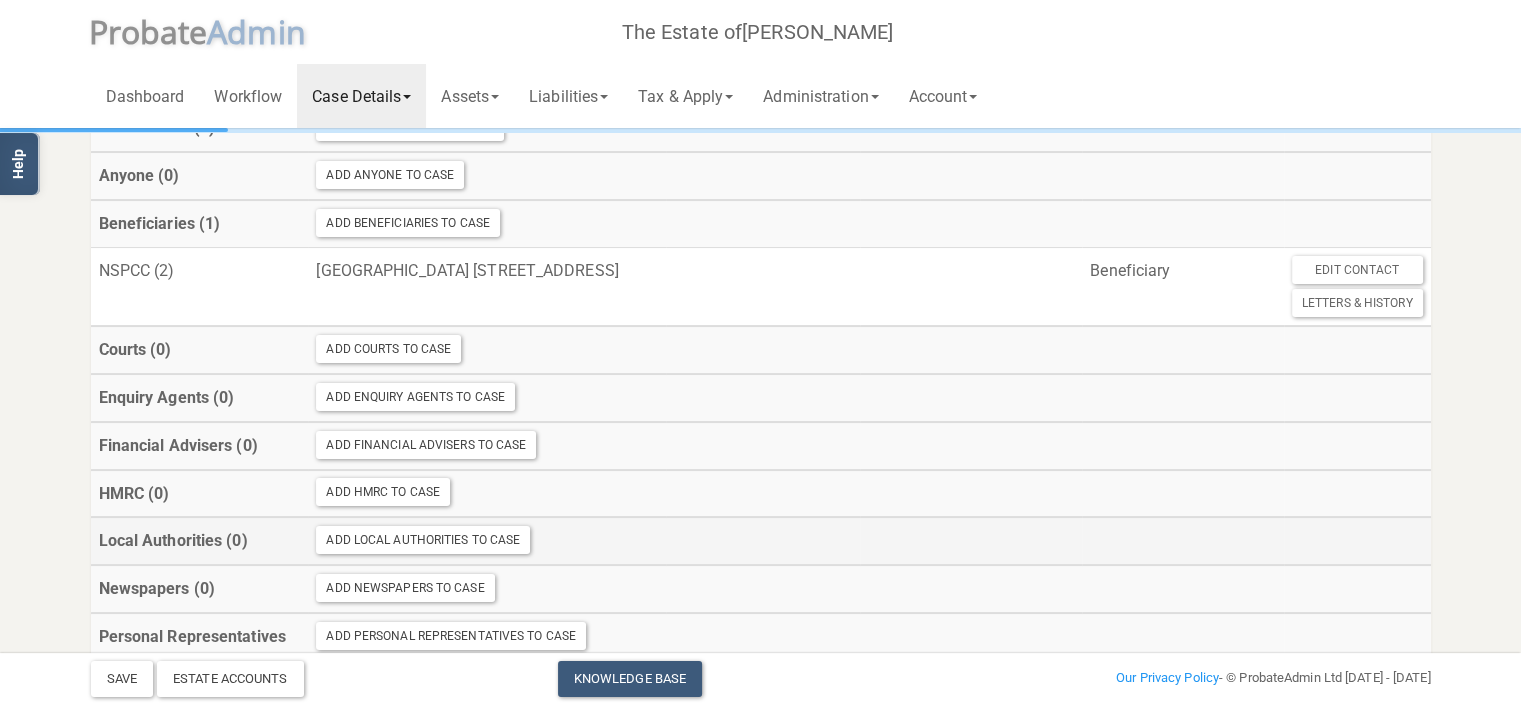scroll, scrollTop: 300, scrollLeft: 0, axis: vertical 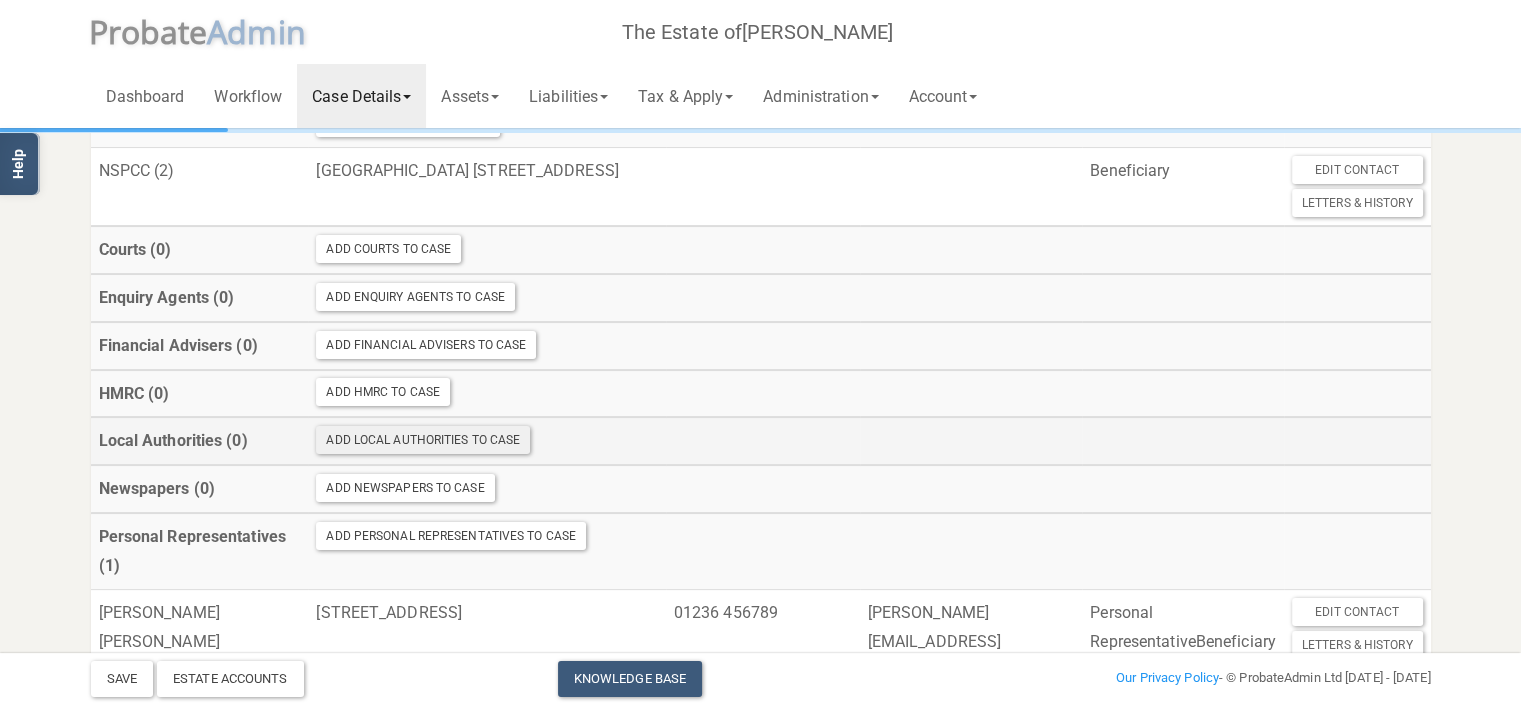 click on "Add
Local Authorities To Case" at bounding box center [423, 440] 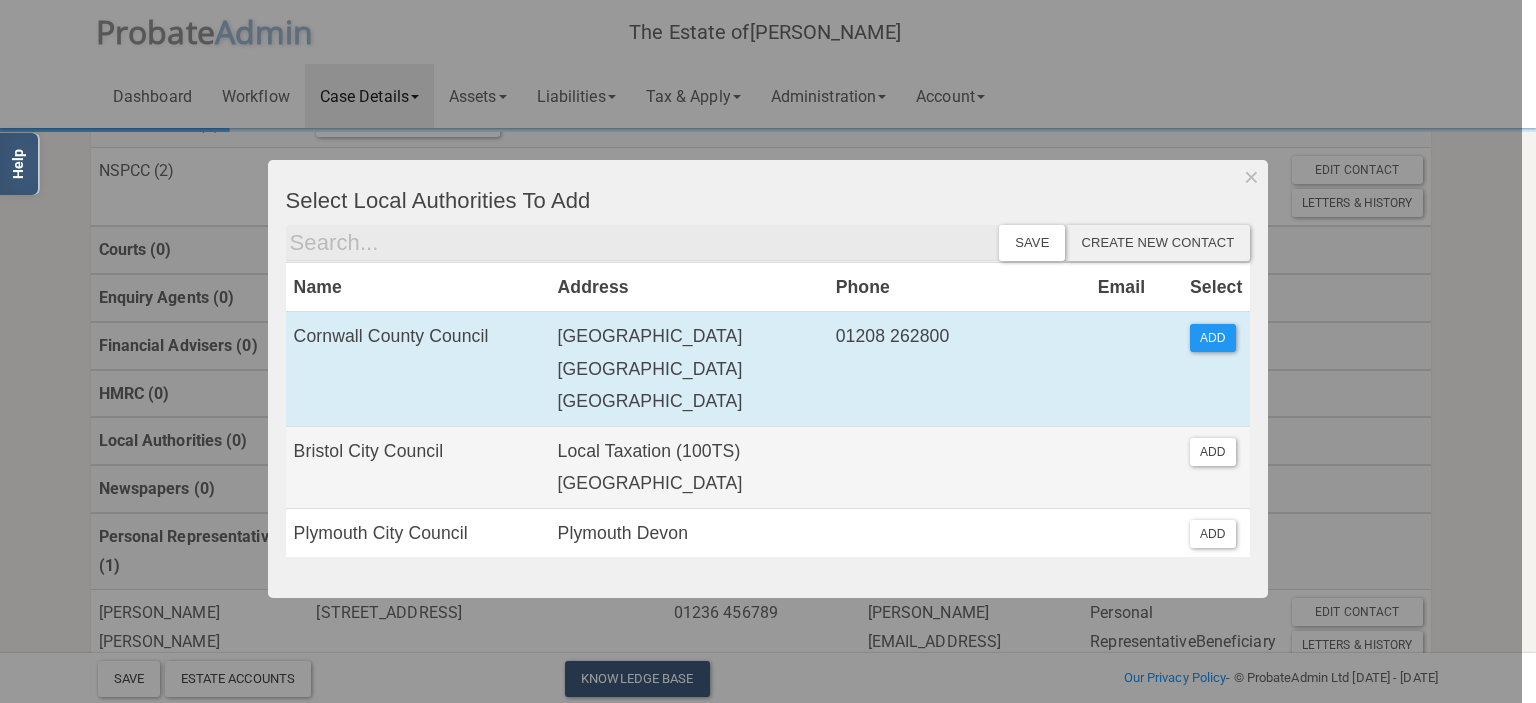 click on "Bristol City Council" at bounding box center (418, 467) 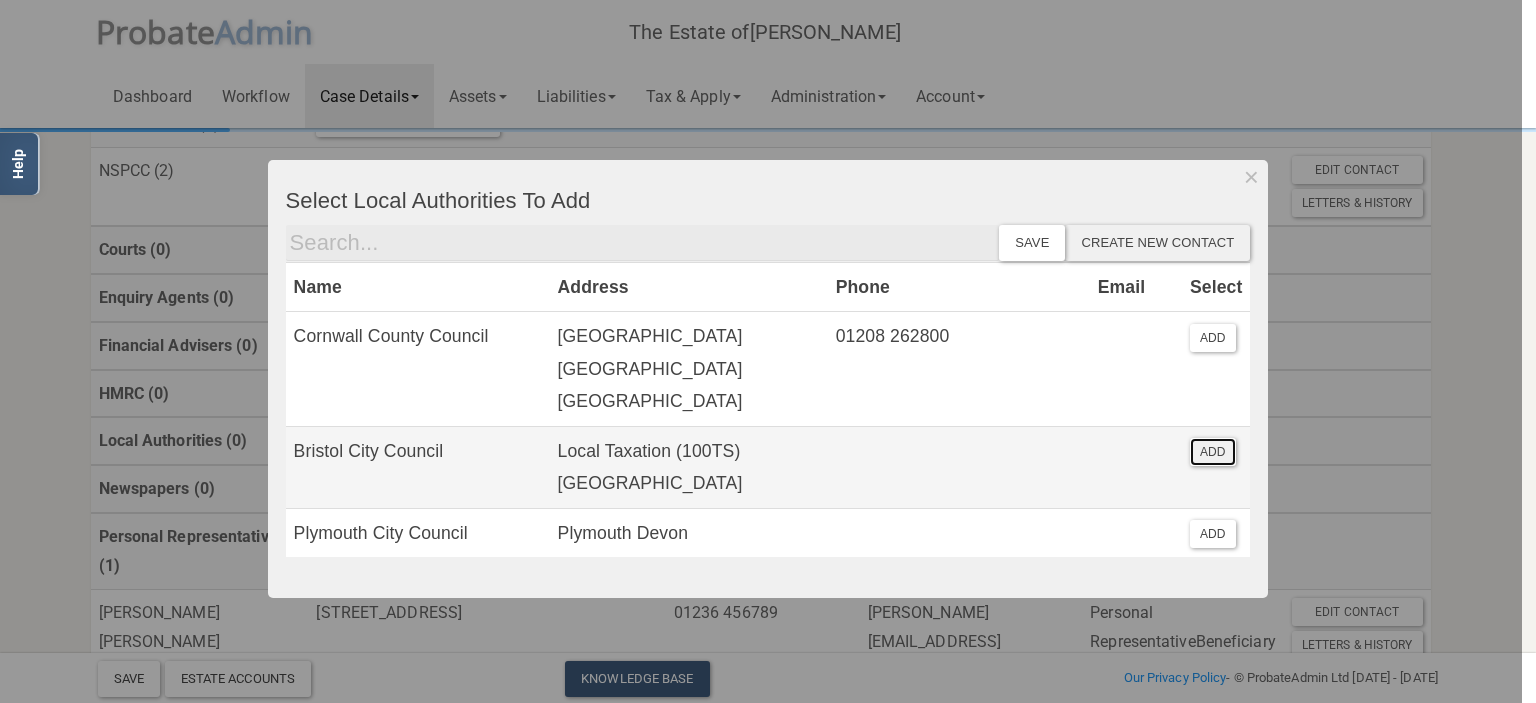 click on "ADD" at bounding box center [1213, 452] 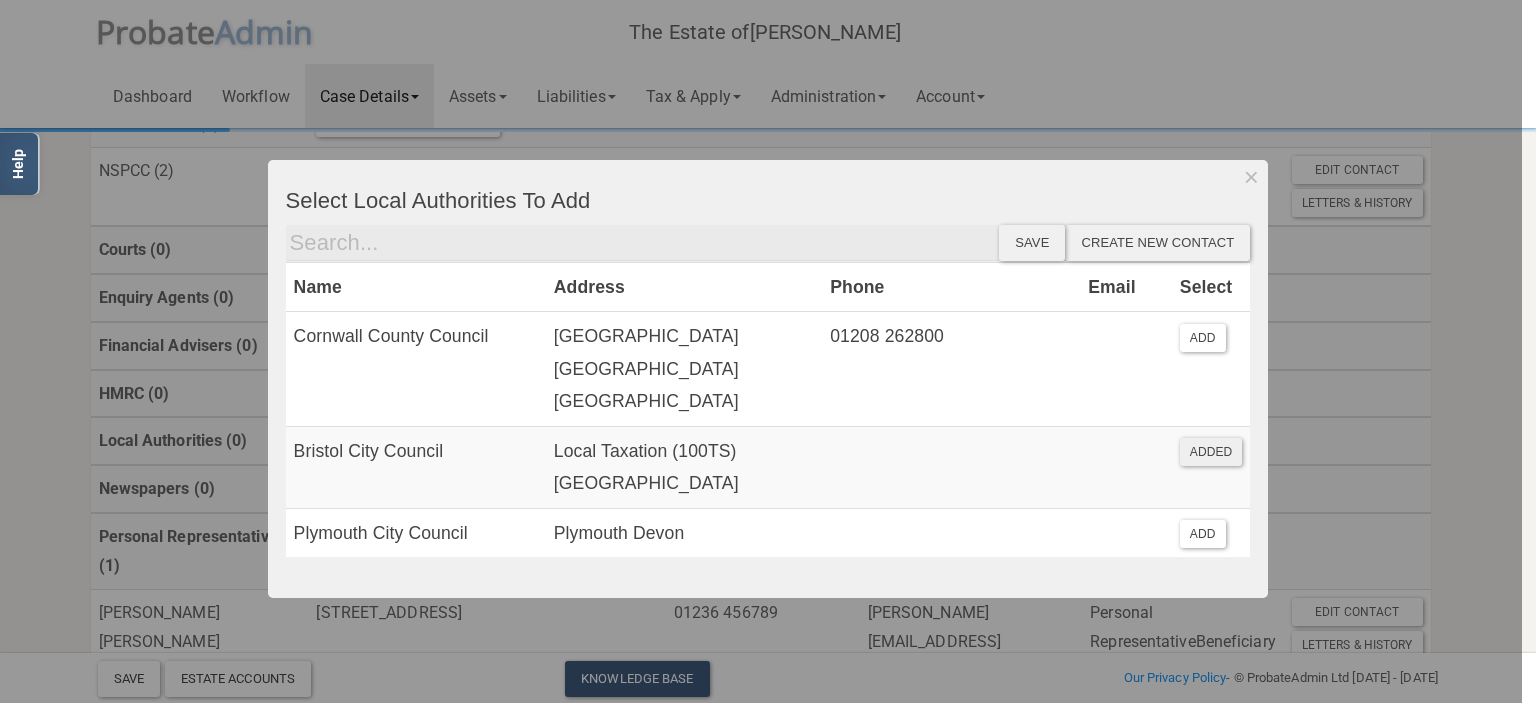 click on "Save" at bounding box center (1032, 243) 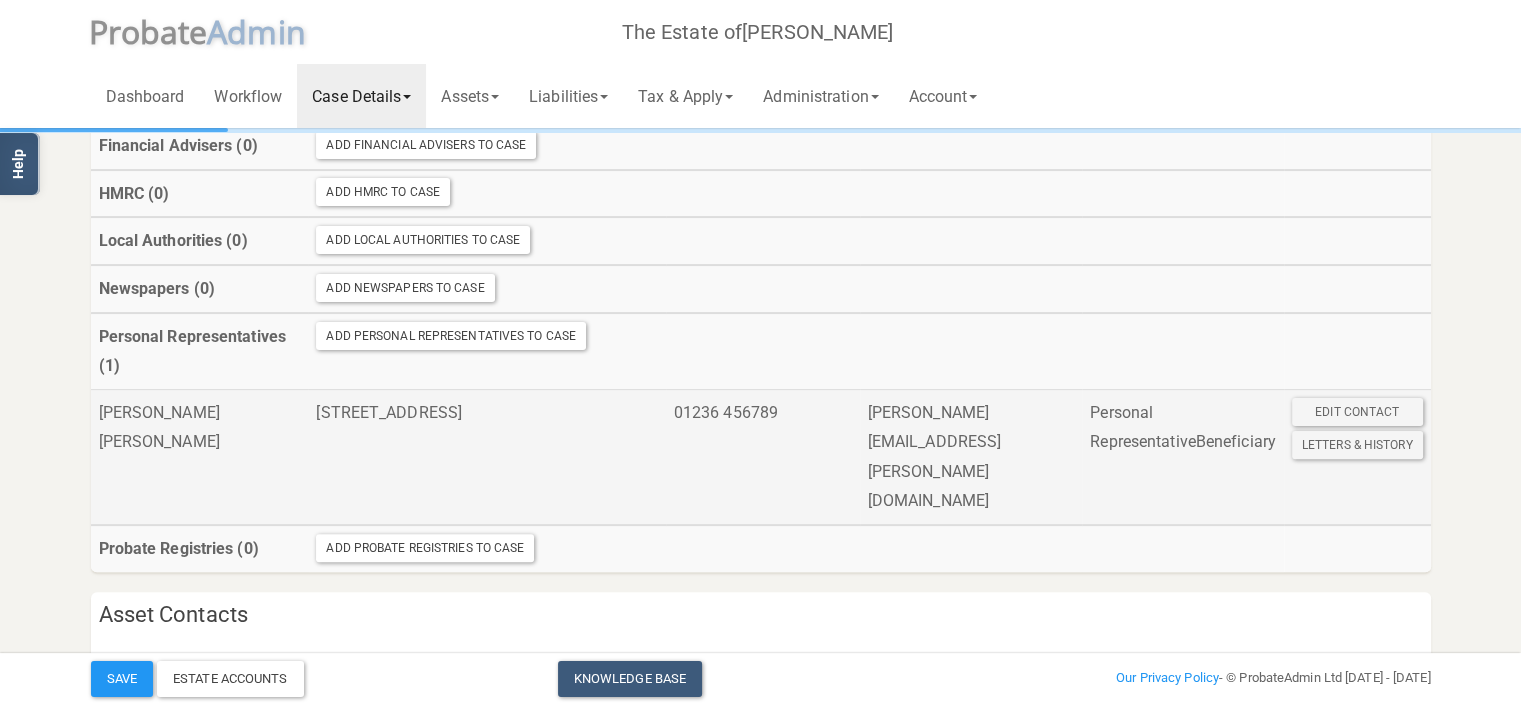 scroll, scrollTop: 661, scrollLeft: 0, axis: vertical 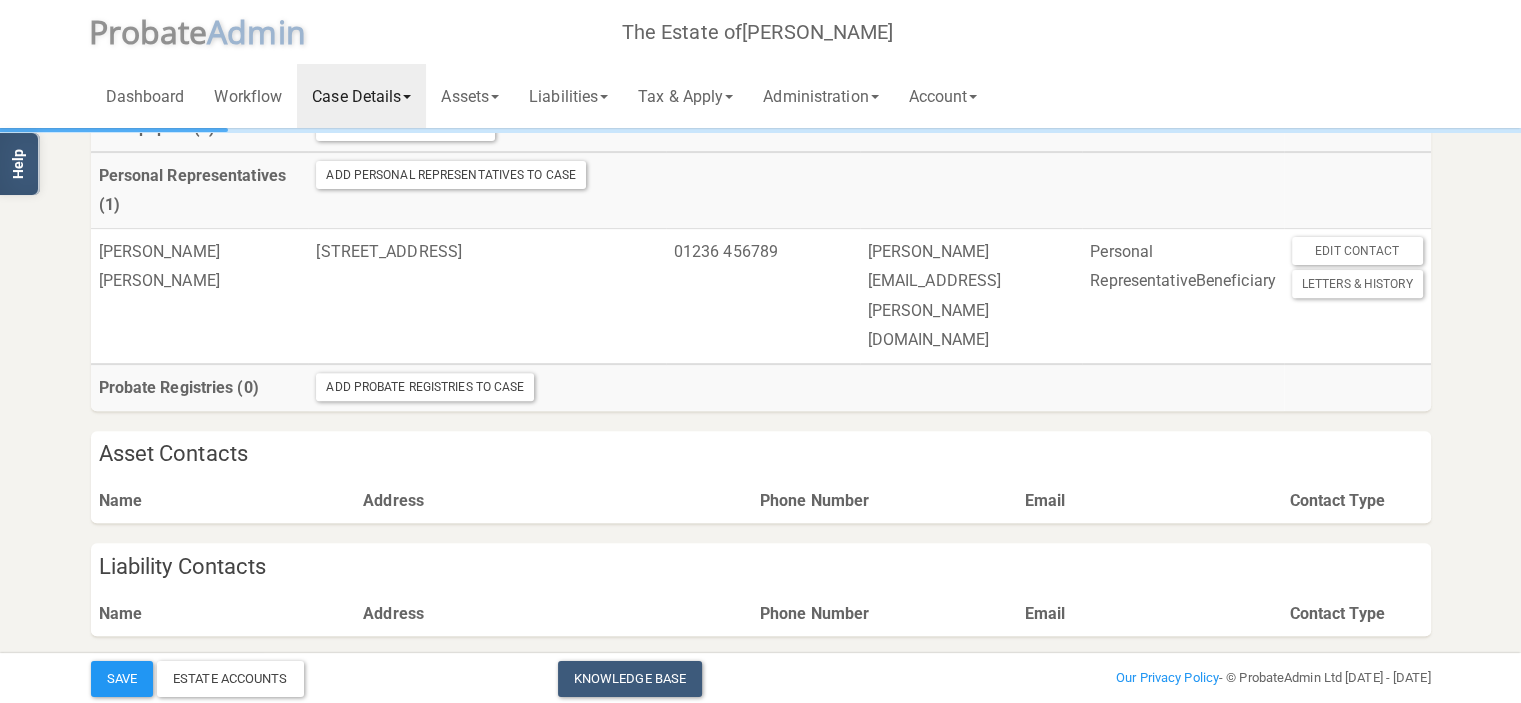 click on "Complete & Continue" at bounding box center (178, 674) 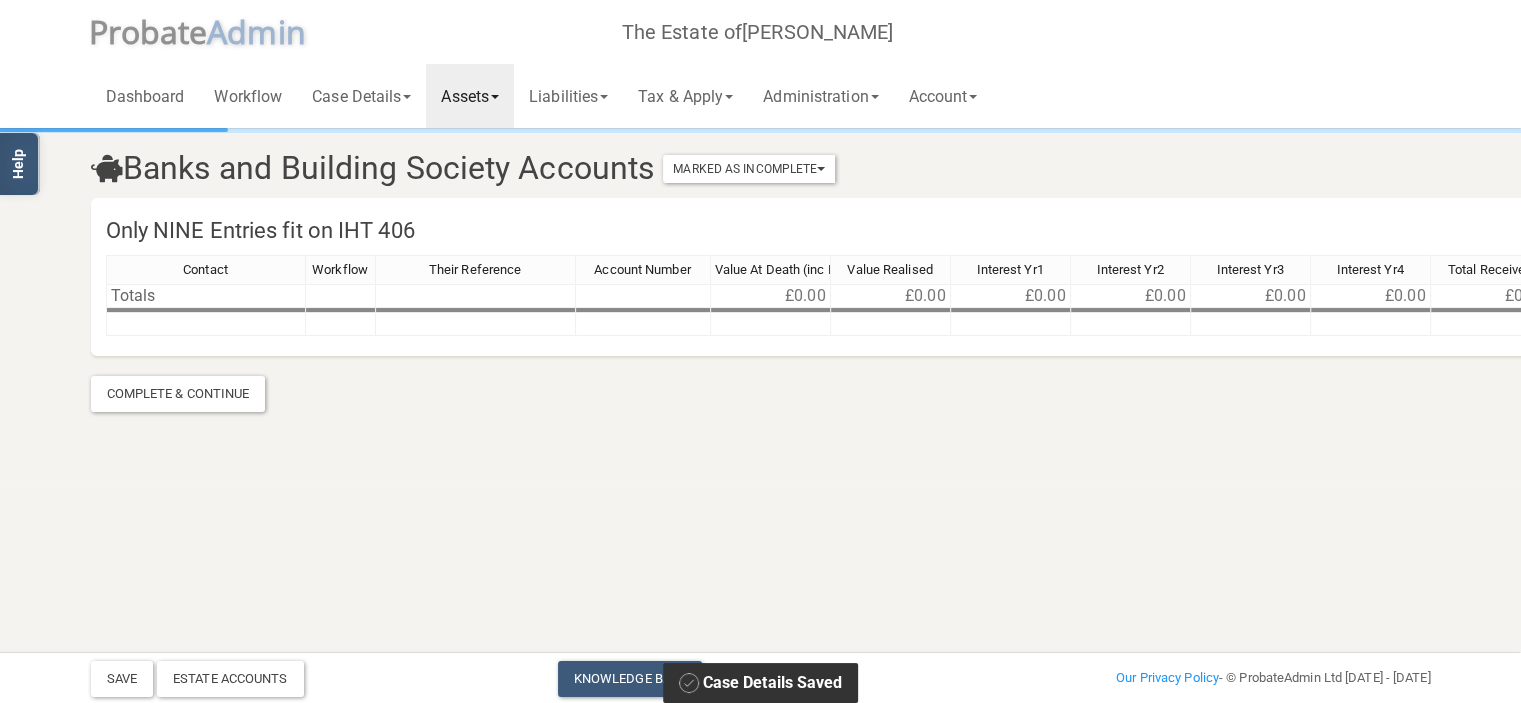 scroll, scrollTop: 0, scrollLeft: 0, axis: both 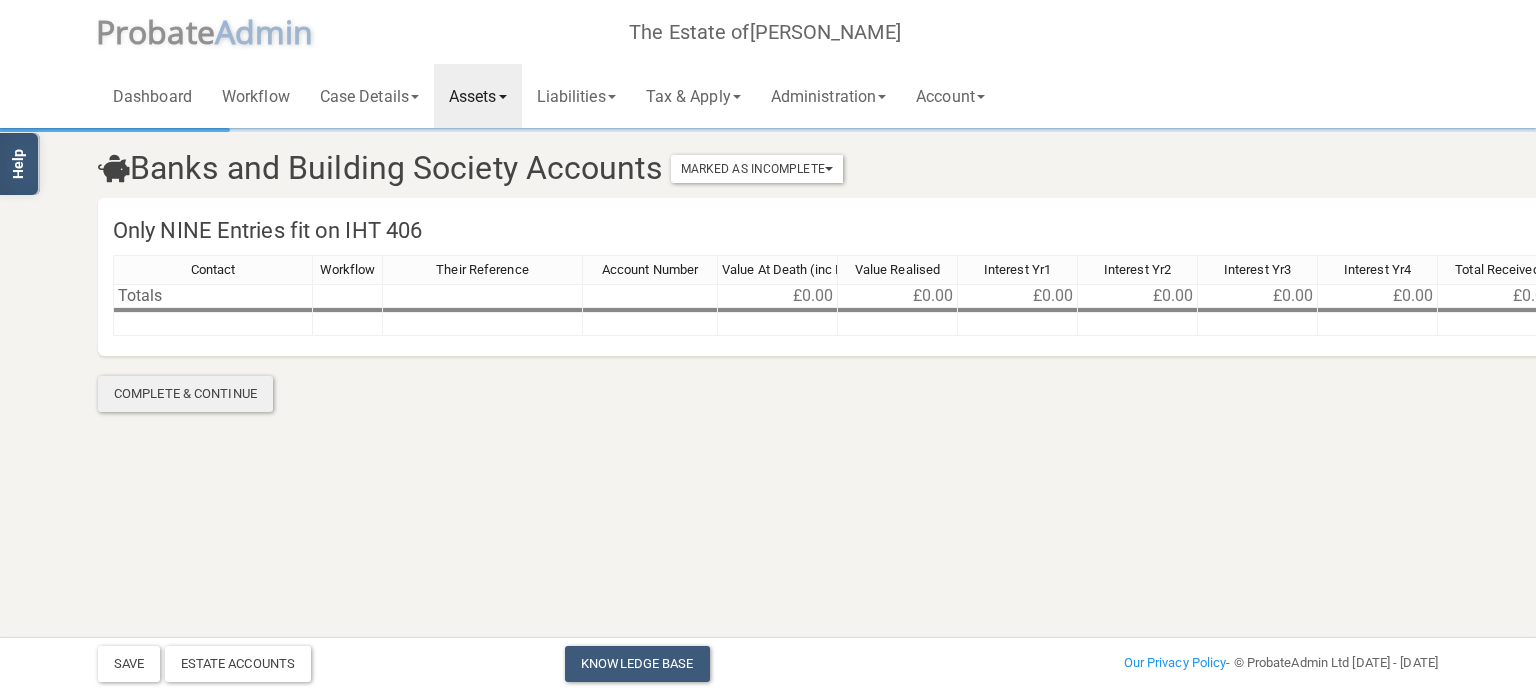 click on "Complete & Continue" at bounding box center (185, 394) 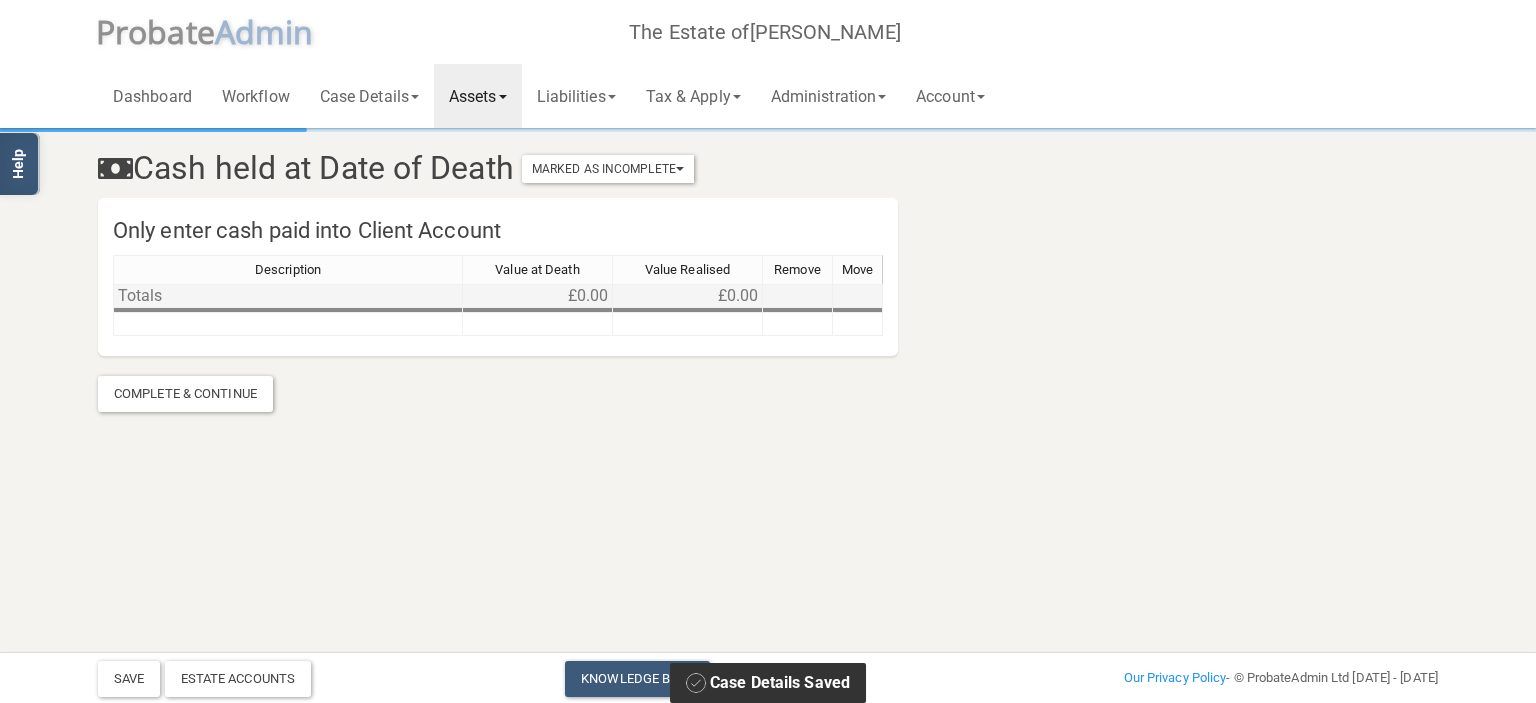 click on "Totals" at bounding box center [288, 296] 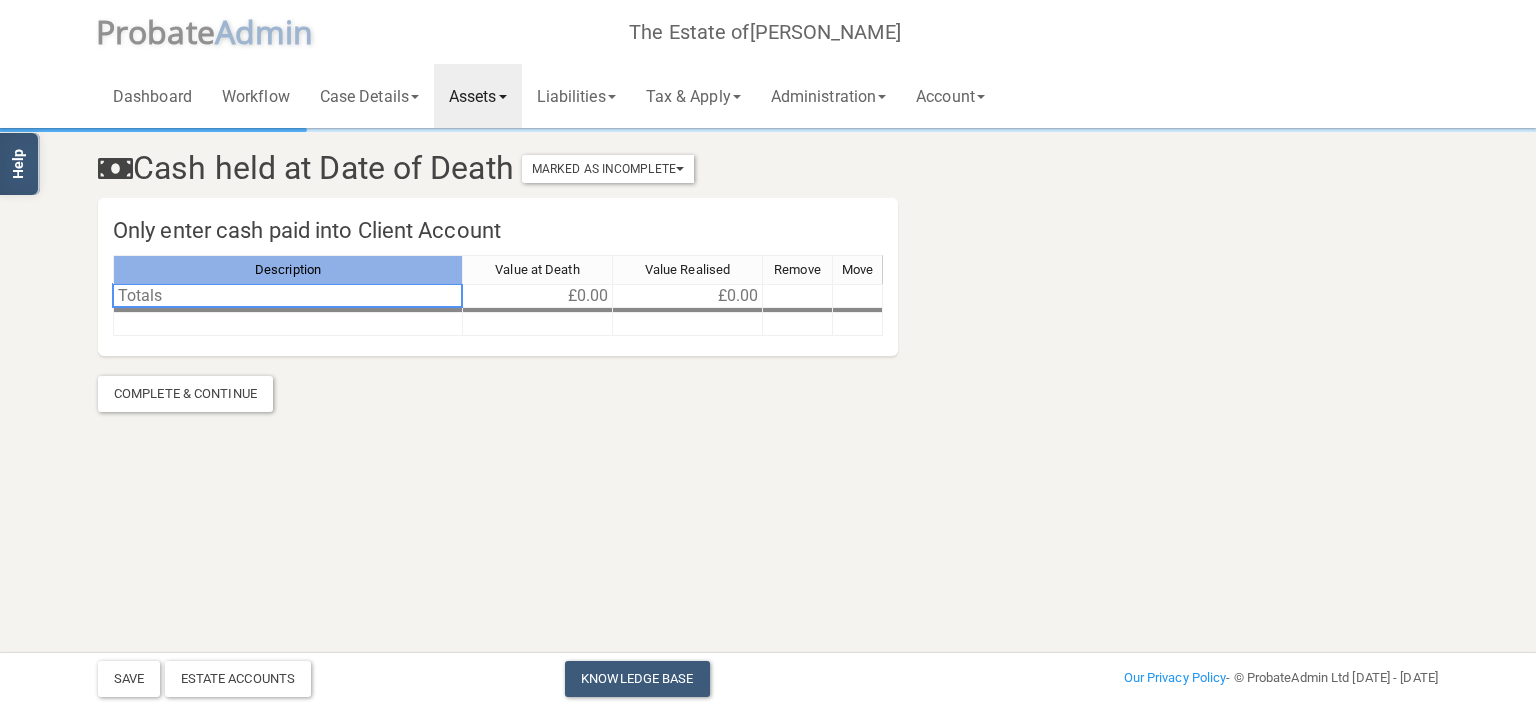click on "Description" at bounding box center (288, 270) 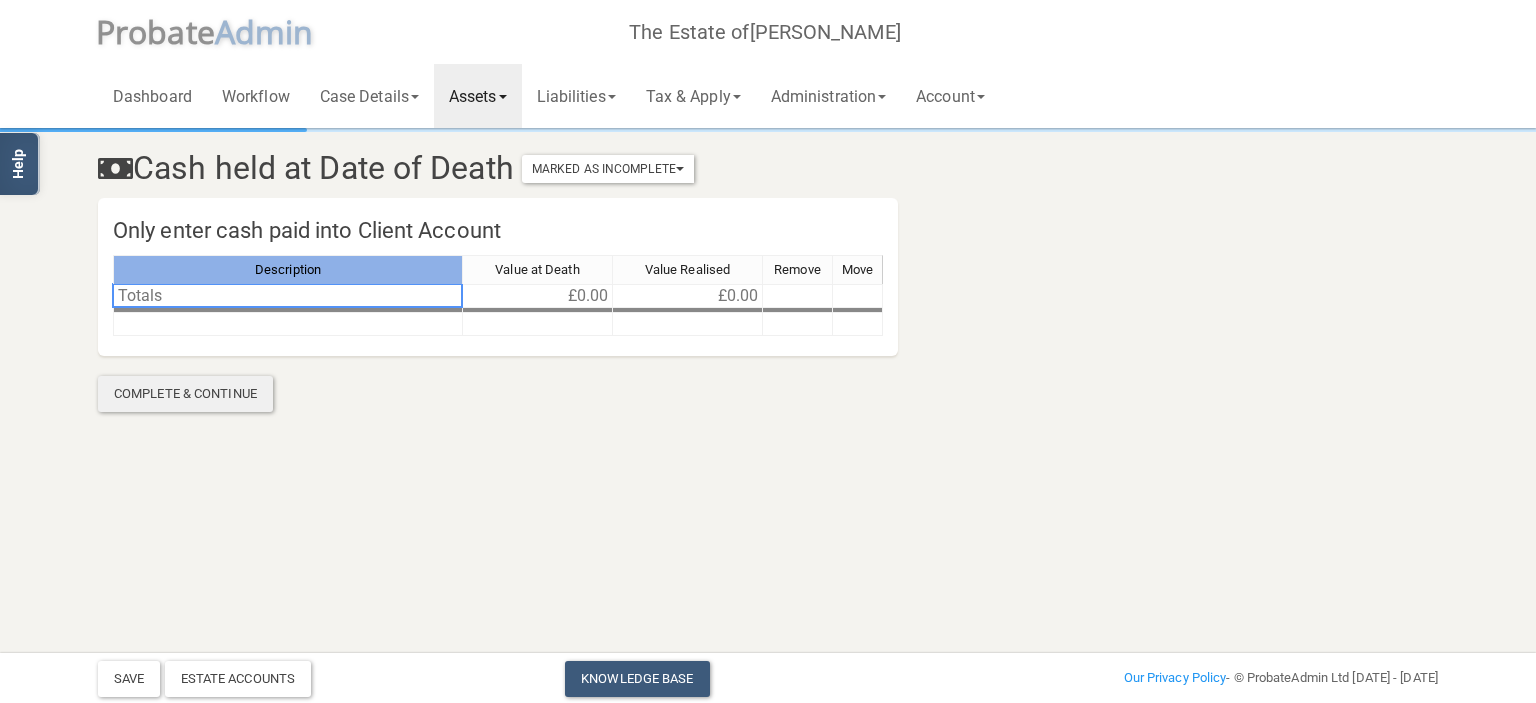 click on "Complete & Continue" at bounding box center [185, 394] 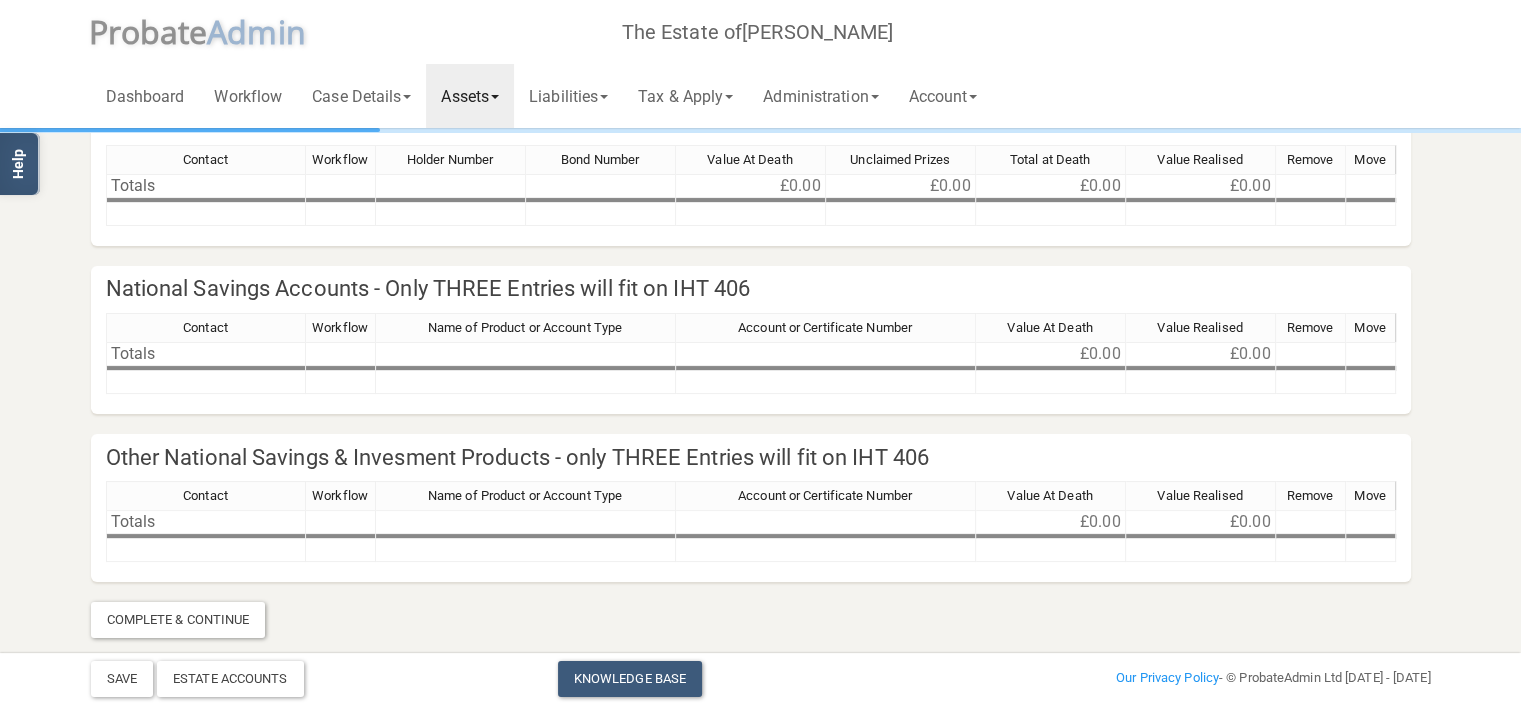 scroll, scrollTop: 110, scrollLeft: 0, axis: vertical 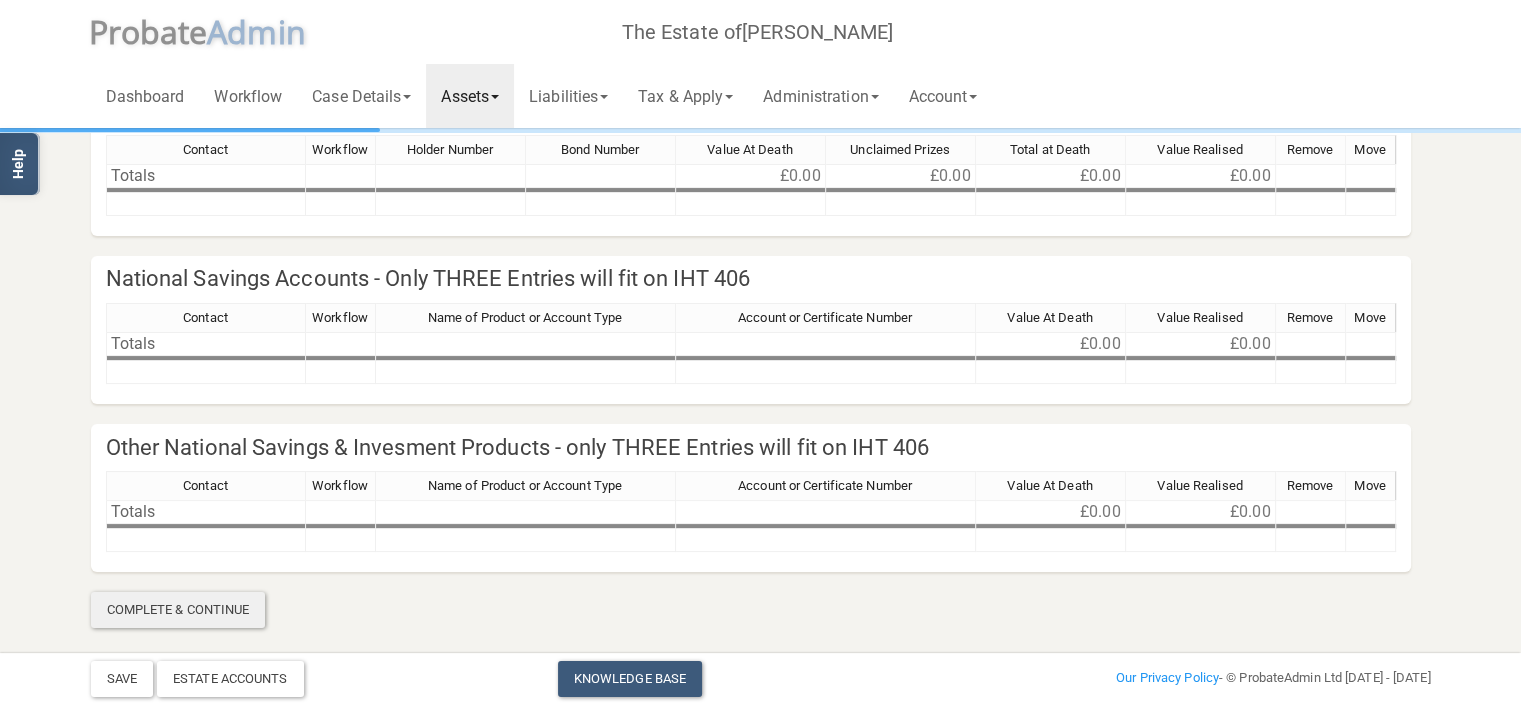 click on "Complete & Continue" at bounding box center [178, 610] 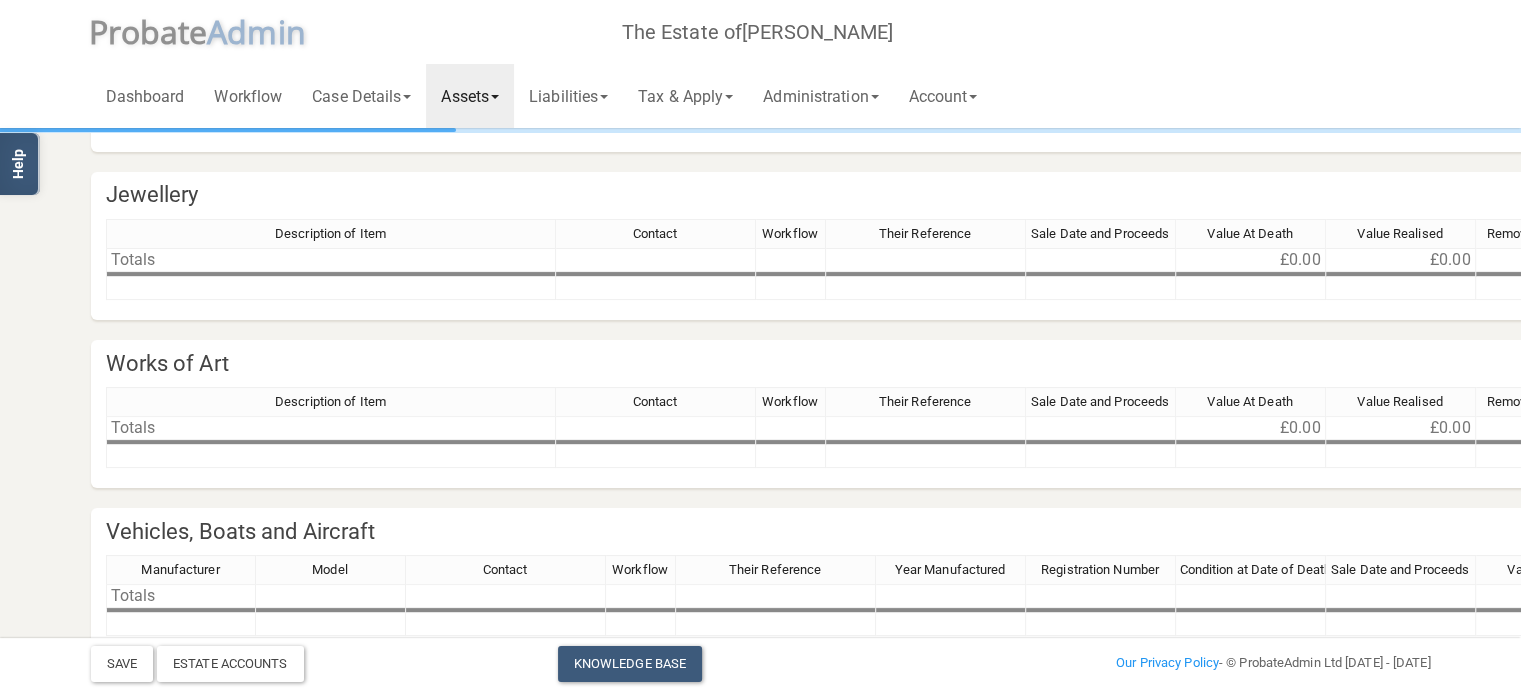 scroll, scrollTop: 293, scrollLeft: 0, axis: vertical 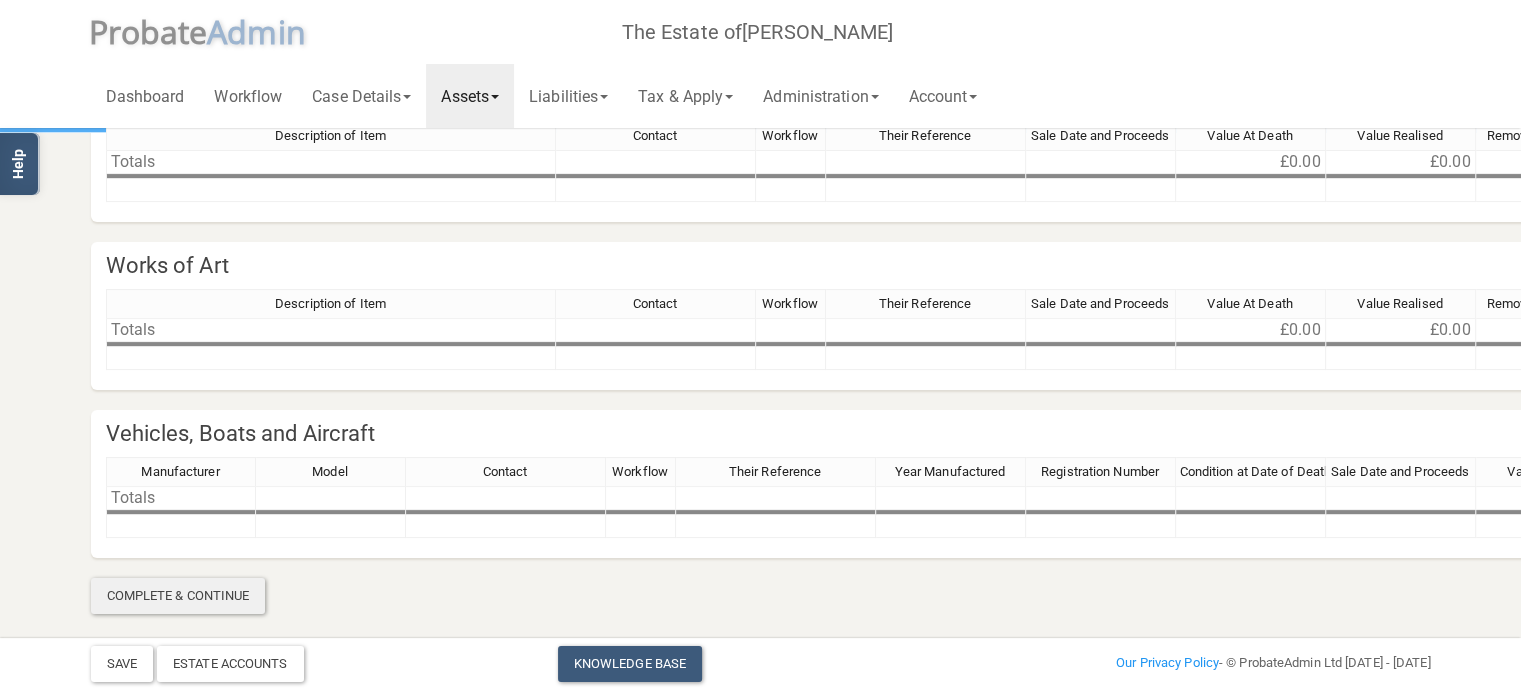 click on "Complete & Continue" at bounding box center [178, 596] 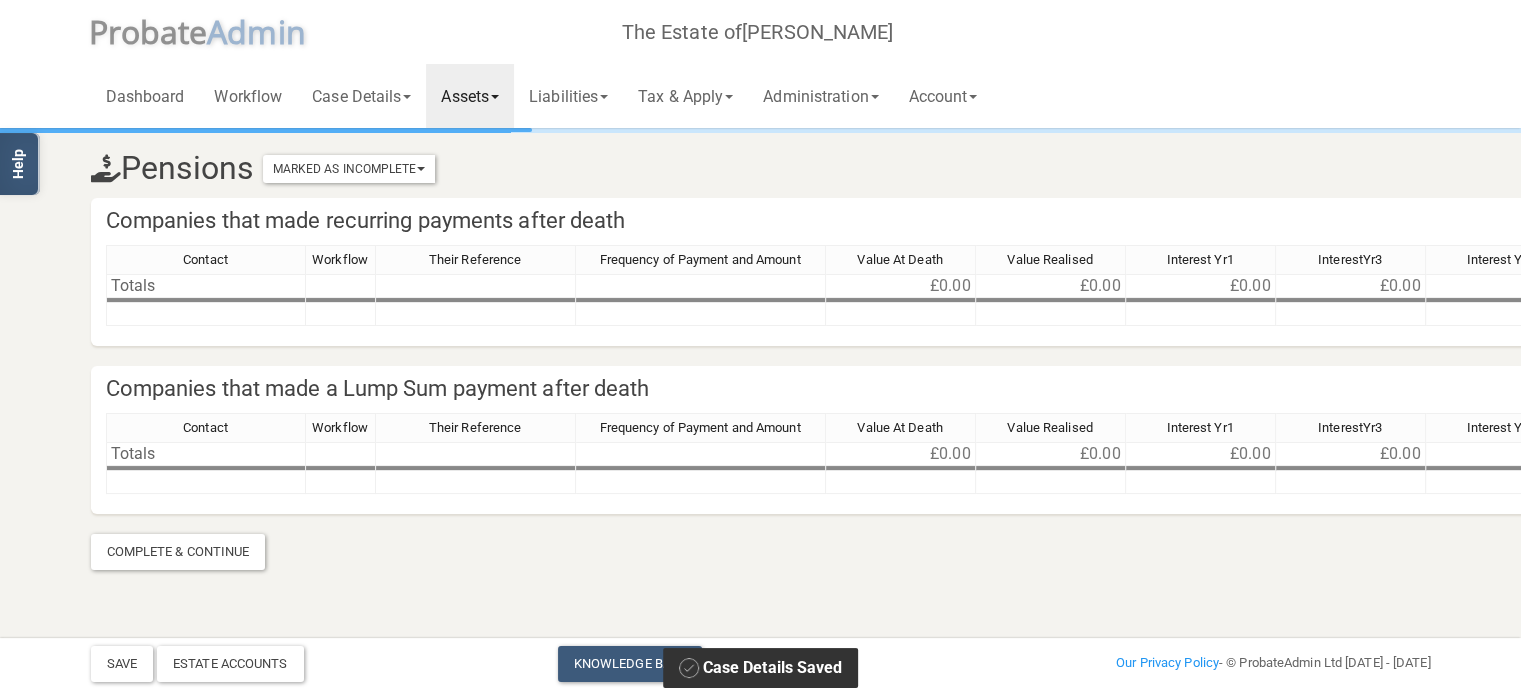 scroll, scrollTop: 0, scrollLeft: 0, axis: both 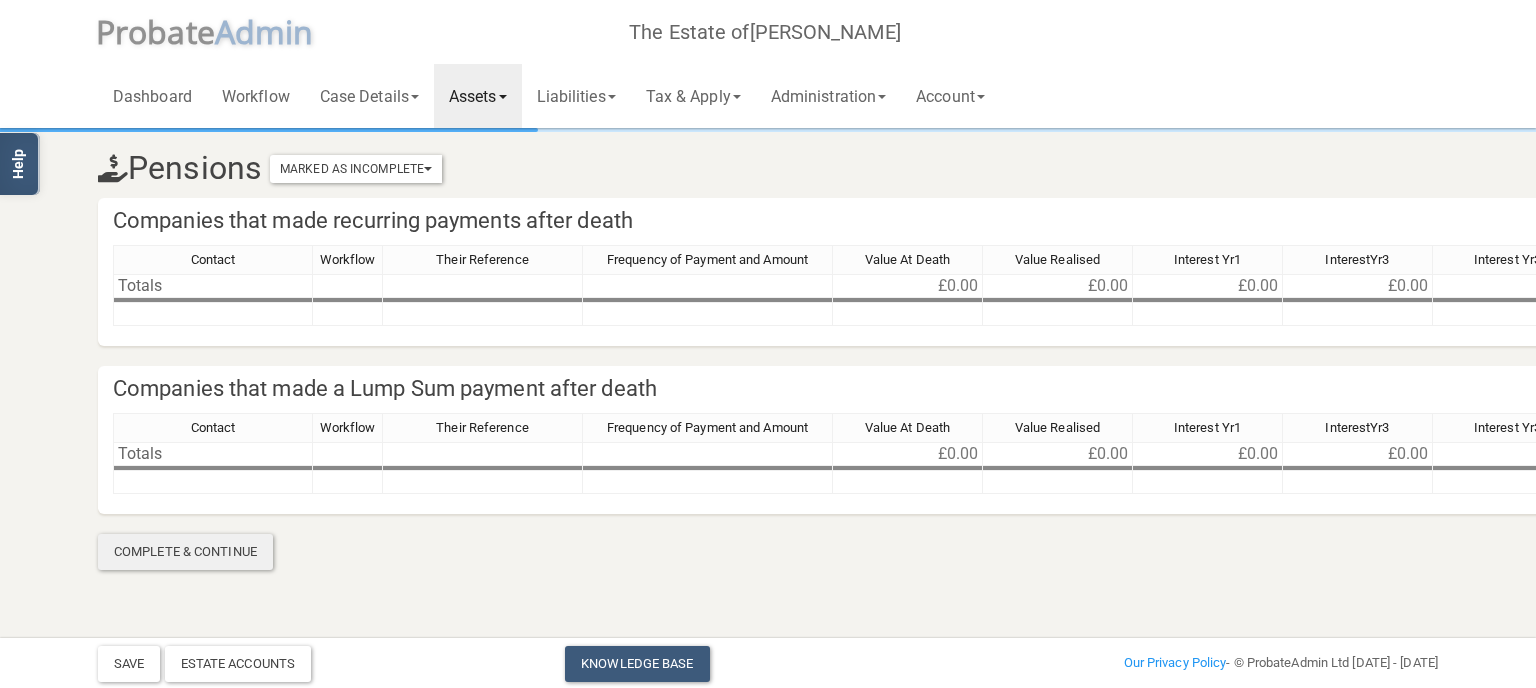 click on "Complete & Continue" at bounding box center [185, 552] 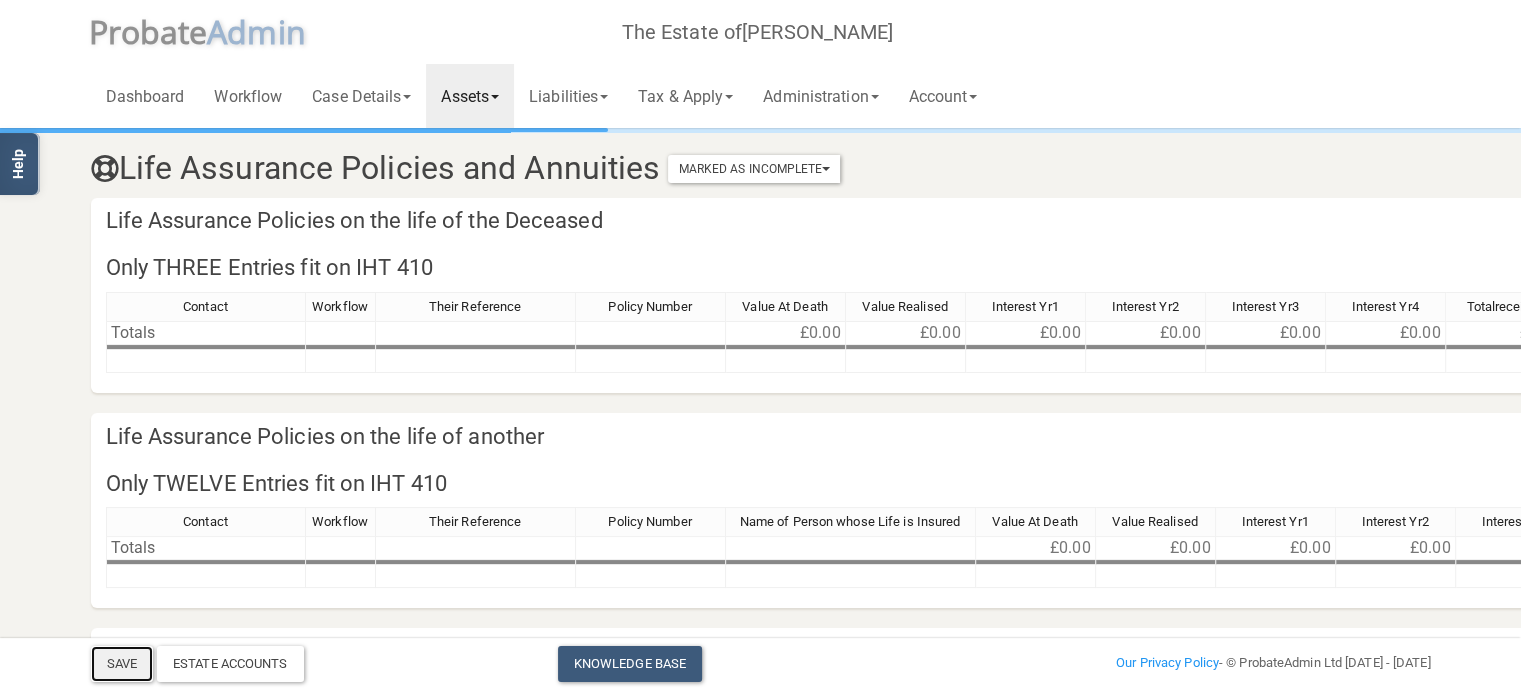 click on "Save" at bounding box center (122, 664) 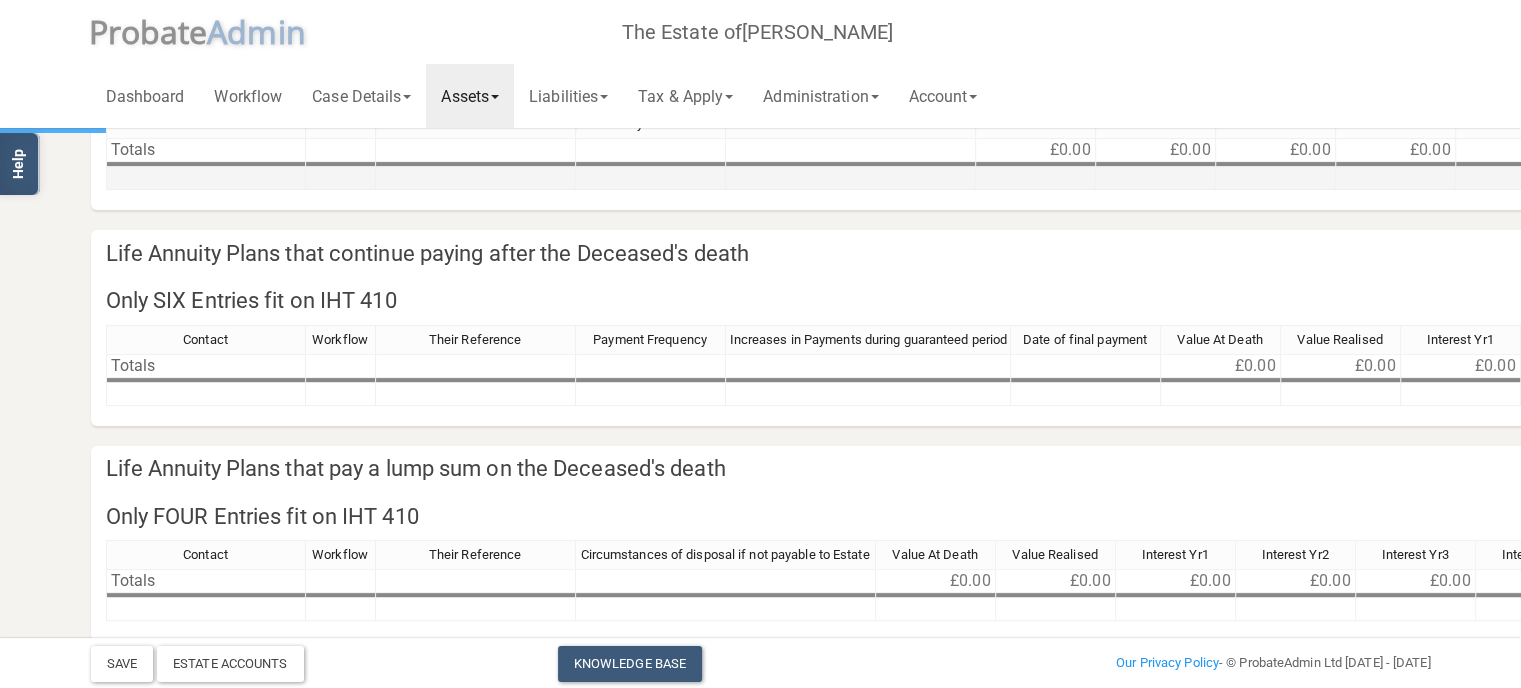 scroll, scrollTop: 482, scrollLeft: 0, axis: vertical 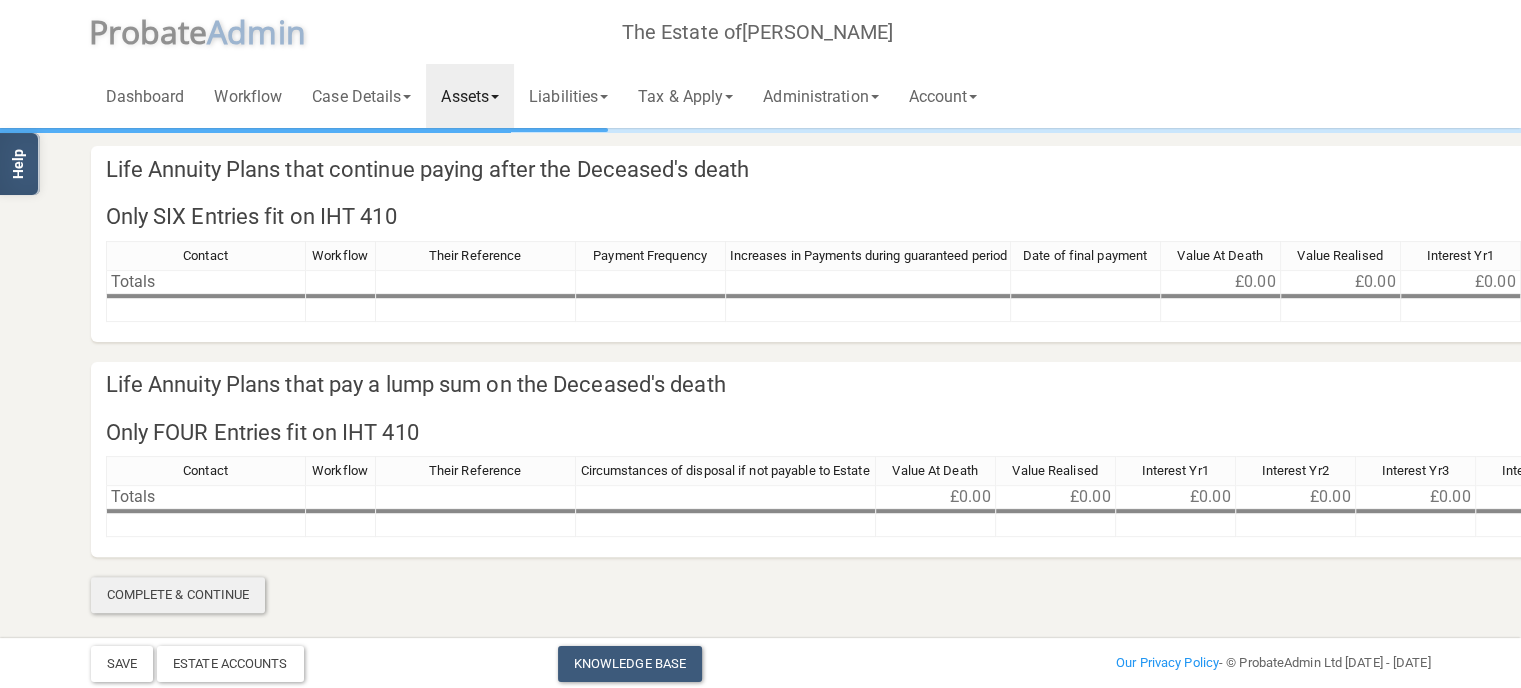 click on "Complete & Continue" at bounding box center (178, 595) 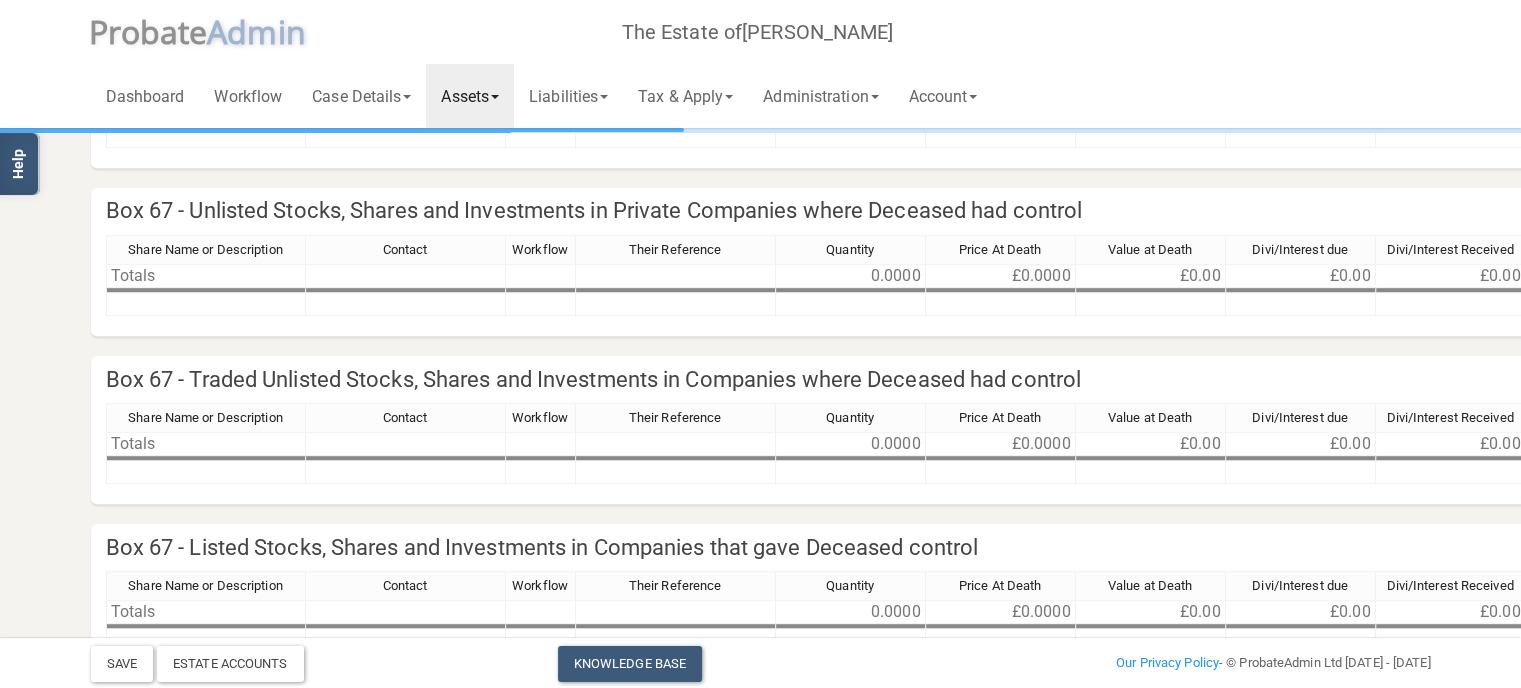 scroll, scrollTop: 998, scrollLeft: 0, axis: vertical 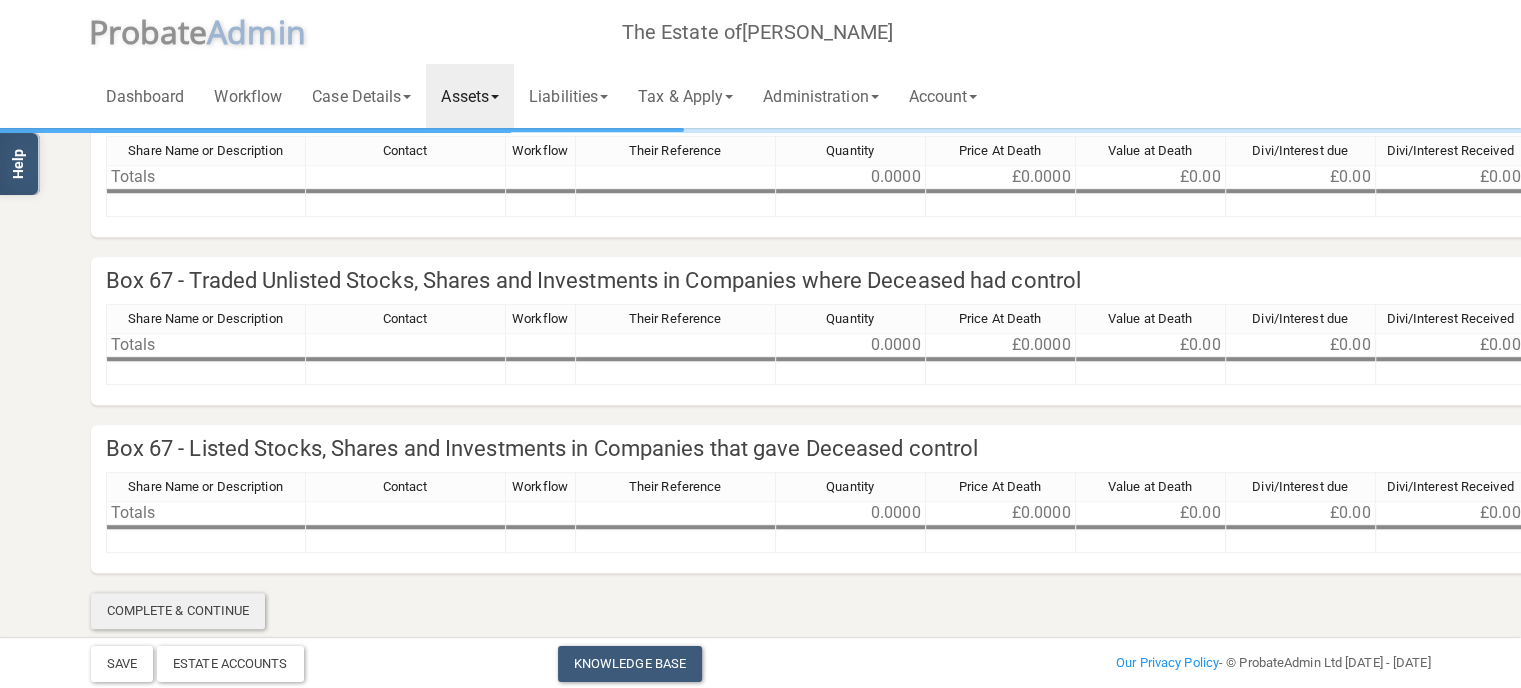 click on "Complete & Continue" at bounding box center [178, 611] 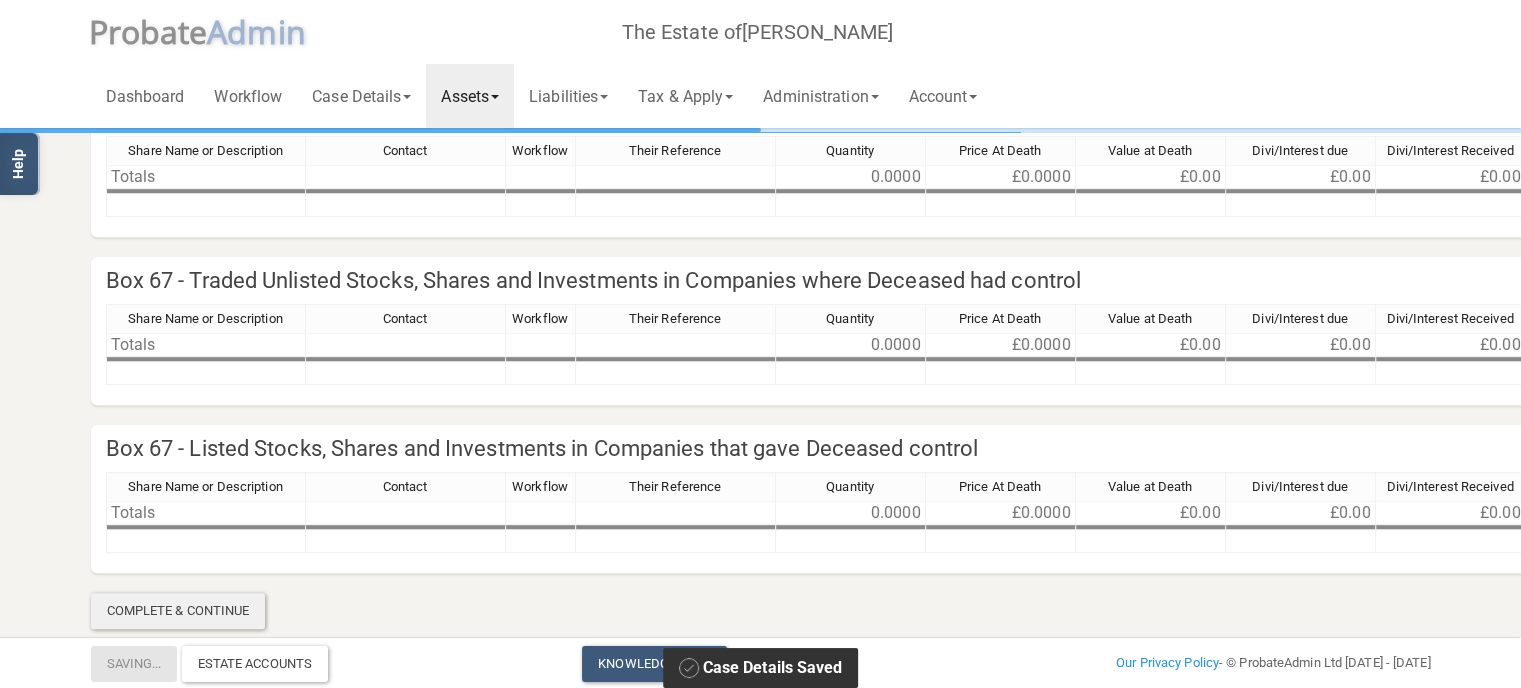 scroll, scrollTop: 0, scrollLeft: 0, axis: both 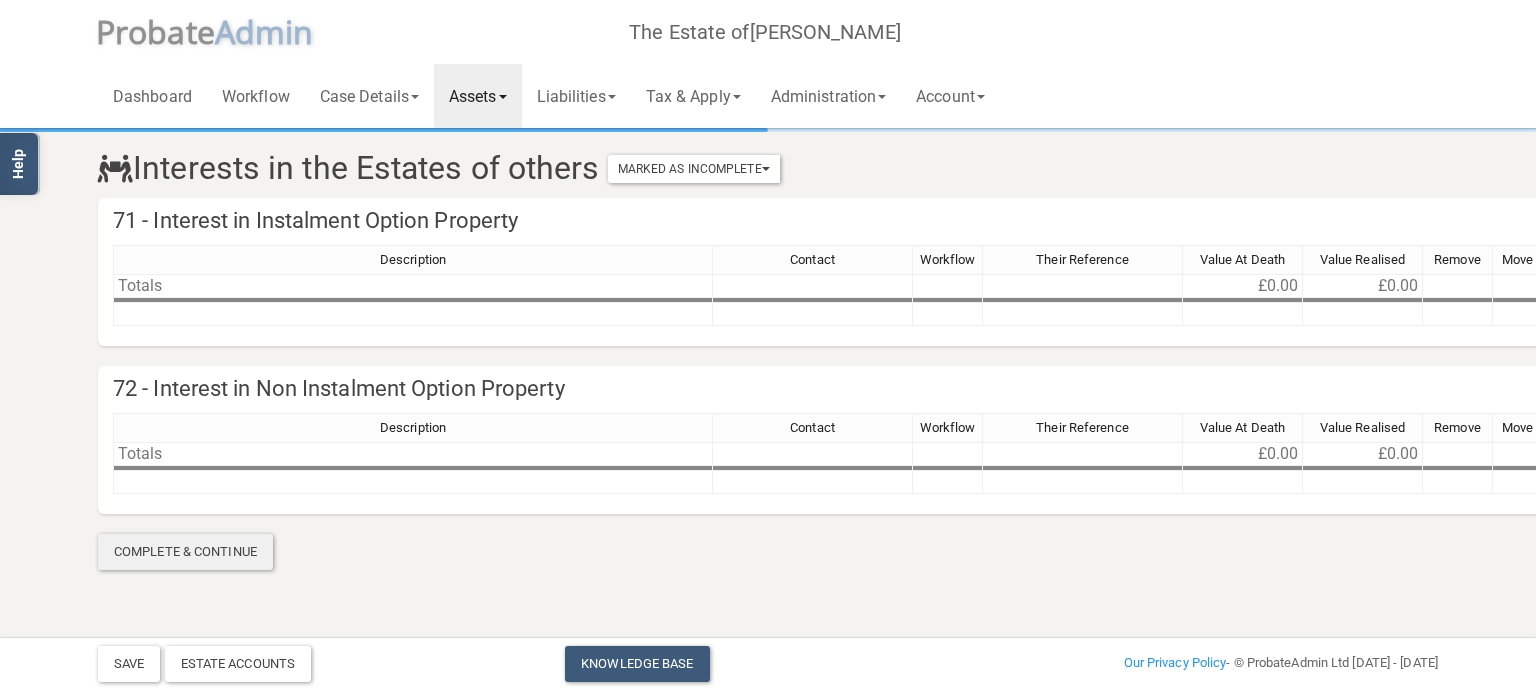 click on "Complete & Continue" at bounding box center (185, 552) 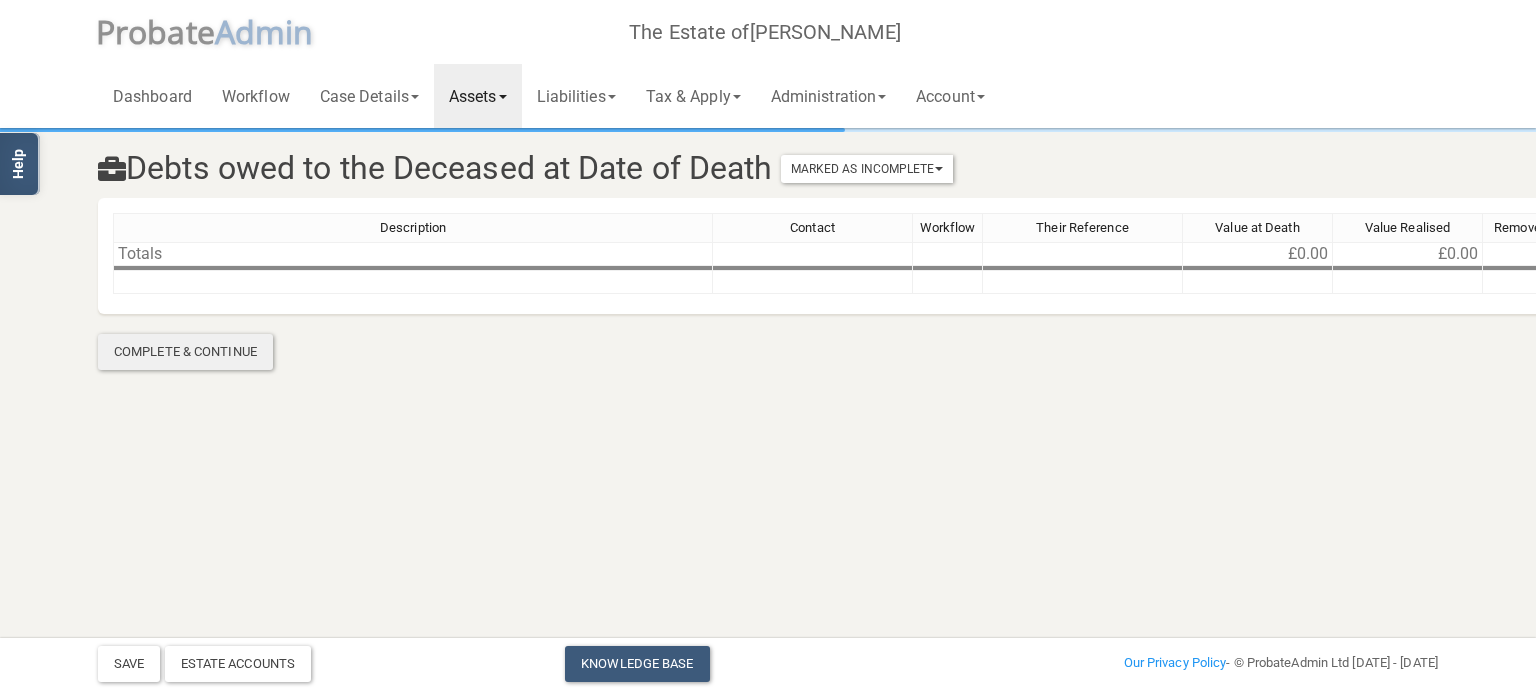 click on "Complete & Continue" at bounding box center (185, 352) 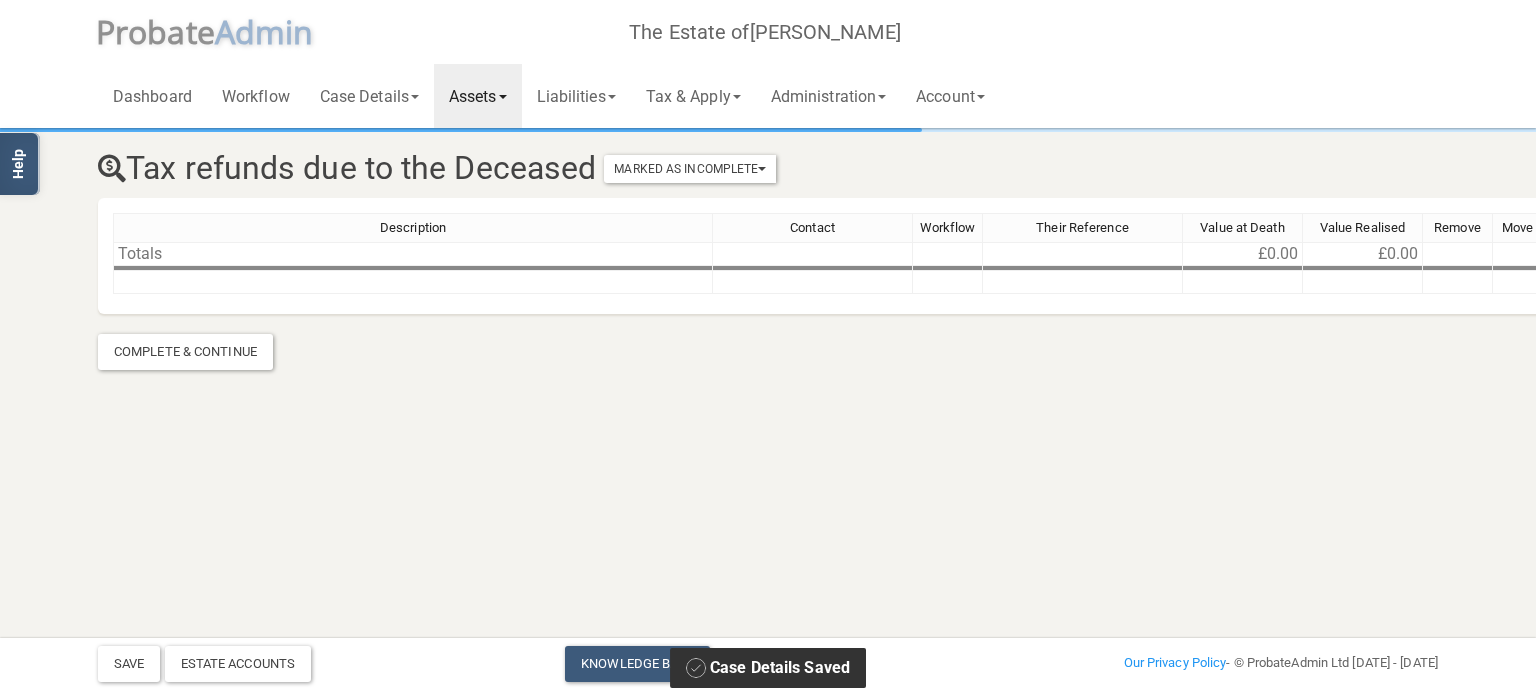 click on "Complete & Continue" at bounding box center (185, 352) 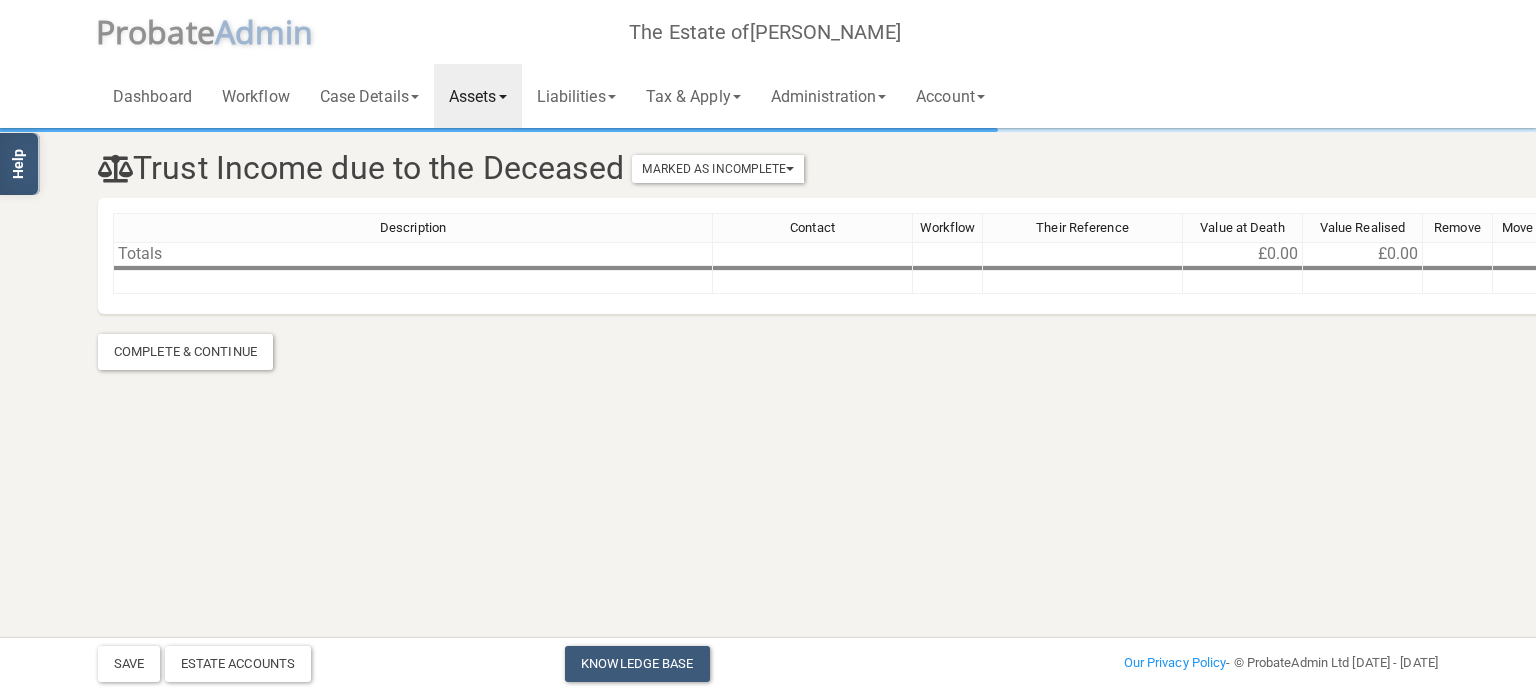 click on "Complete & Continue" at bounding box center (185, 352) 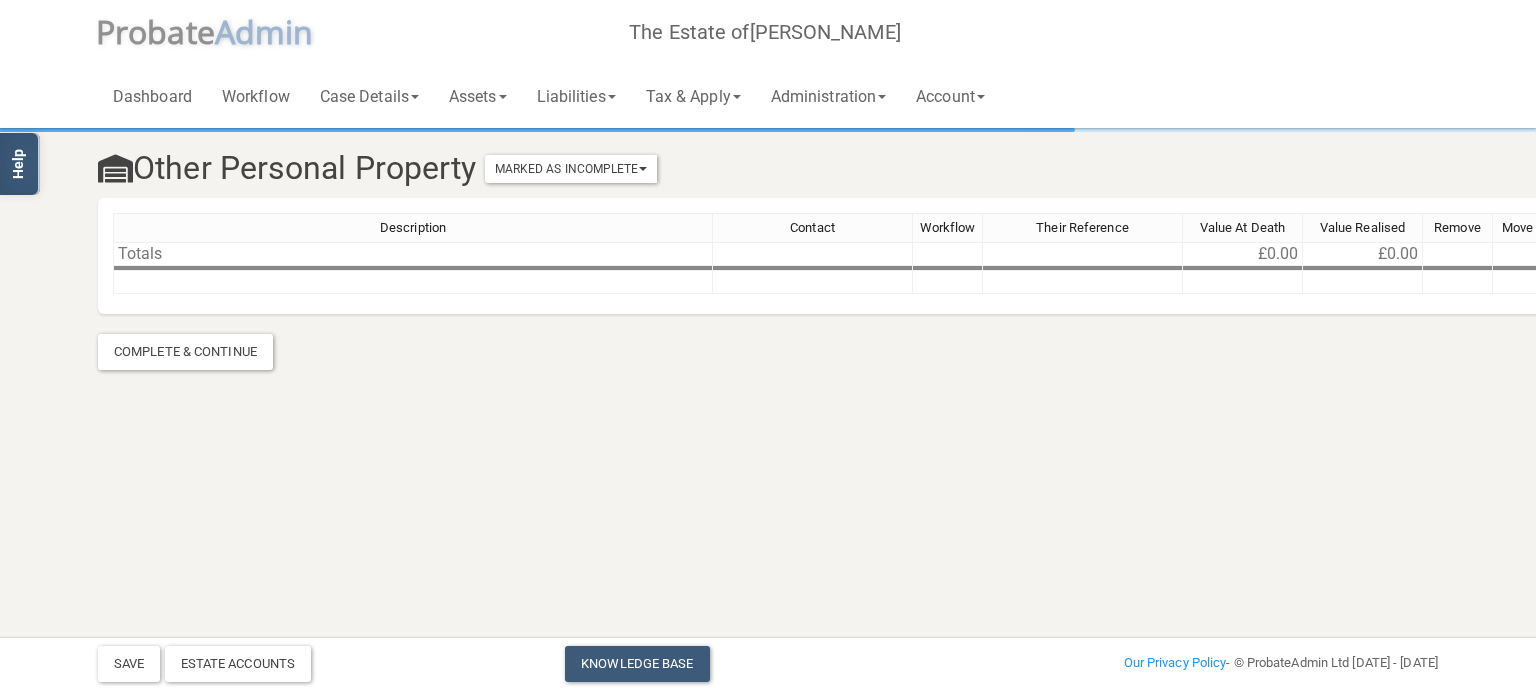 click on "Complete & Continue" at bounding box center (185, 352) 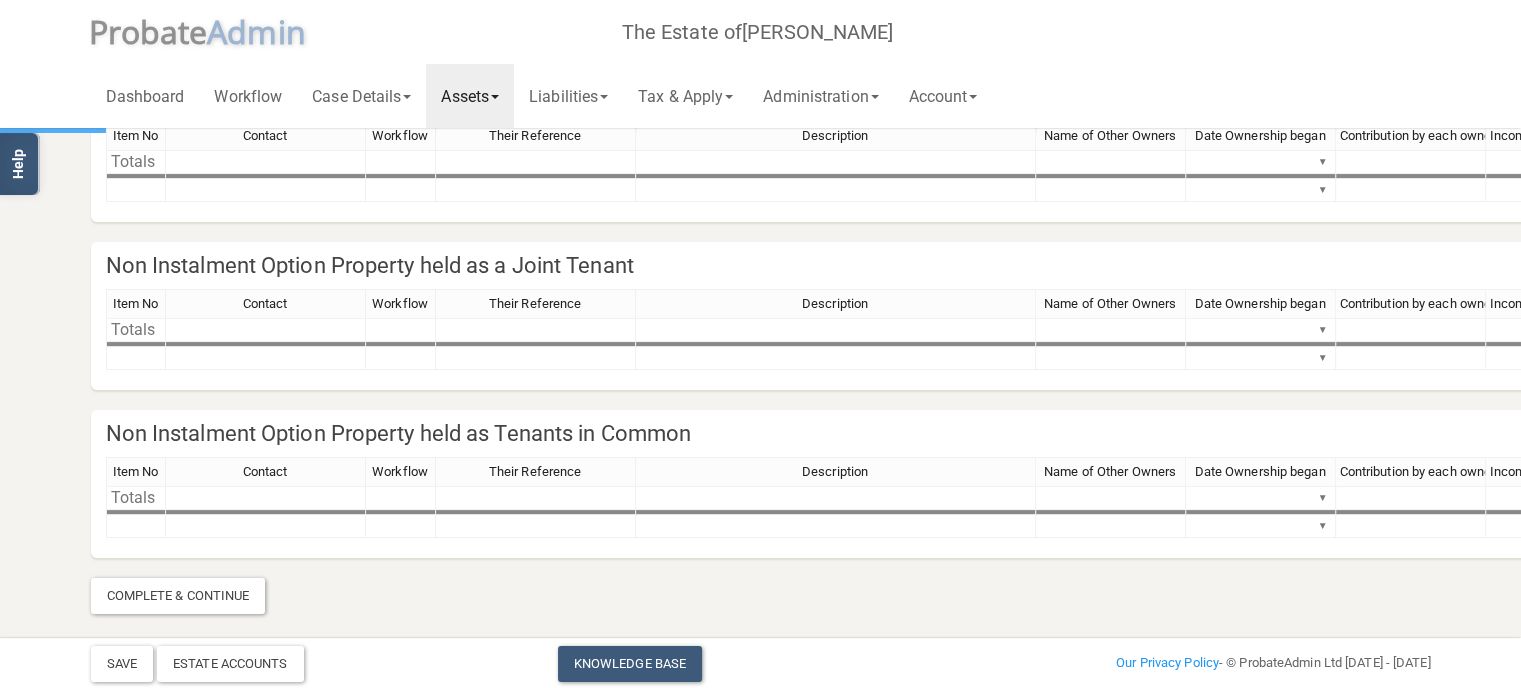 scroll, scrollTop: 294, scrollLeft: 0, axis: vertical 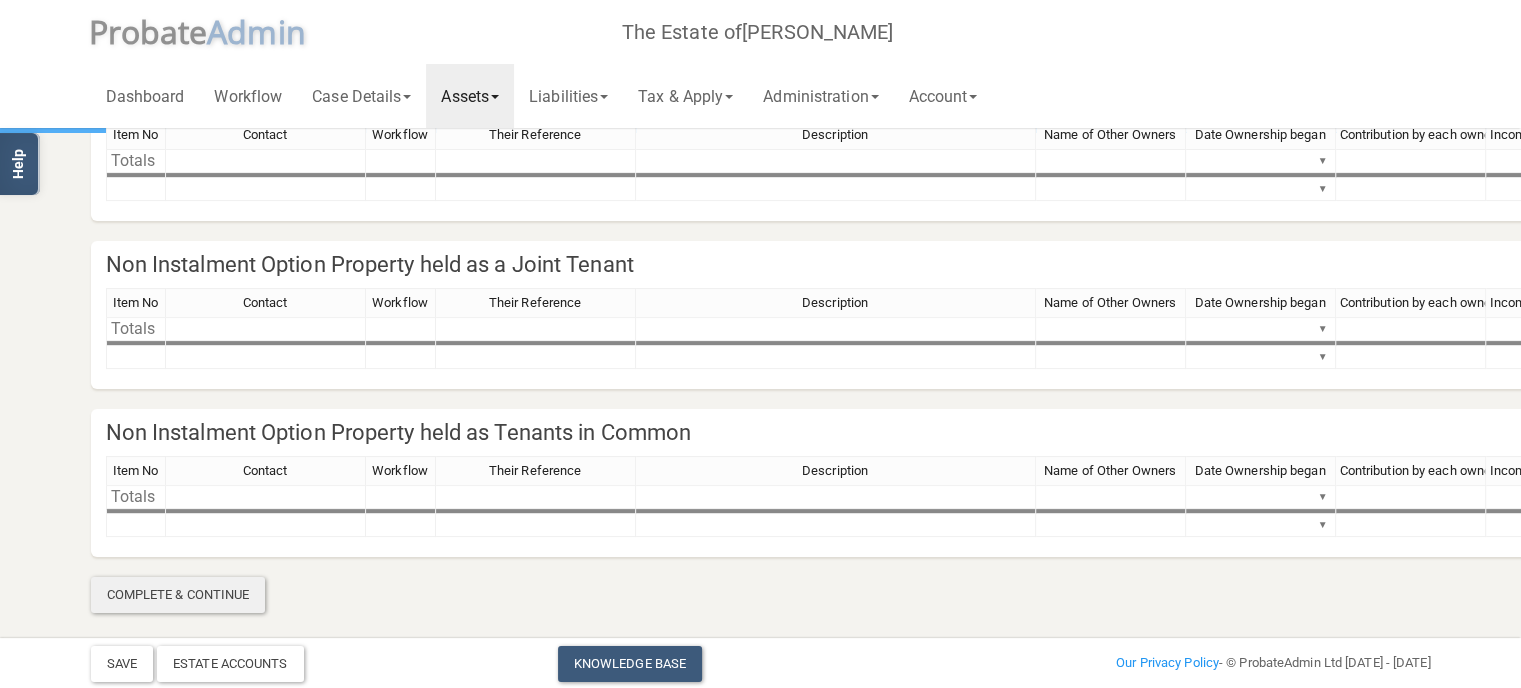 click on "Complete & Continue" at bounding box center (178, 595) 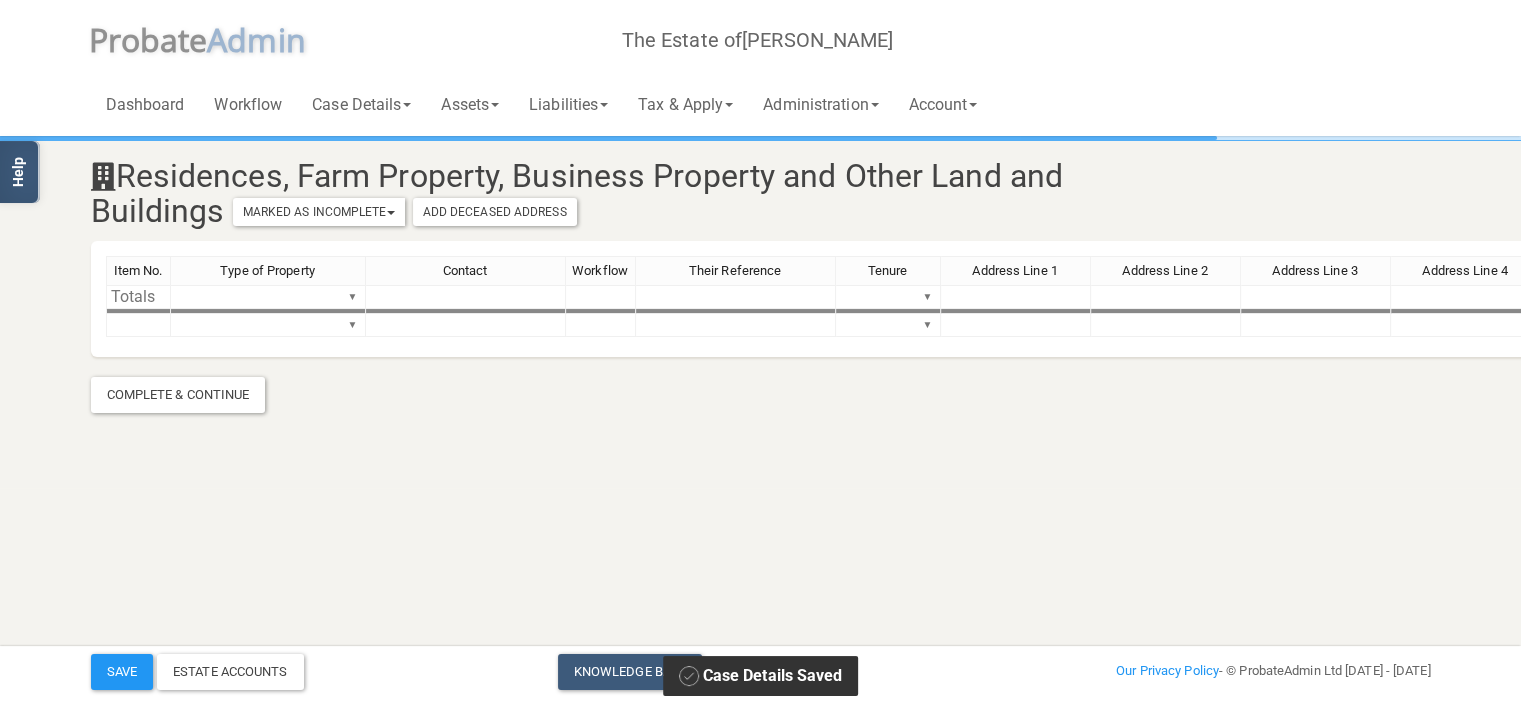 scroll, scrollTop: 0, scrollLeft: 0, axis: both 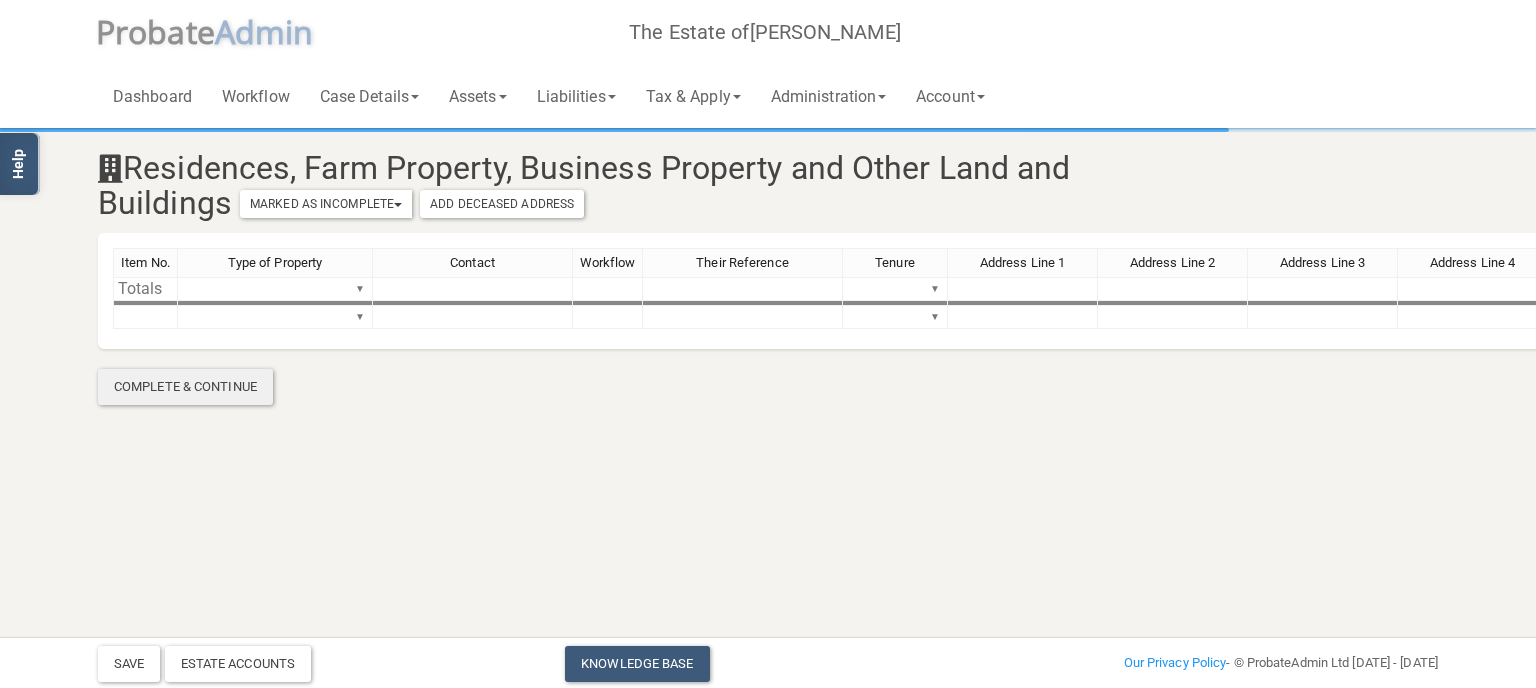 click on "Complete & Continue" at bounding box center [185, 387] 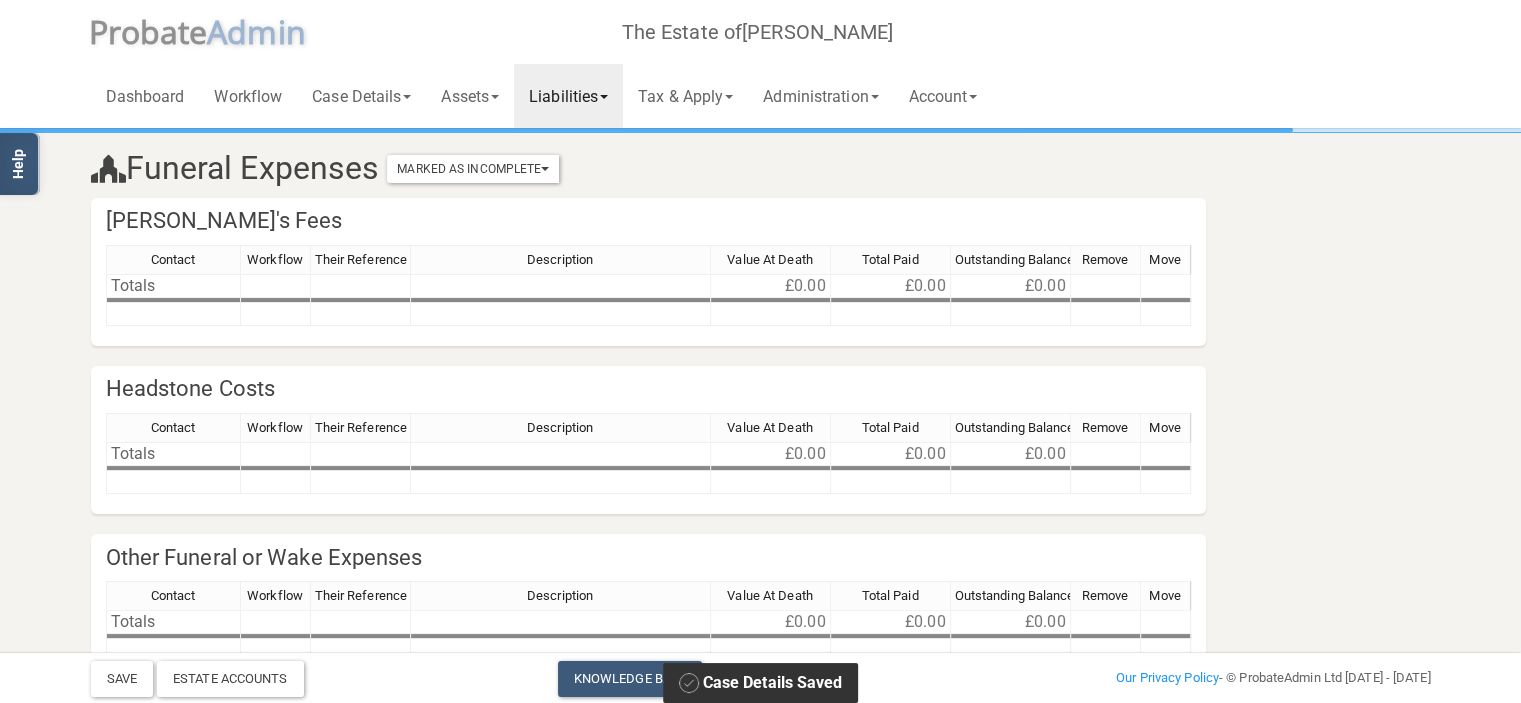 scroll, scrollTop: 110, scrollLeft: 0, axis: vertical 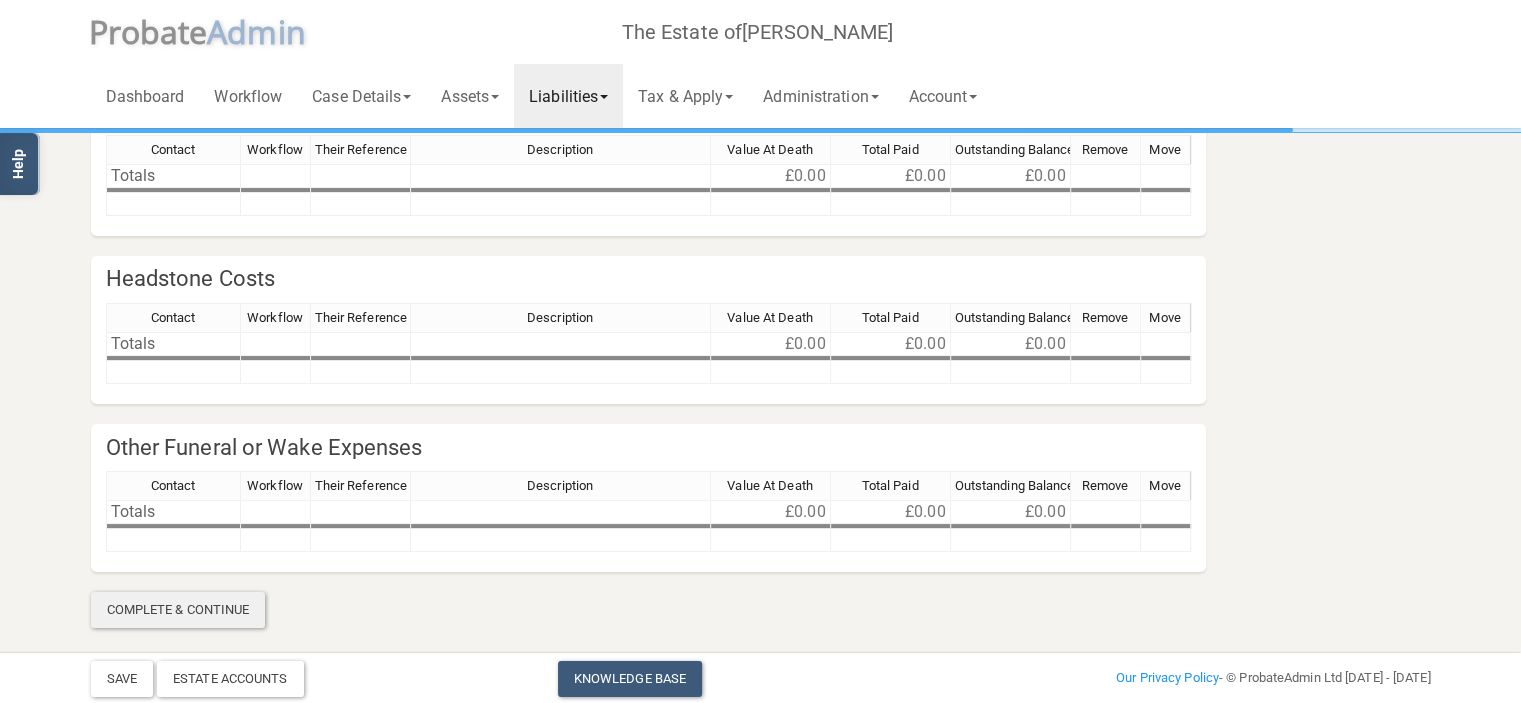 click on "Complete & Continue" at bounding box center [178, 610] 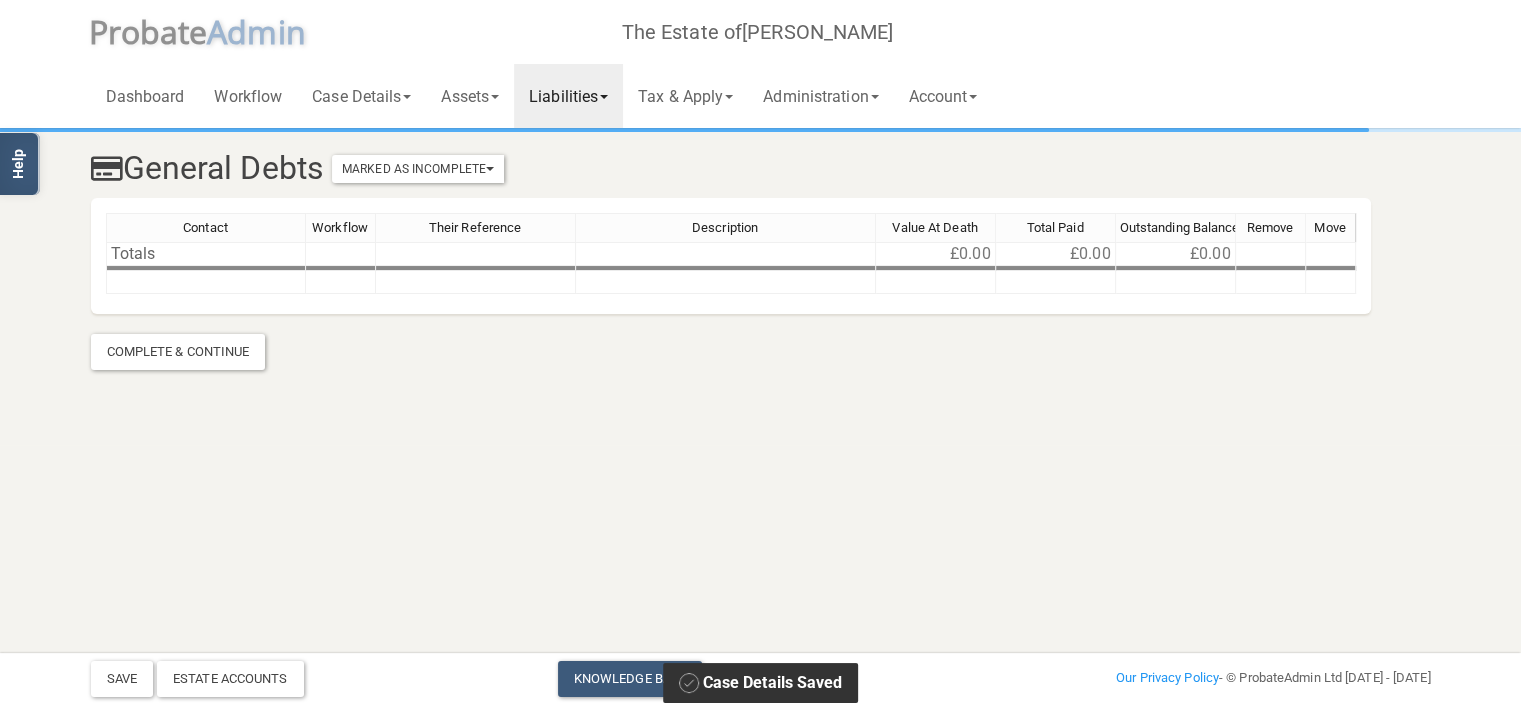 scroll, scrollTop: 0, scrollLeft: 0, axis: both 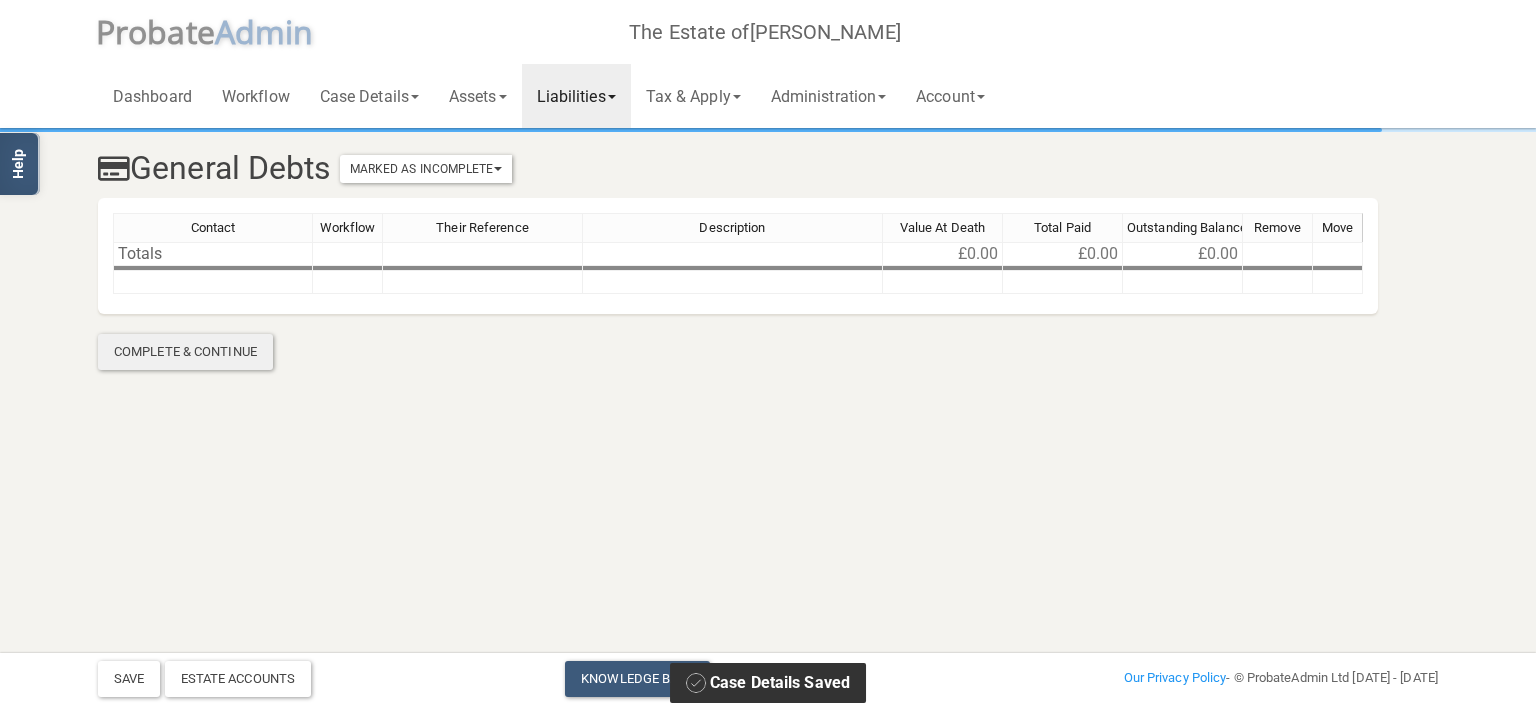 click on "Complete & Continue" at bounding box center [185, 352] 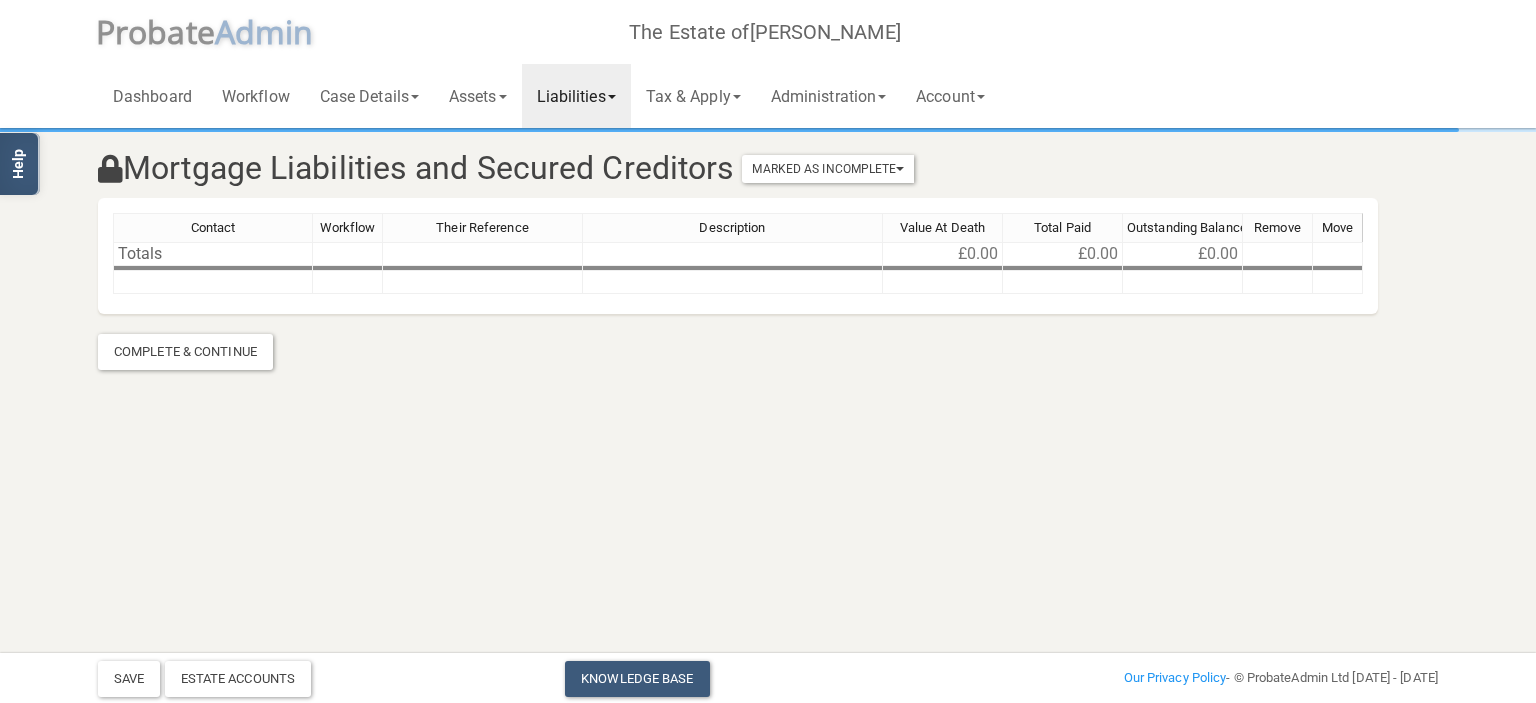 click on "Complete & Continue" at bounding box center [185, 352] 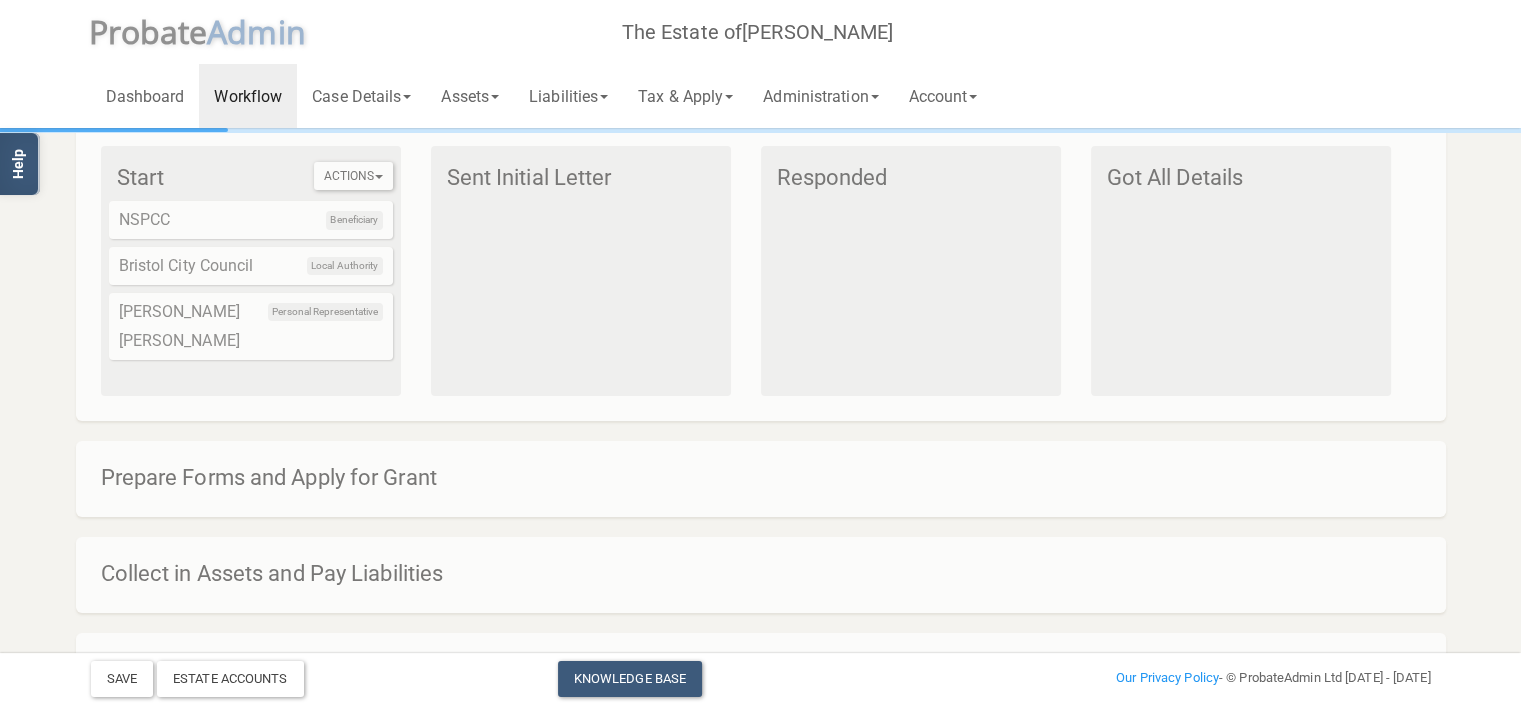 scroll, scrollTop: 262, scrollLeft: 0, axis: vertical 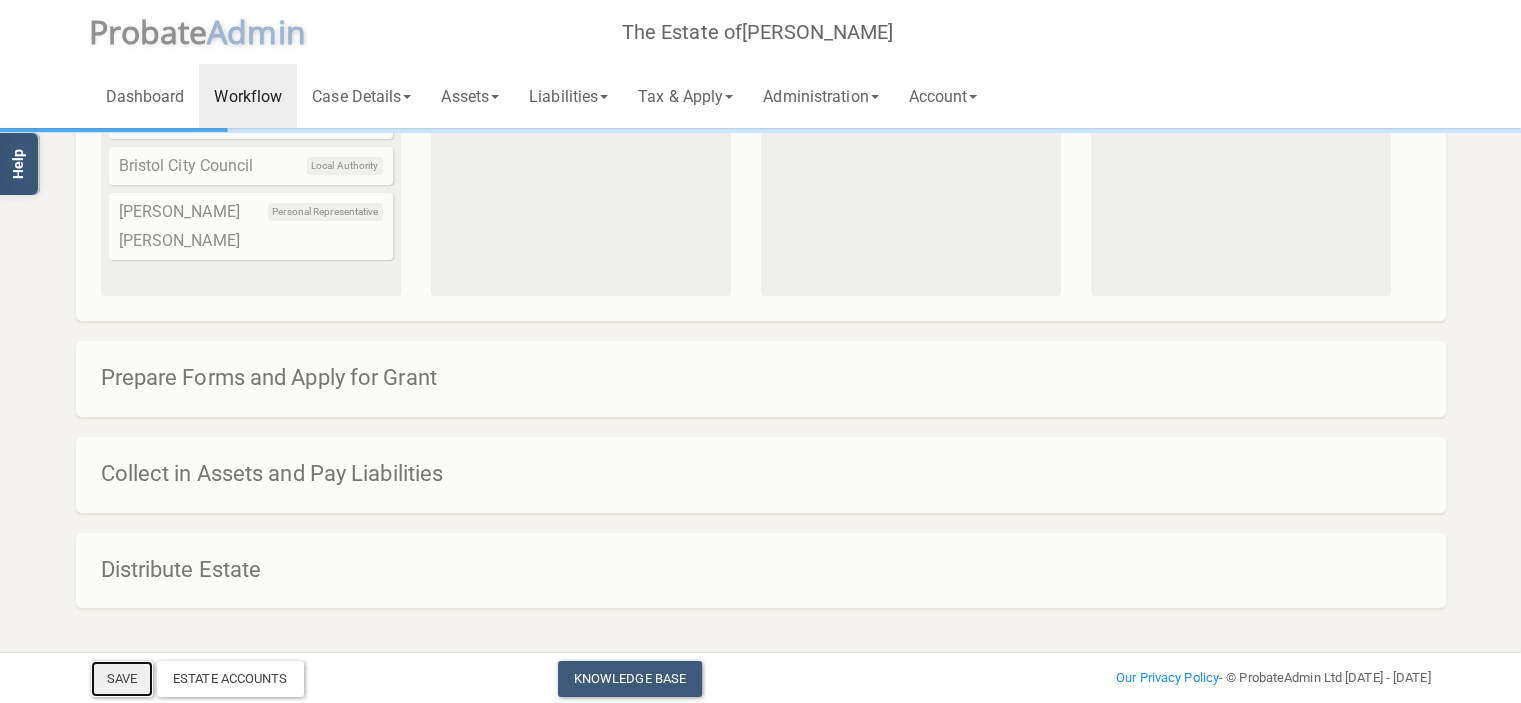 click on "Save" at bounding box center [122, 679] 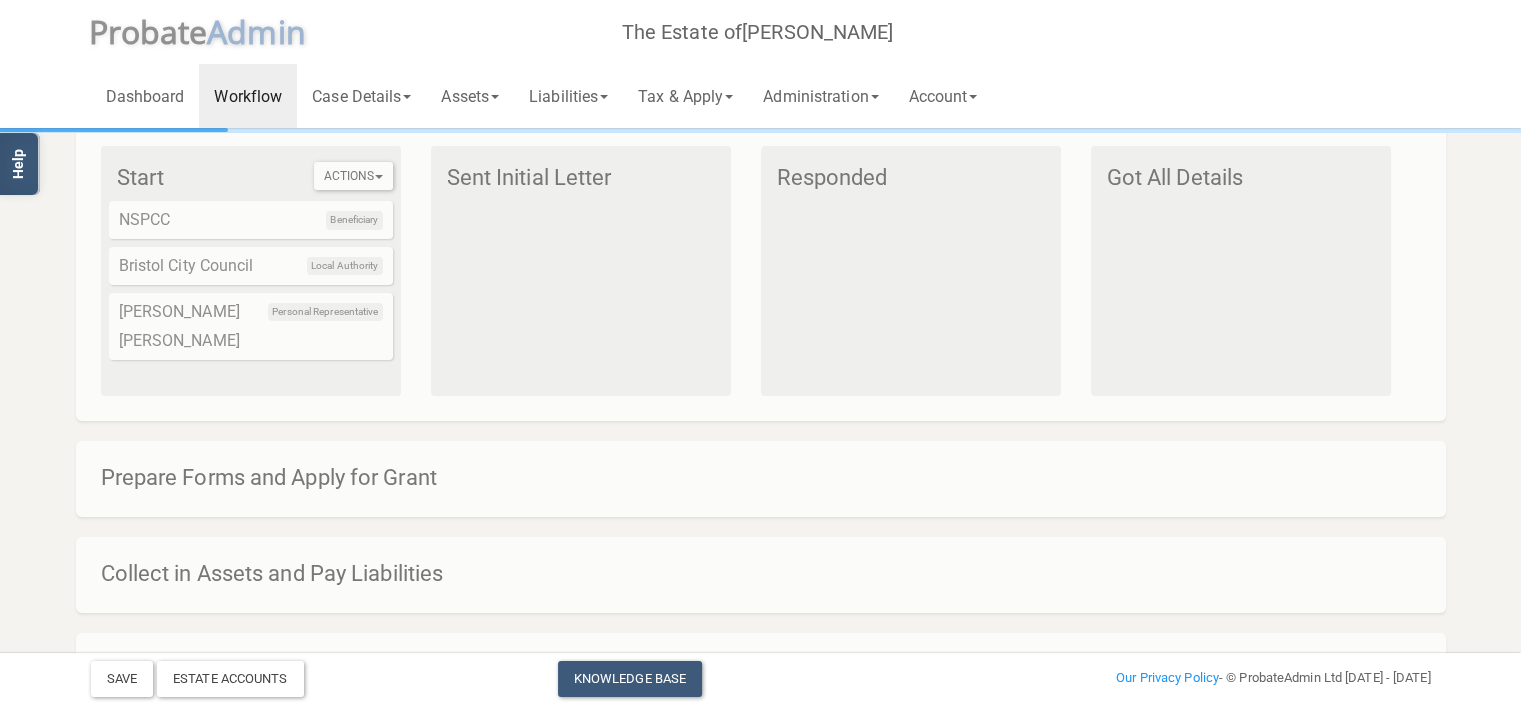 scroll, scrollTop: 262, scrollLeft: 0, axis: vertical 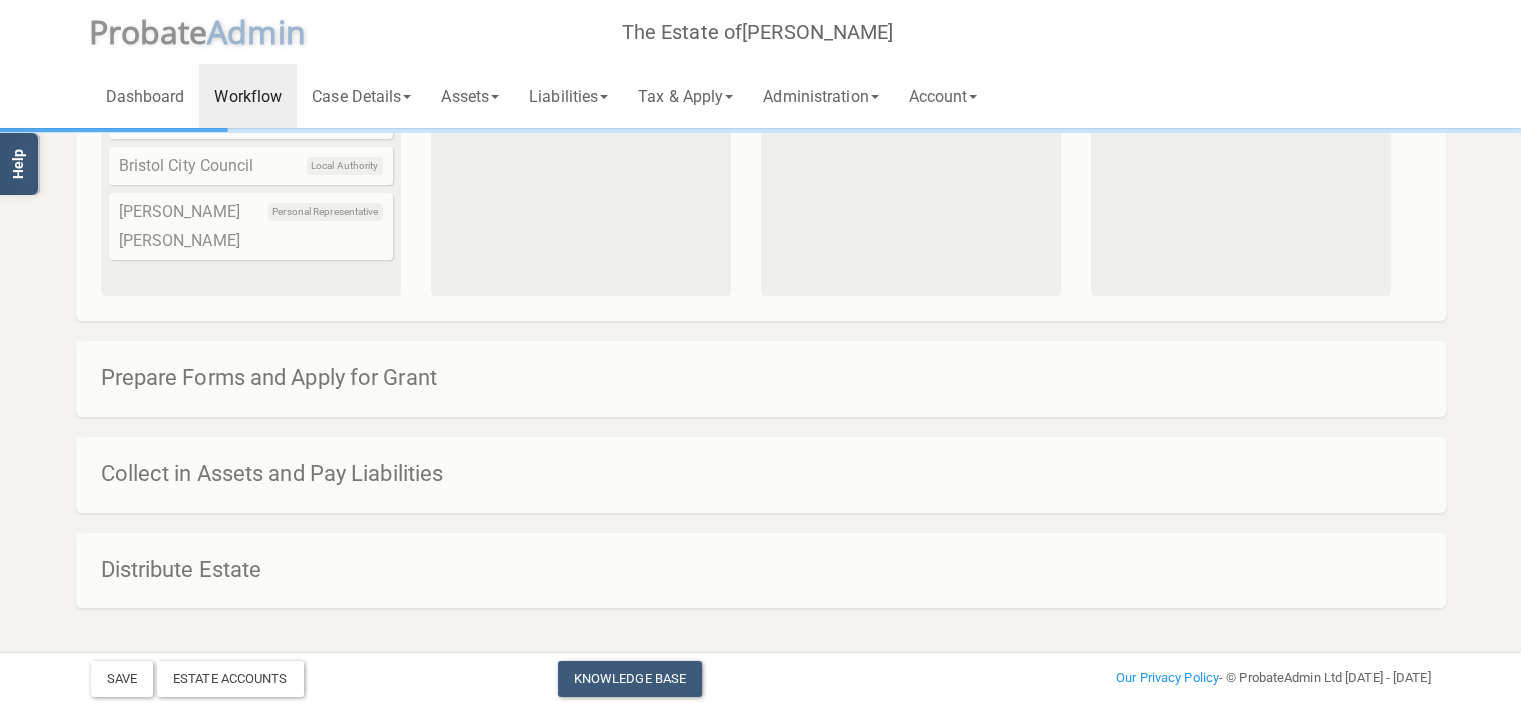 click on "Prepare Forms and Apply for Grant" at bounding box center (771, 378) 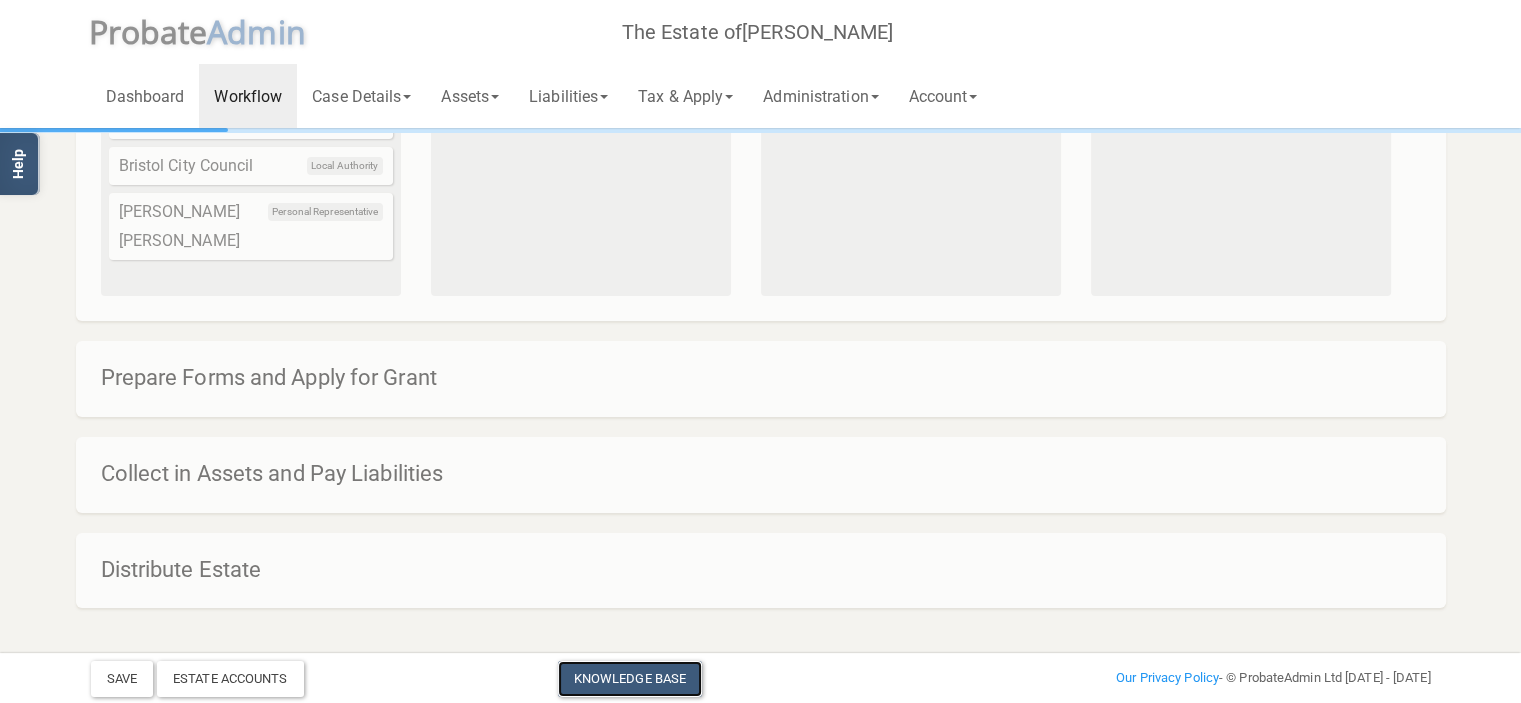 click on "Knowledge Base" at bounding box center (630, 679) 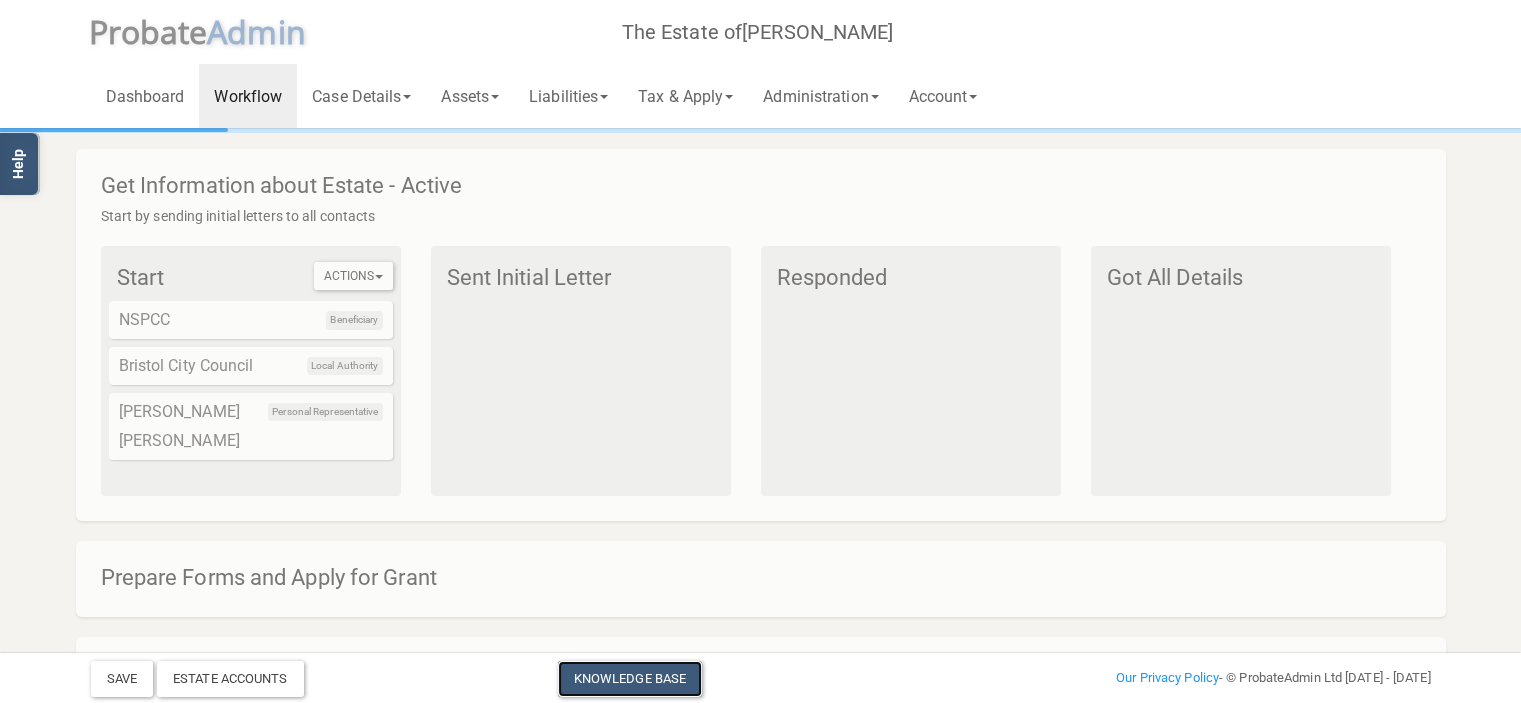 scroll, scrollTop: 0, scrollLeft: 0, axis: both 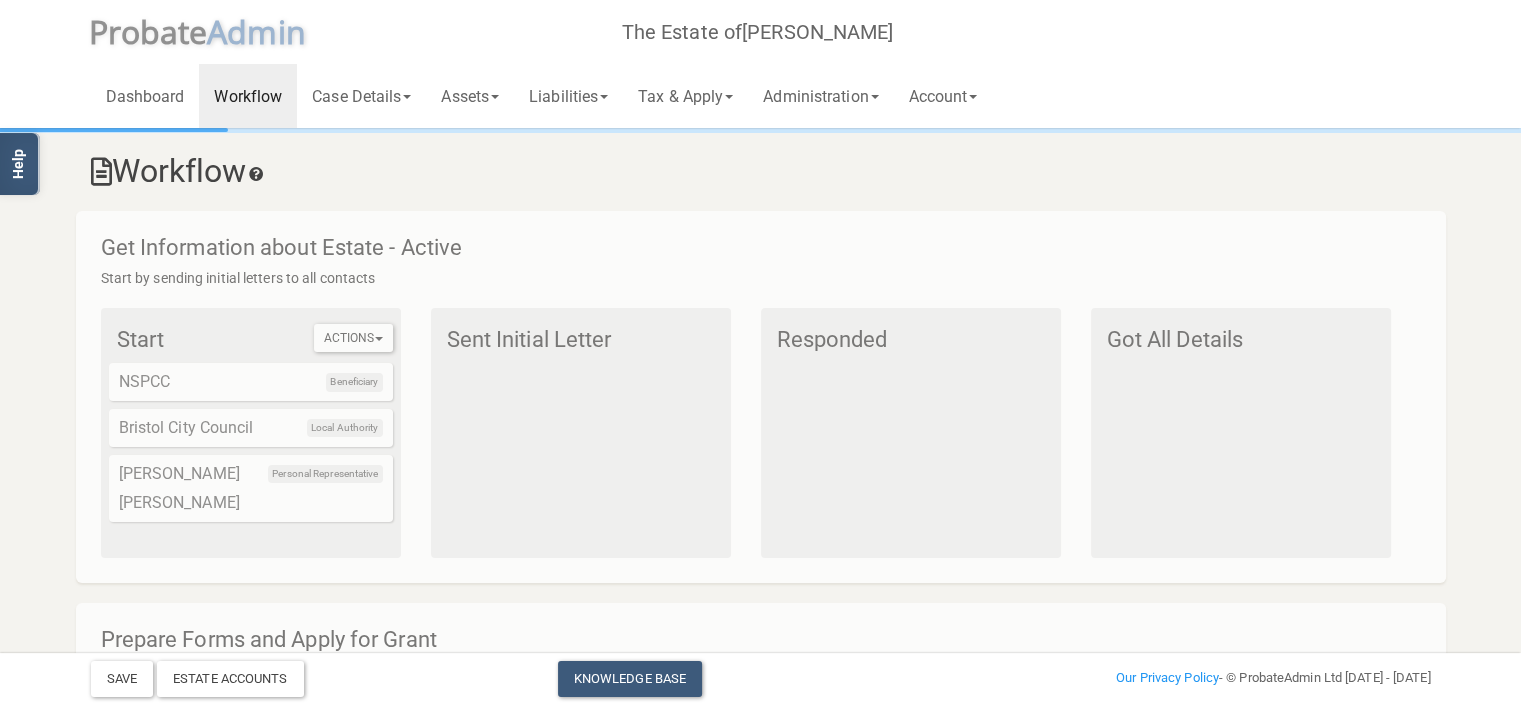 click on "Sent Initial Letter" at bounding box center [581, 433] 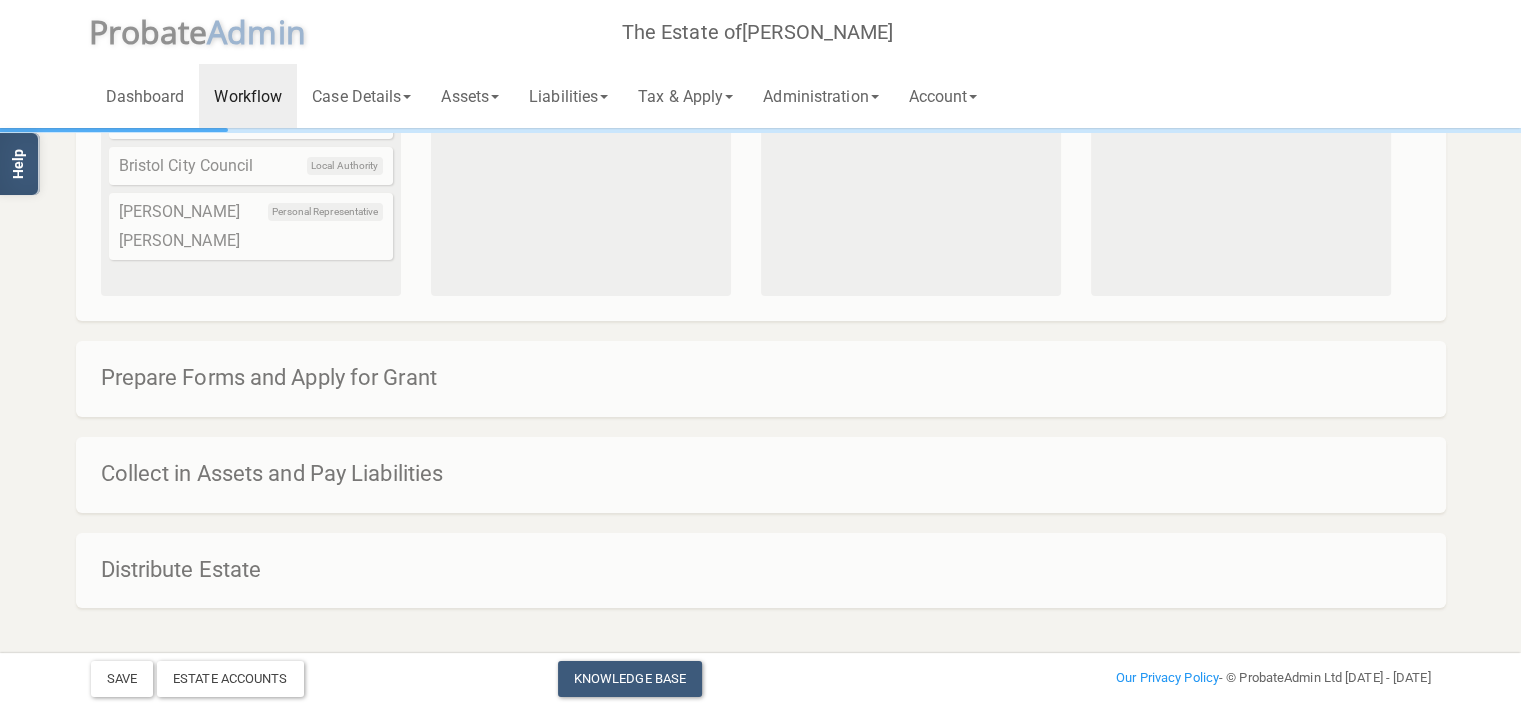 click on "Prepare Forms and Apply for Grant" at bounding box center (761, 379) 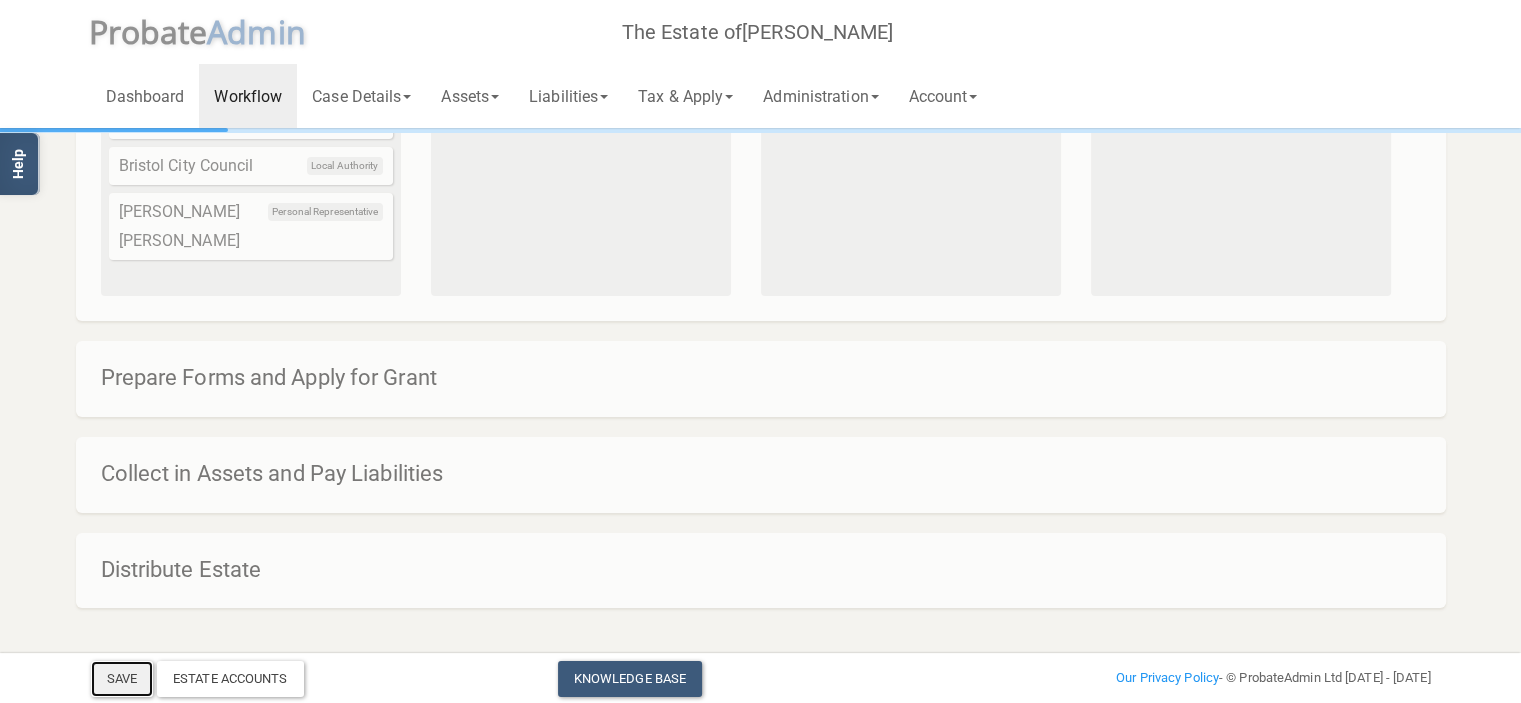 click on "Save" at bounding box center (122, 679) 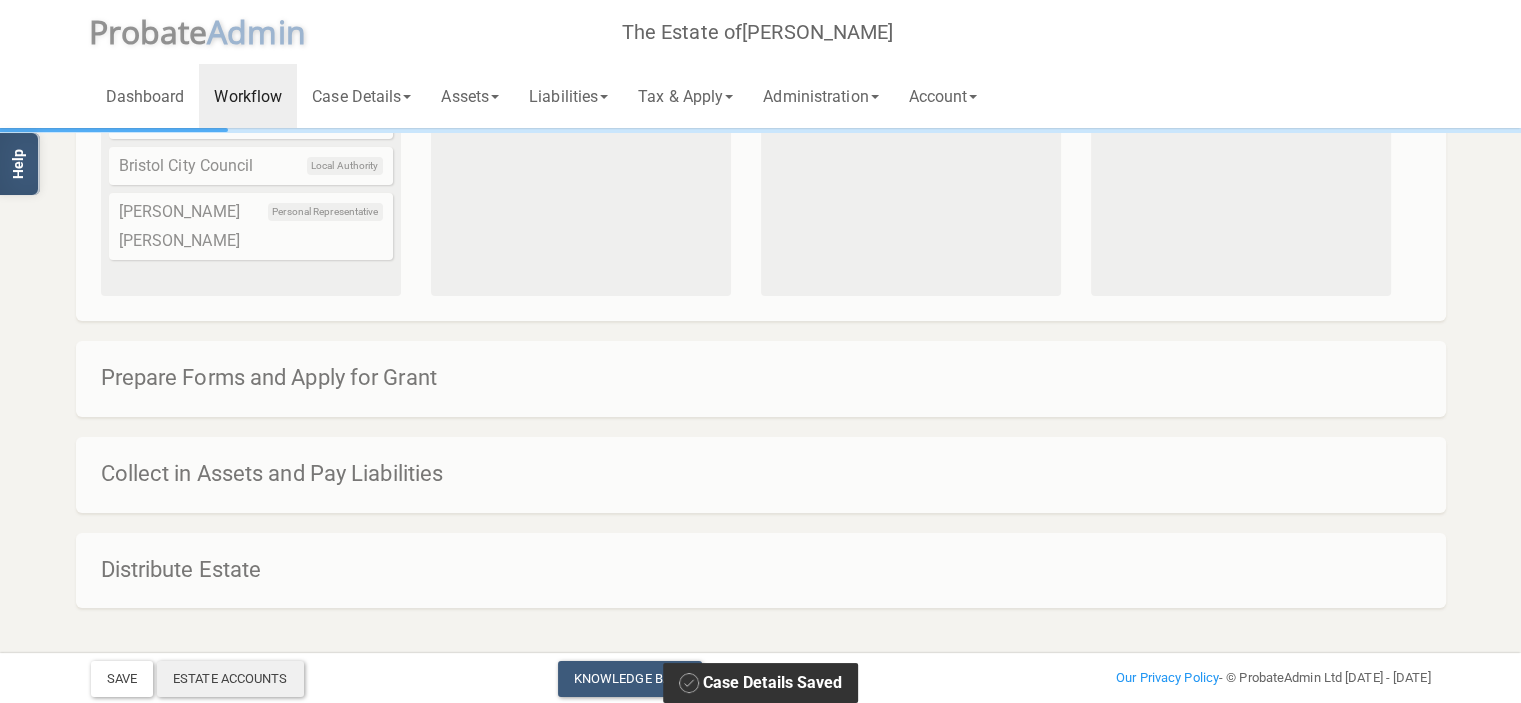 click on "Estate Accounts" at bounding box center (230, 679) 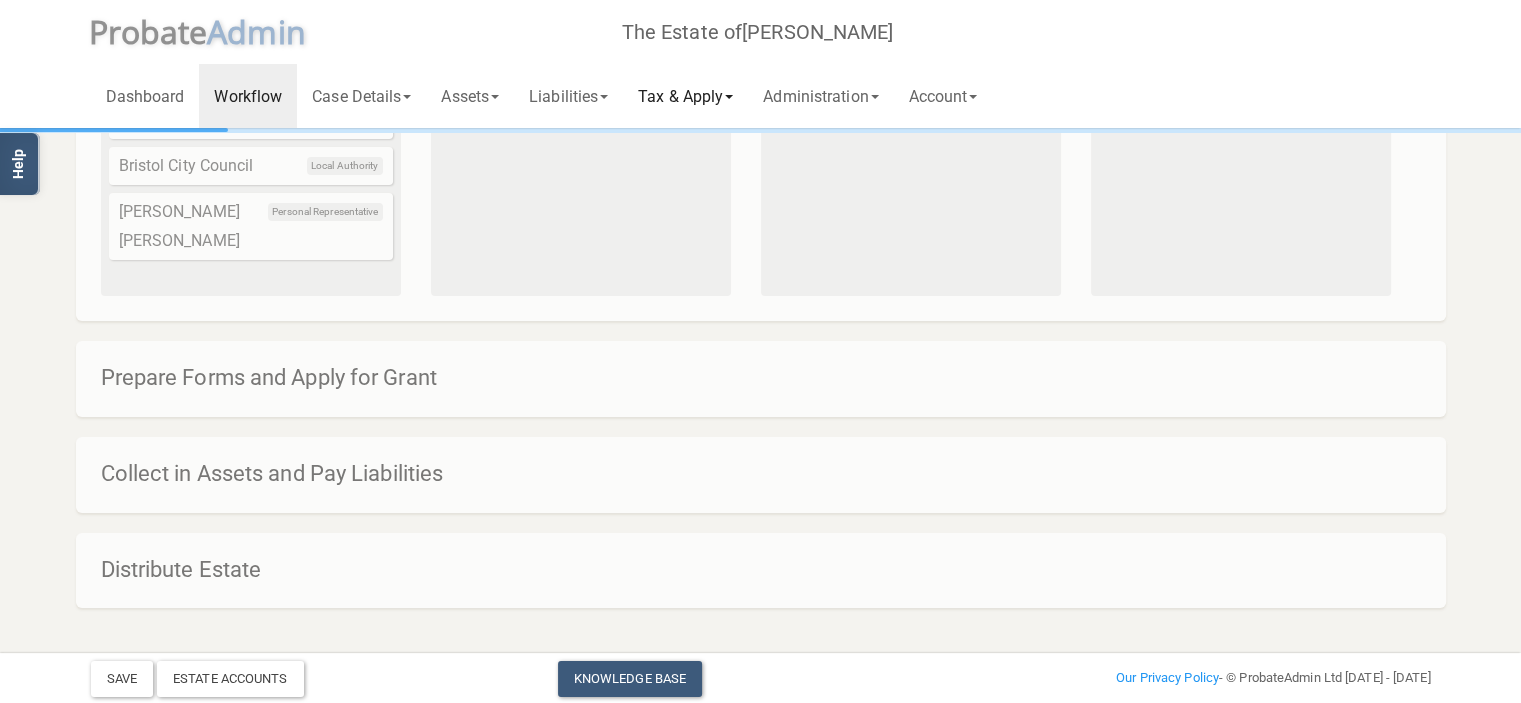 click on "Tax & Apply" at bounding box center (685, 96) 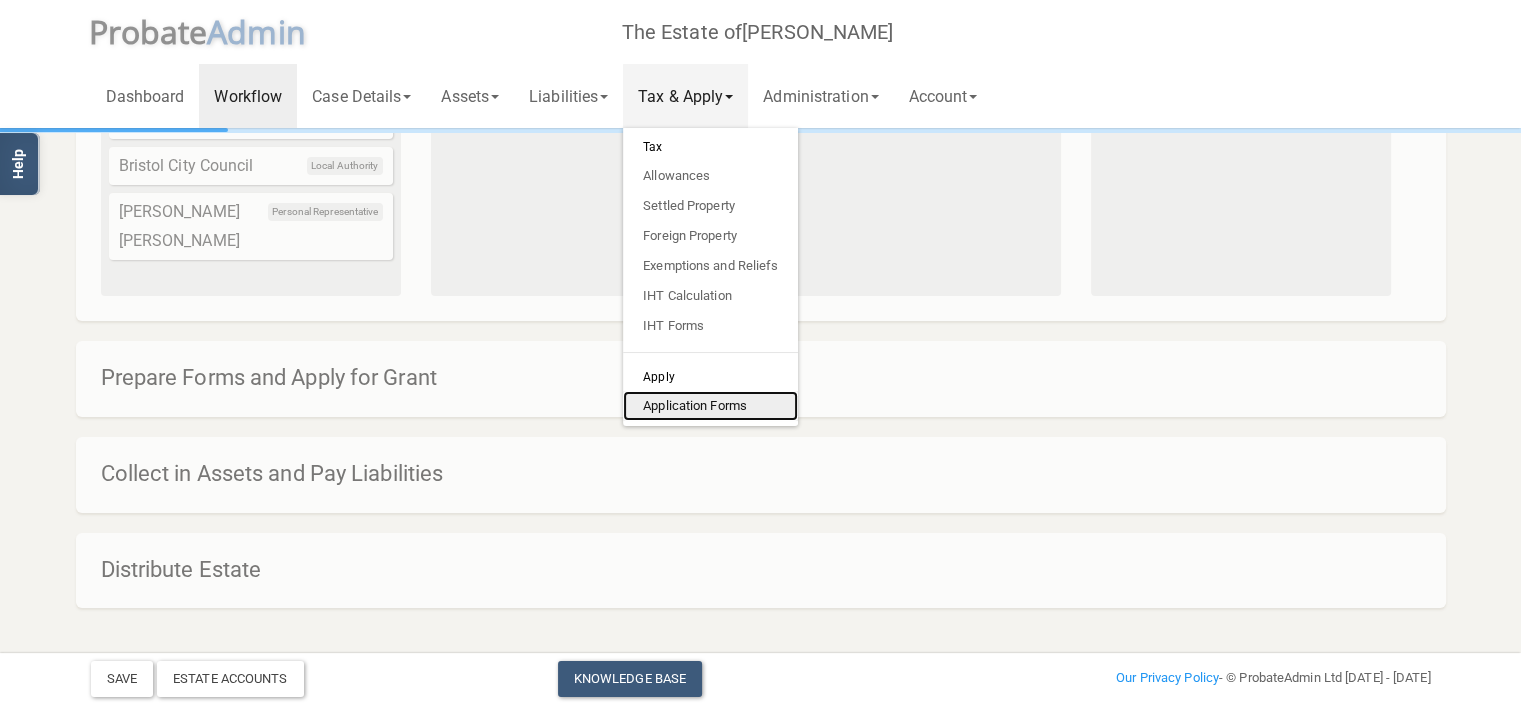 click on "Application Forms" at bounding box center [710, 406] 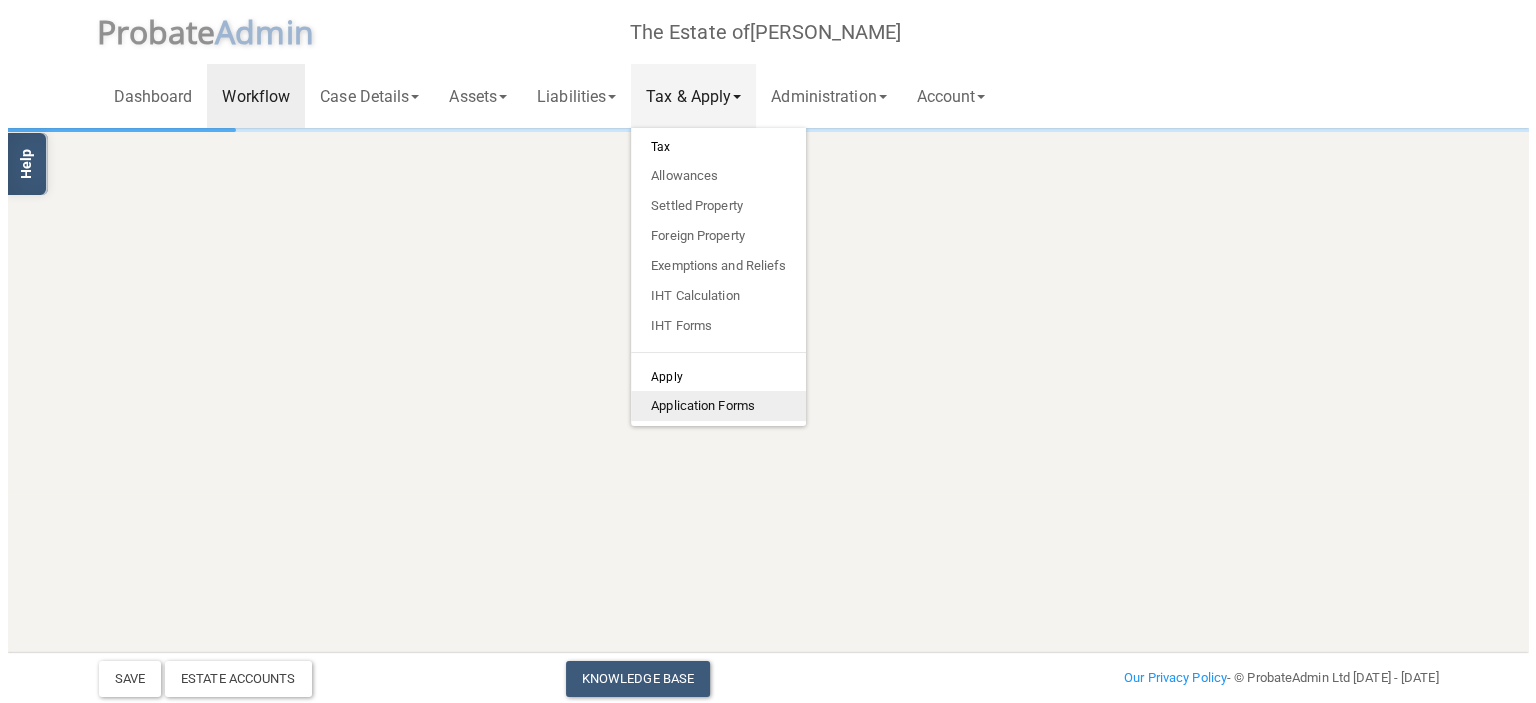 scroll, scrollTop: 0, scrollLeft: 0, axis: both 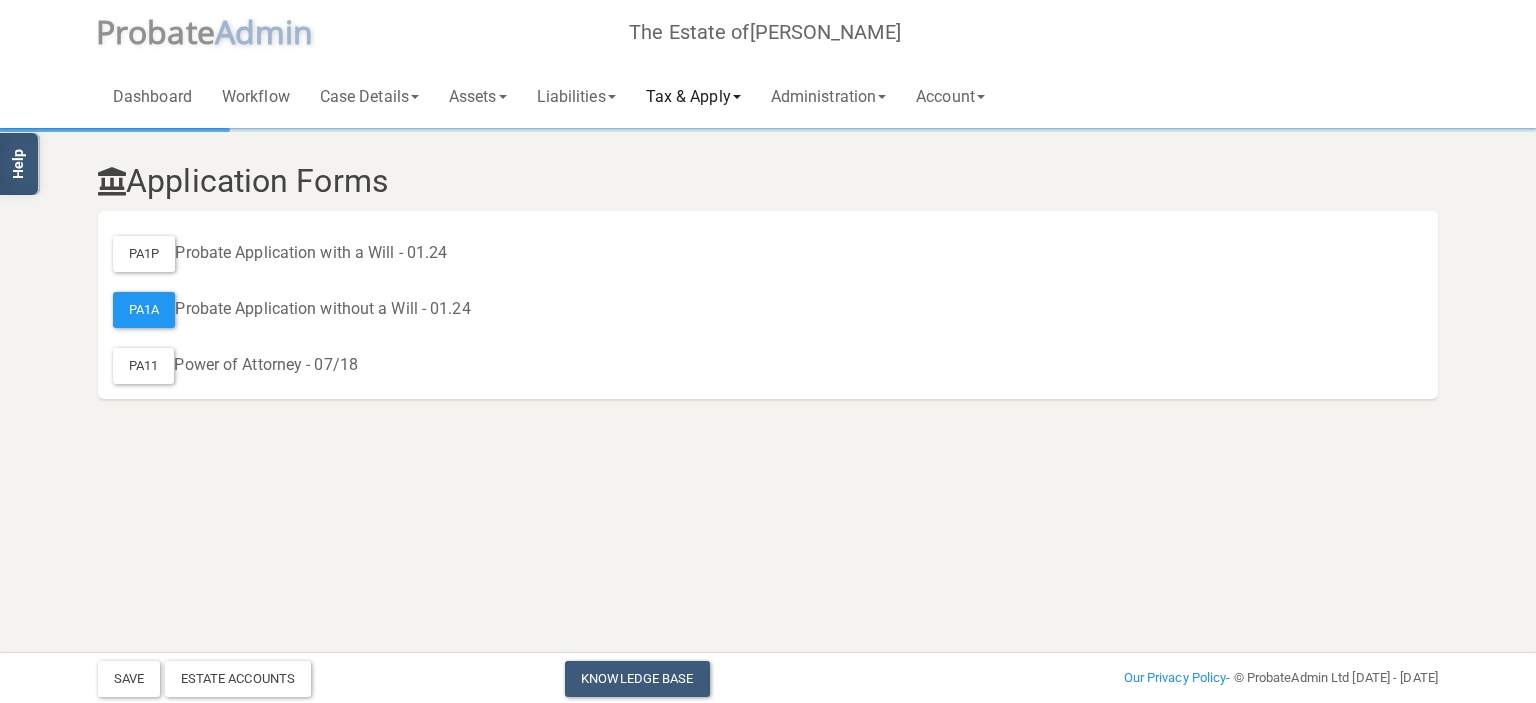 click on "Tax & Apply" at bounding box center [693, 96] 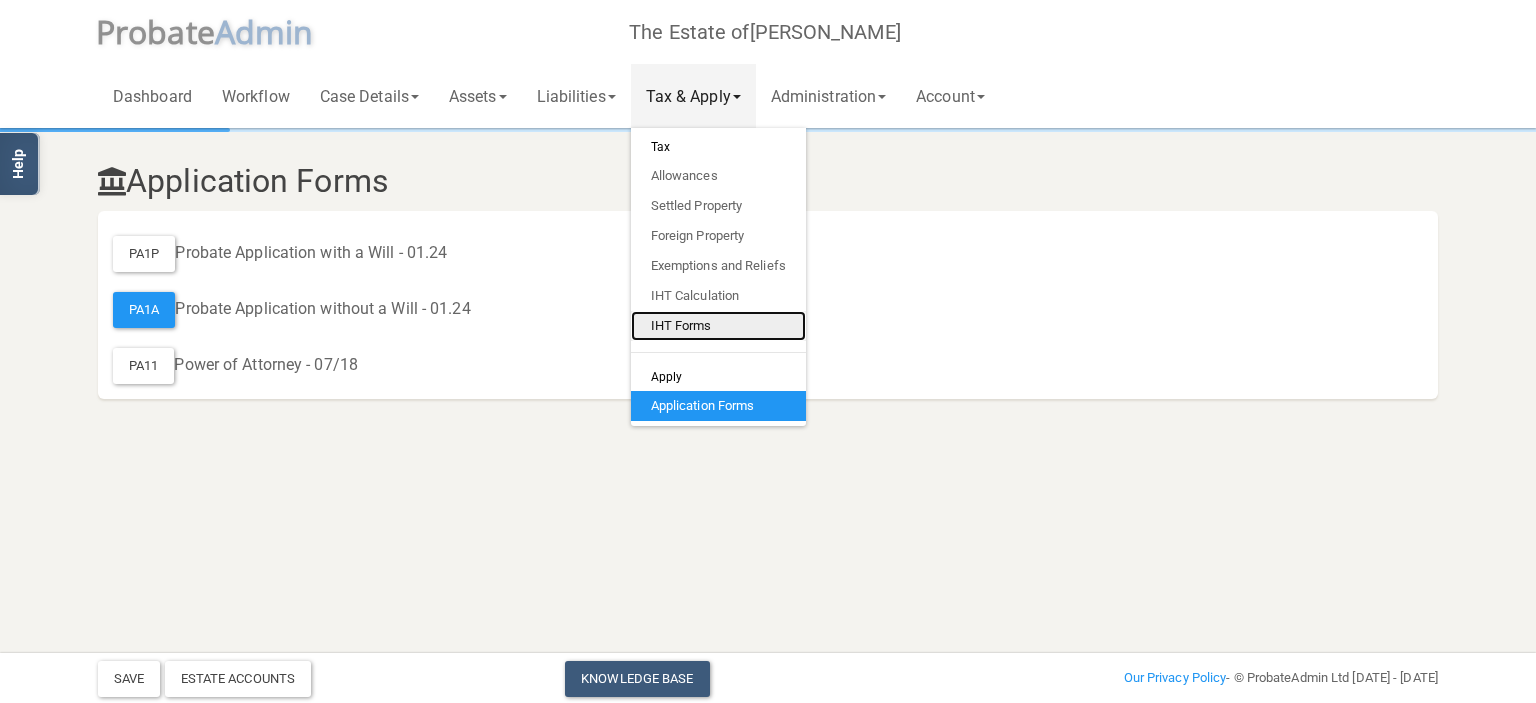 click on "IHT Forms" at bounding box center [718, 326] 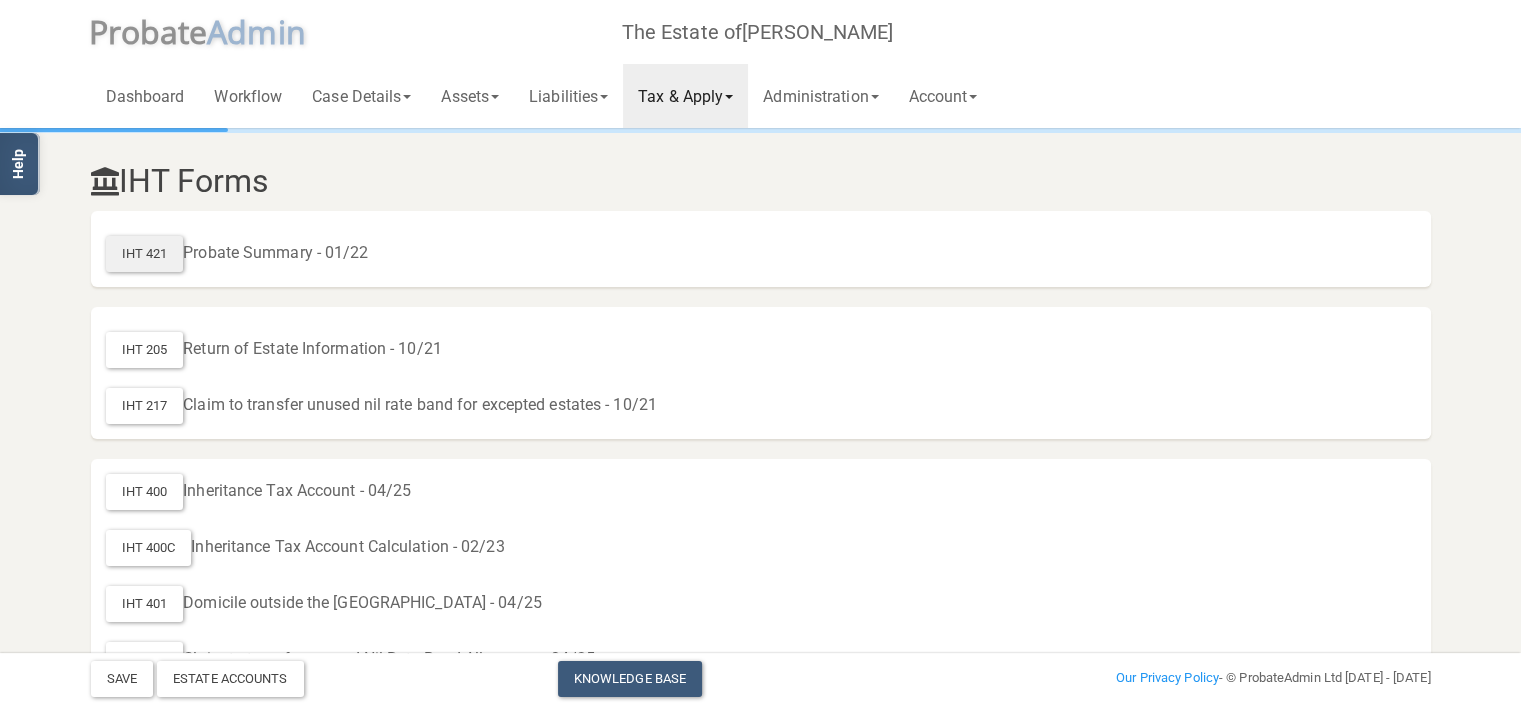 click on "IHT 421" at bounding box center [145, 254] 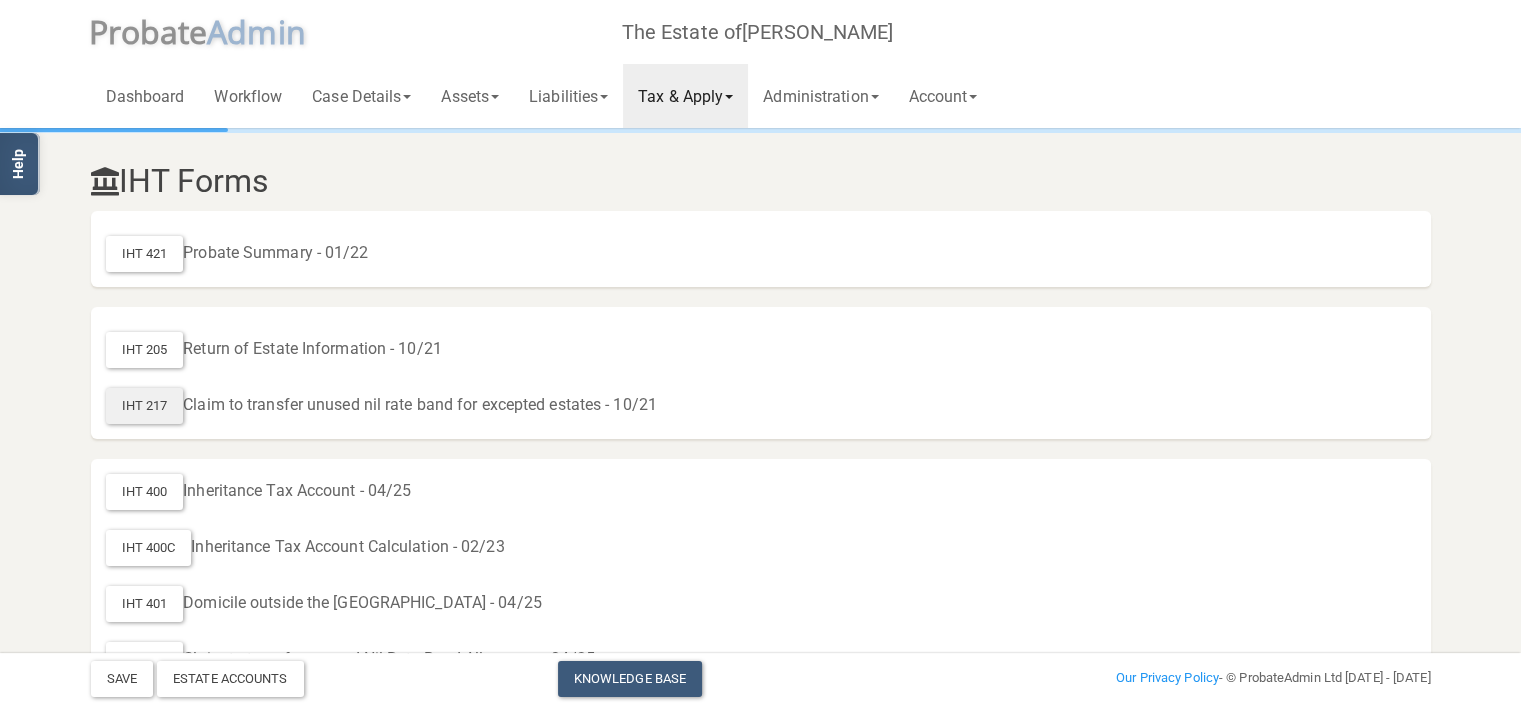 click on "IHT 217" at bounding box center (145, 406) 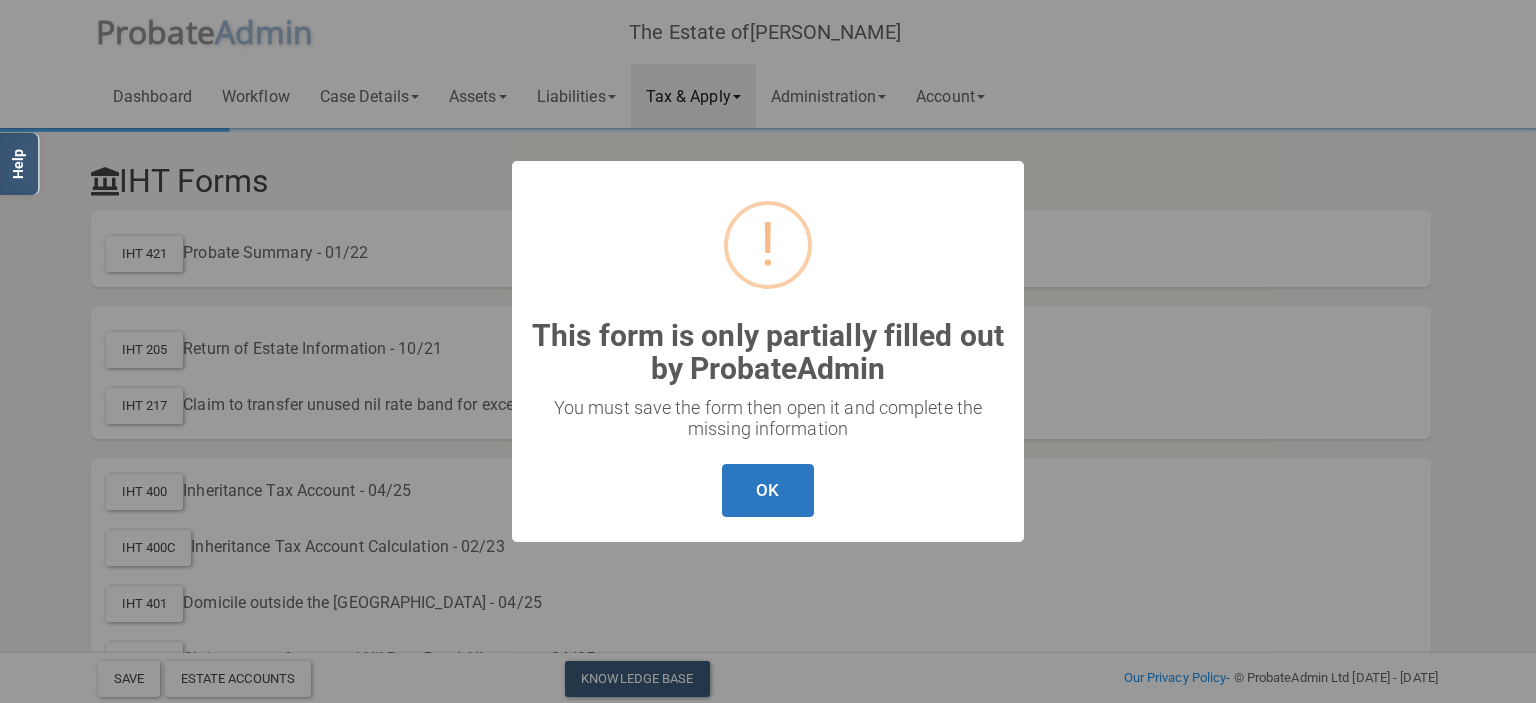 click on "OK" at bounding box center [767, 490] 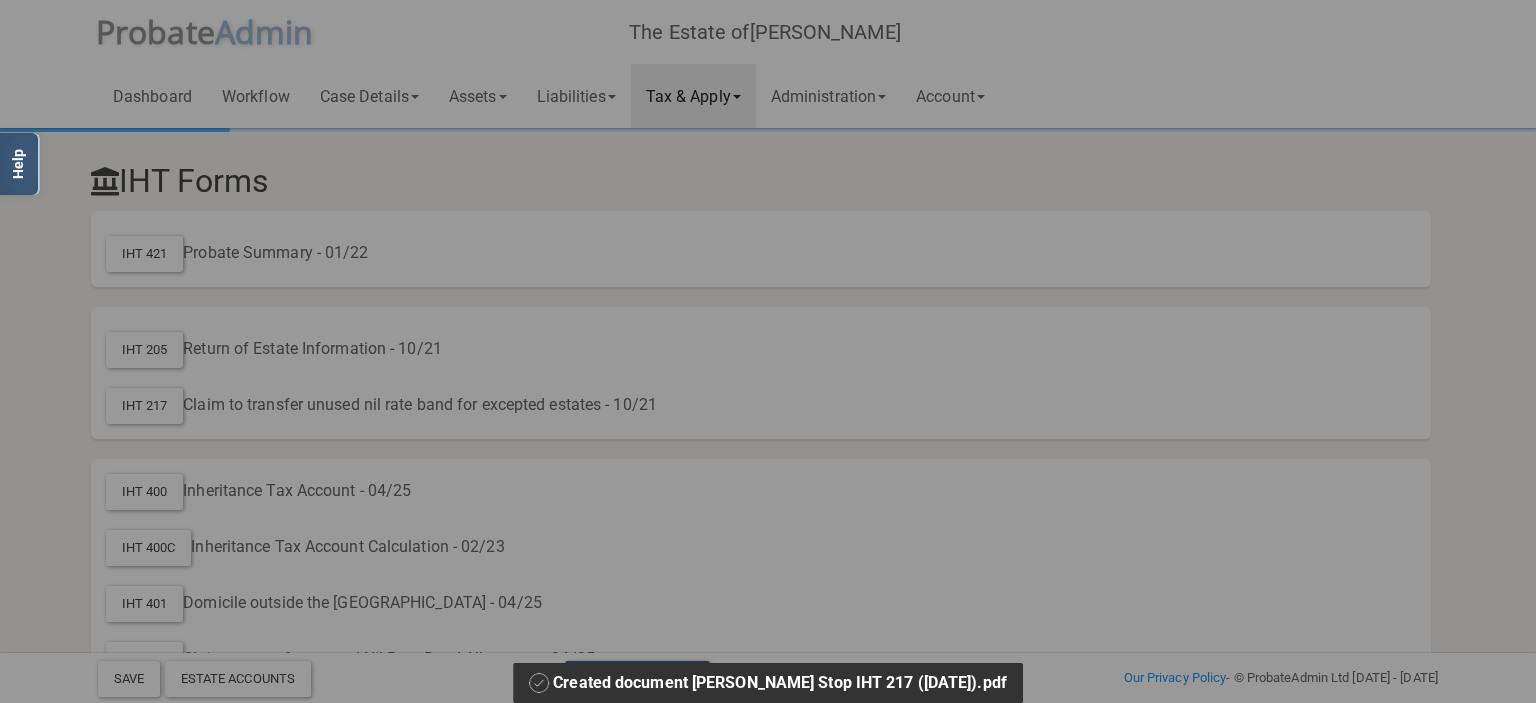 click on "? ! i     This form is only partially filled out by ProbateAdmin × You must save the form then open it and complete the missing information   OK Cancel" at bounding box center [768, 351] 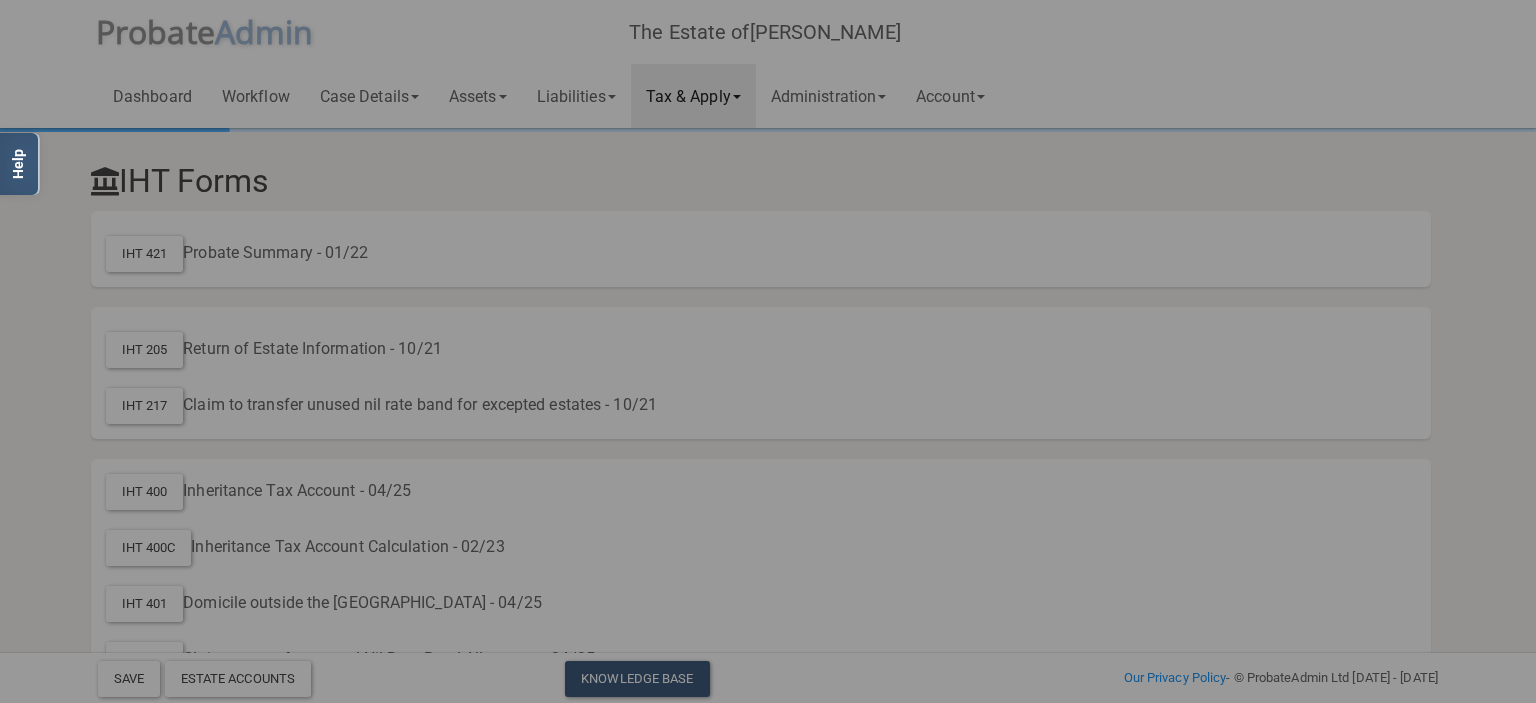 click on "? ! i     This form is only partially filled out by ProbateAdmin × You must save the form then open it and complete the missing information   OK Cancel" at bounding box center (768, 351) 